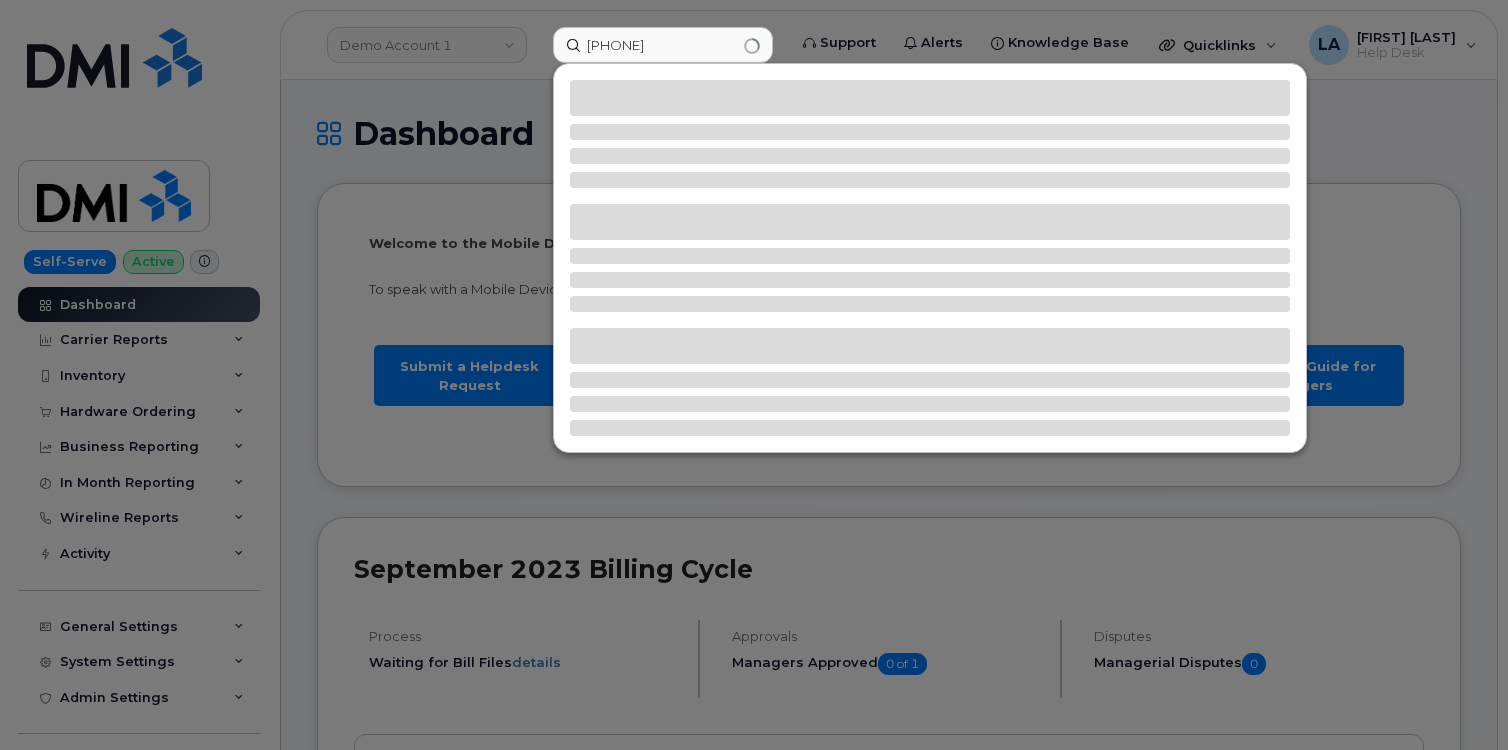 scroll, scrollTop: 0, scrollLeft: 0, axis: both 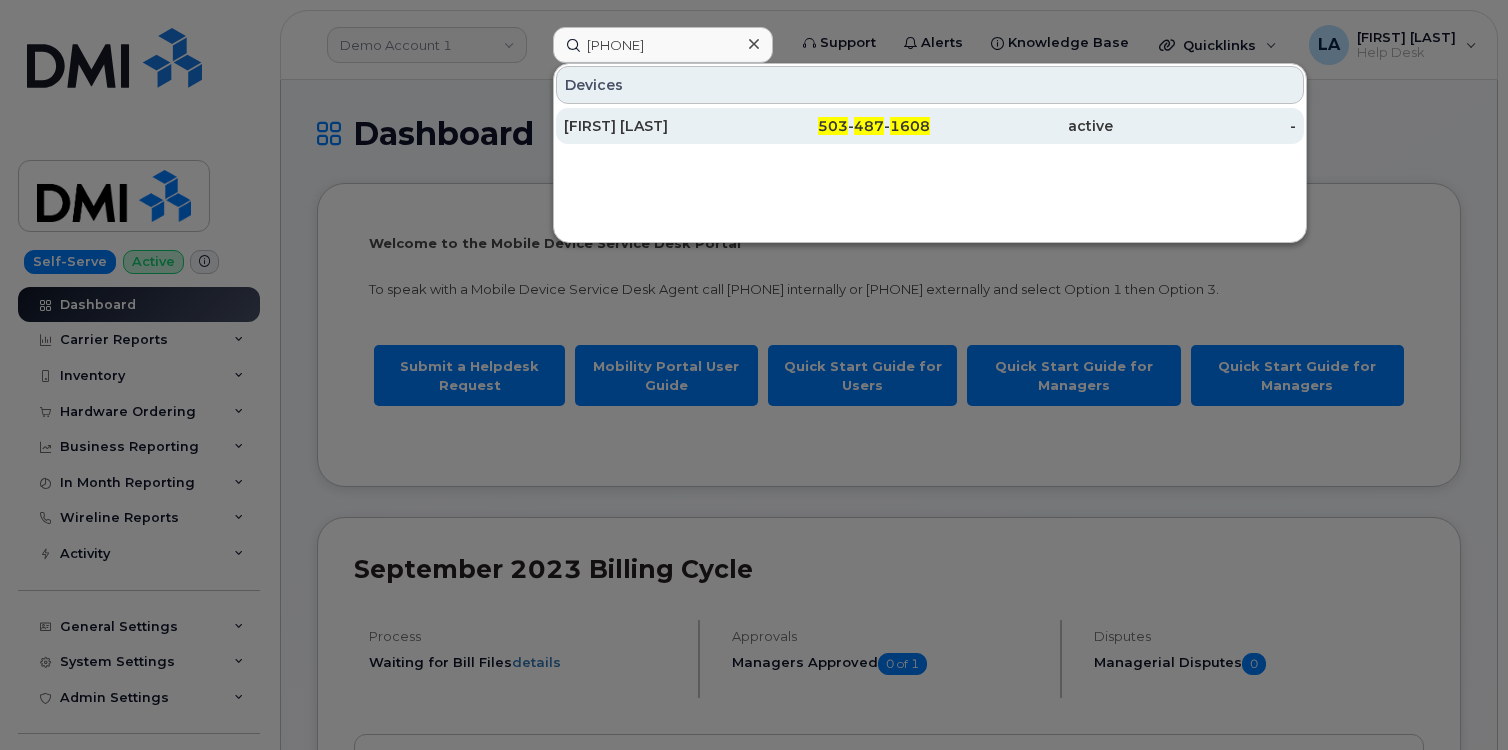 type on "503 487 1608" 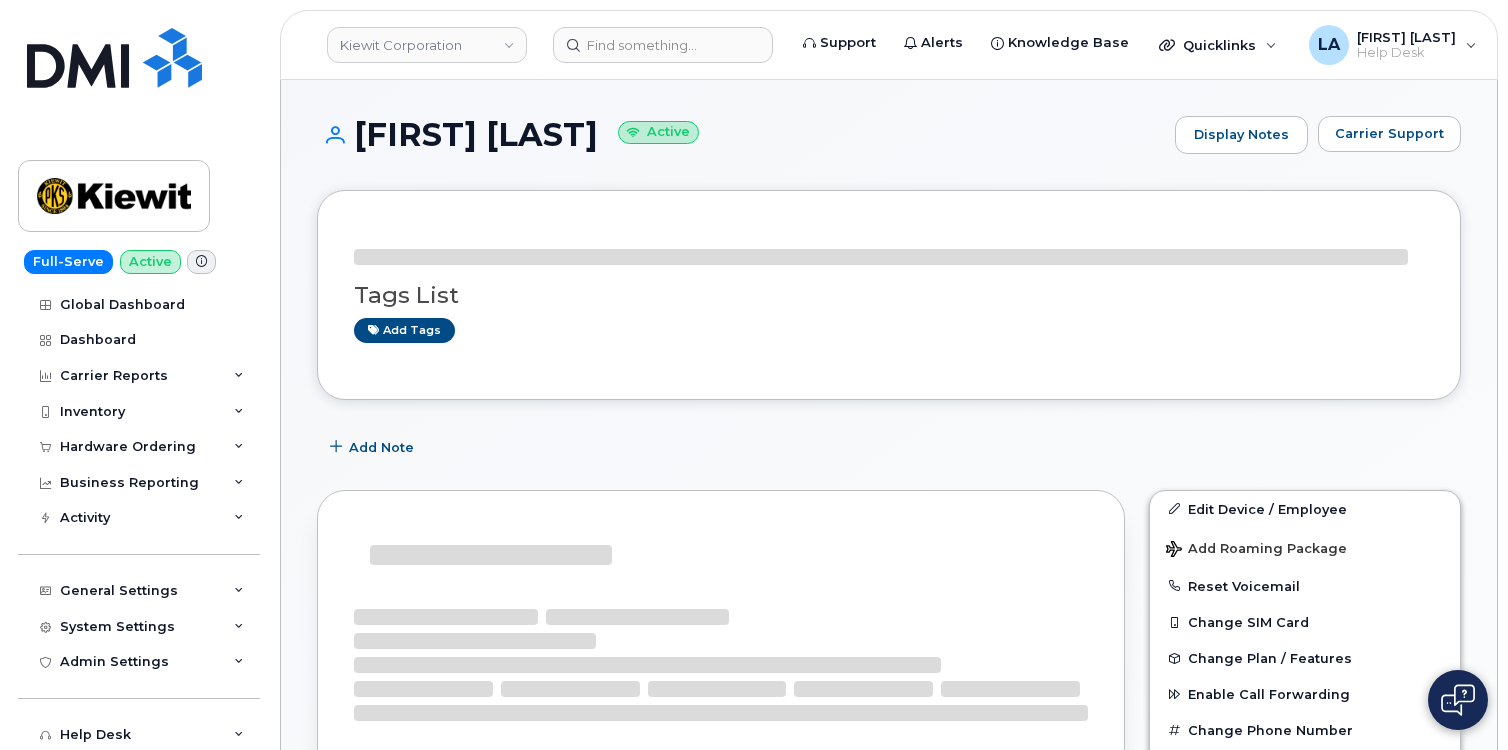 scroll, scrollTop: 0, scrollLeft: 0, axis: both 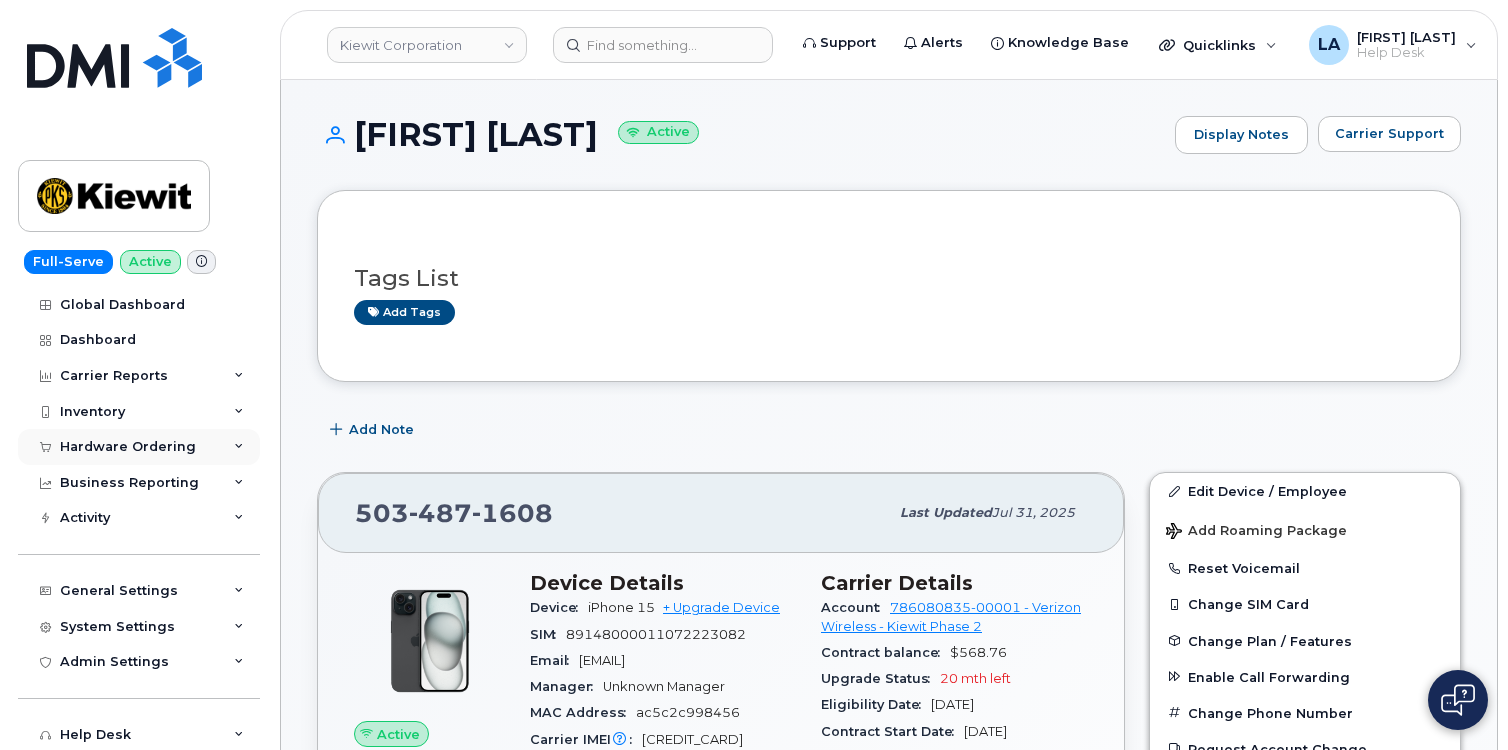 click on "Hardware Ordering" at bounding box center (139, 447) 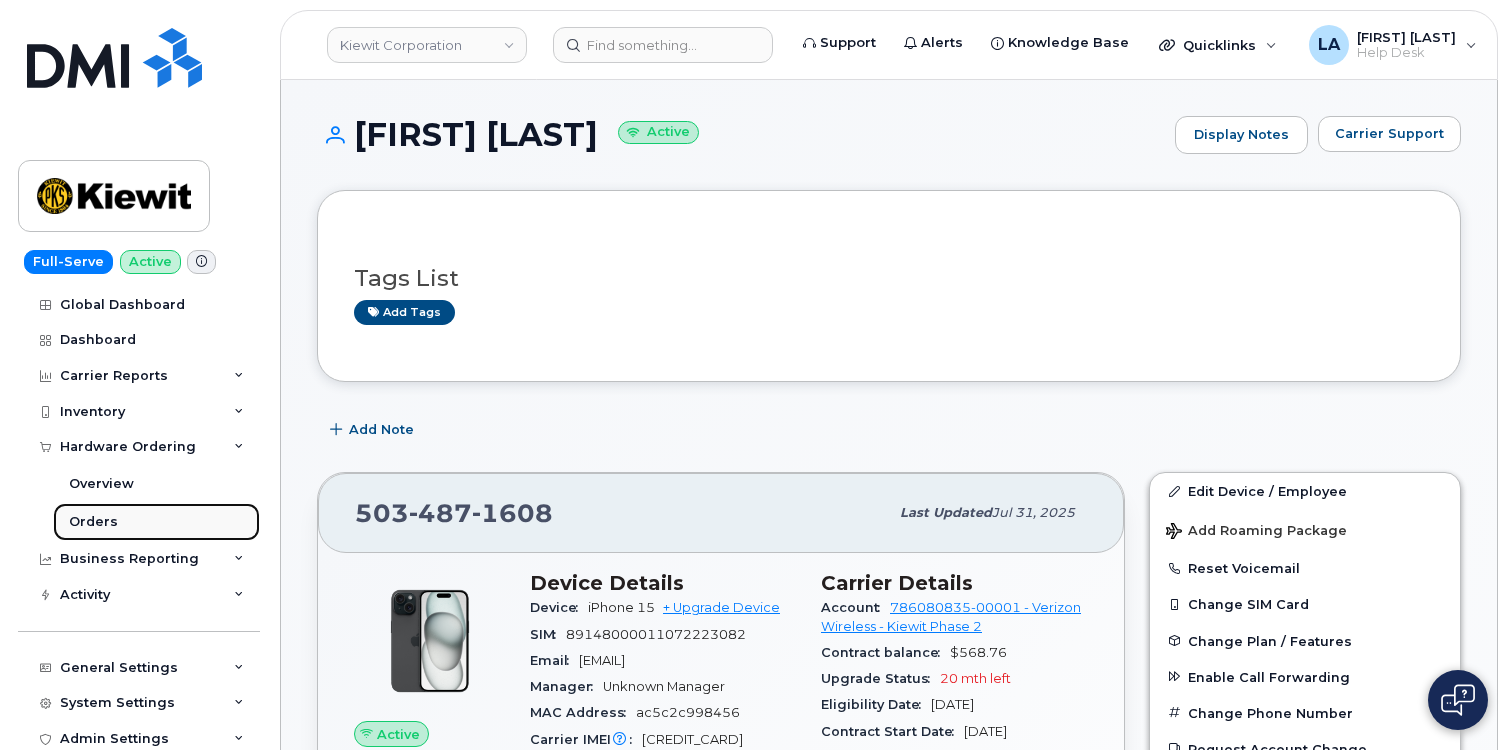click on "Orders" at bounding box center [93, 522] 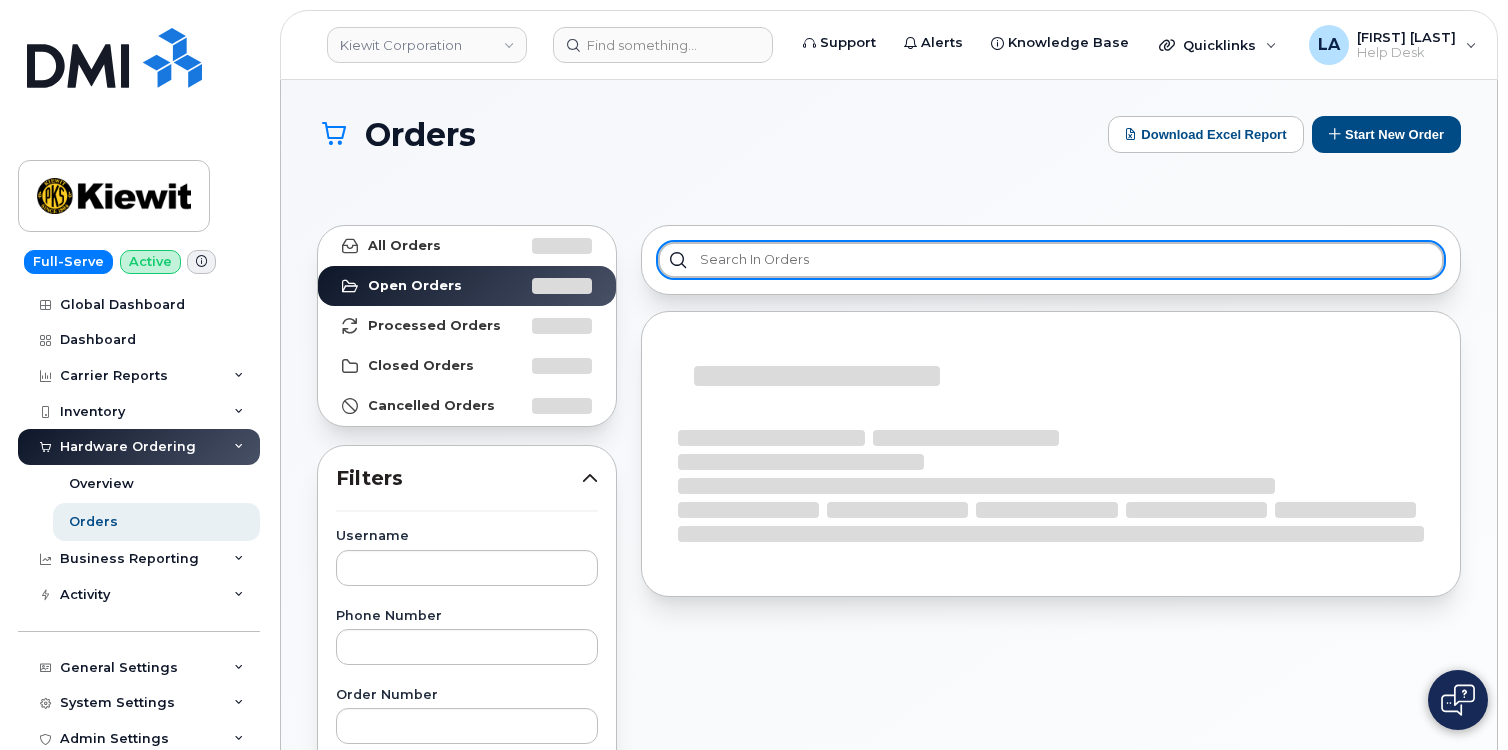 click at bounding box center [1051, 260] 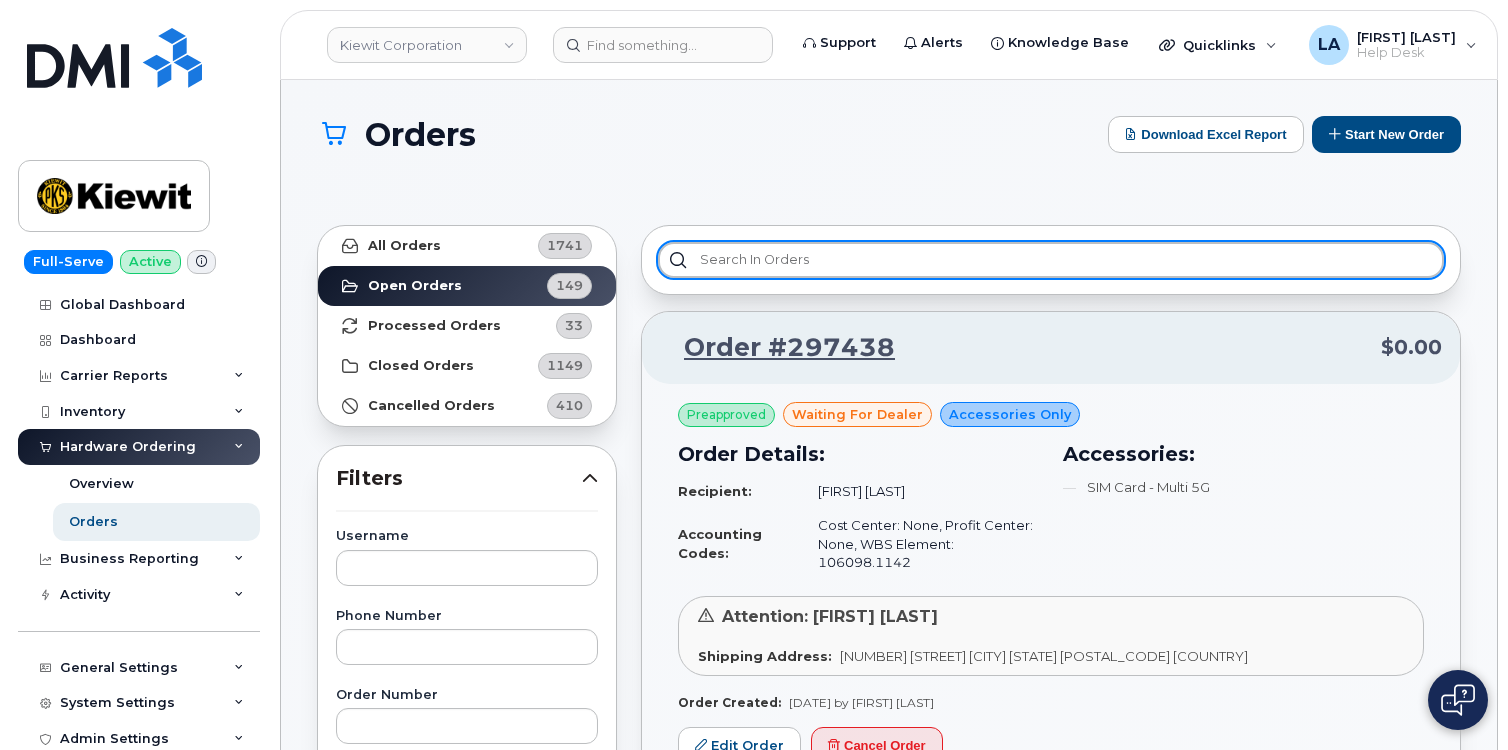 paste on "296873" 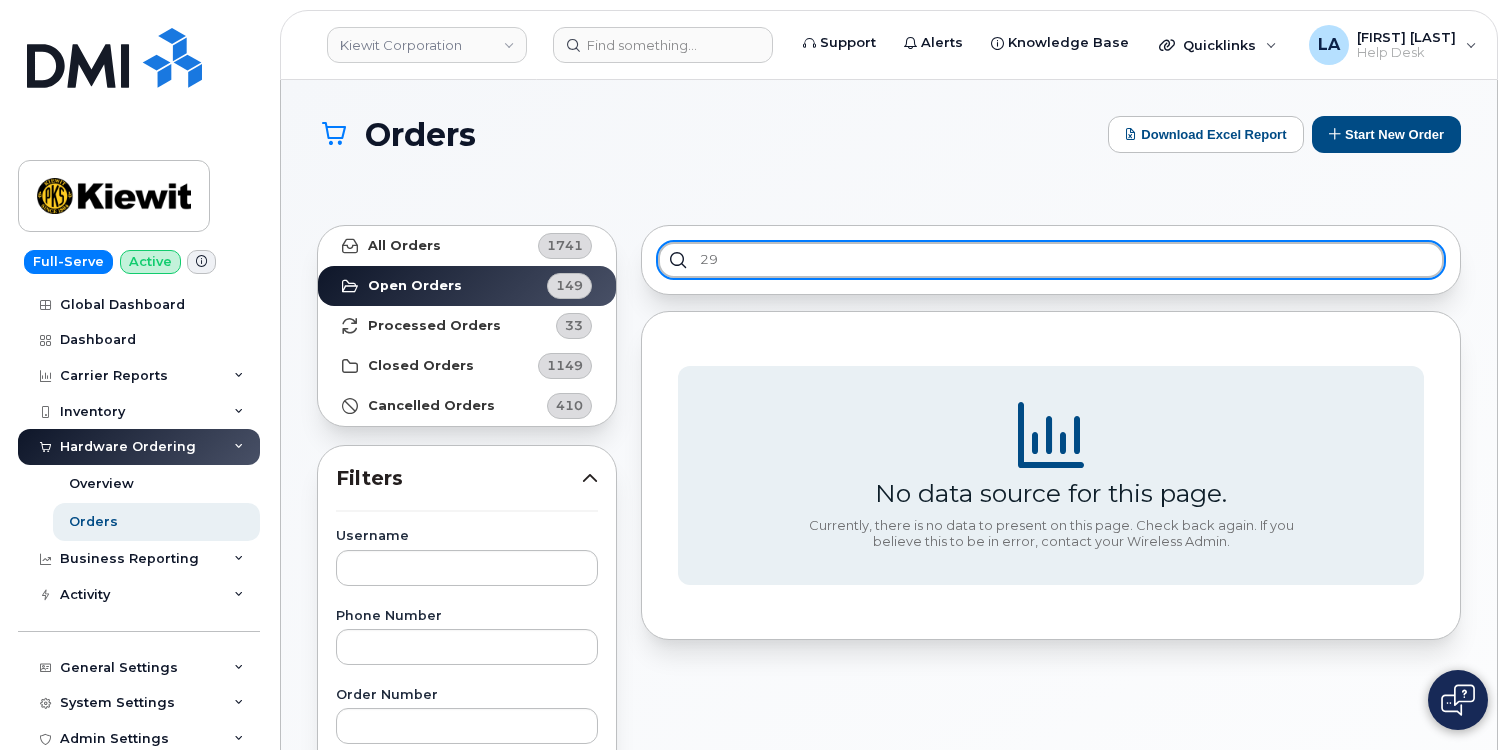 type on "2" 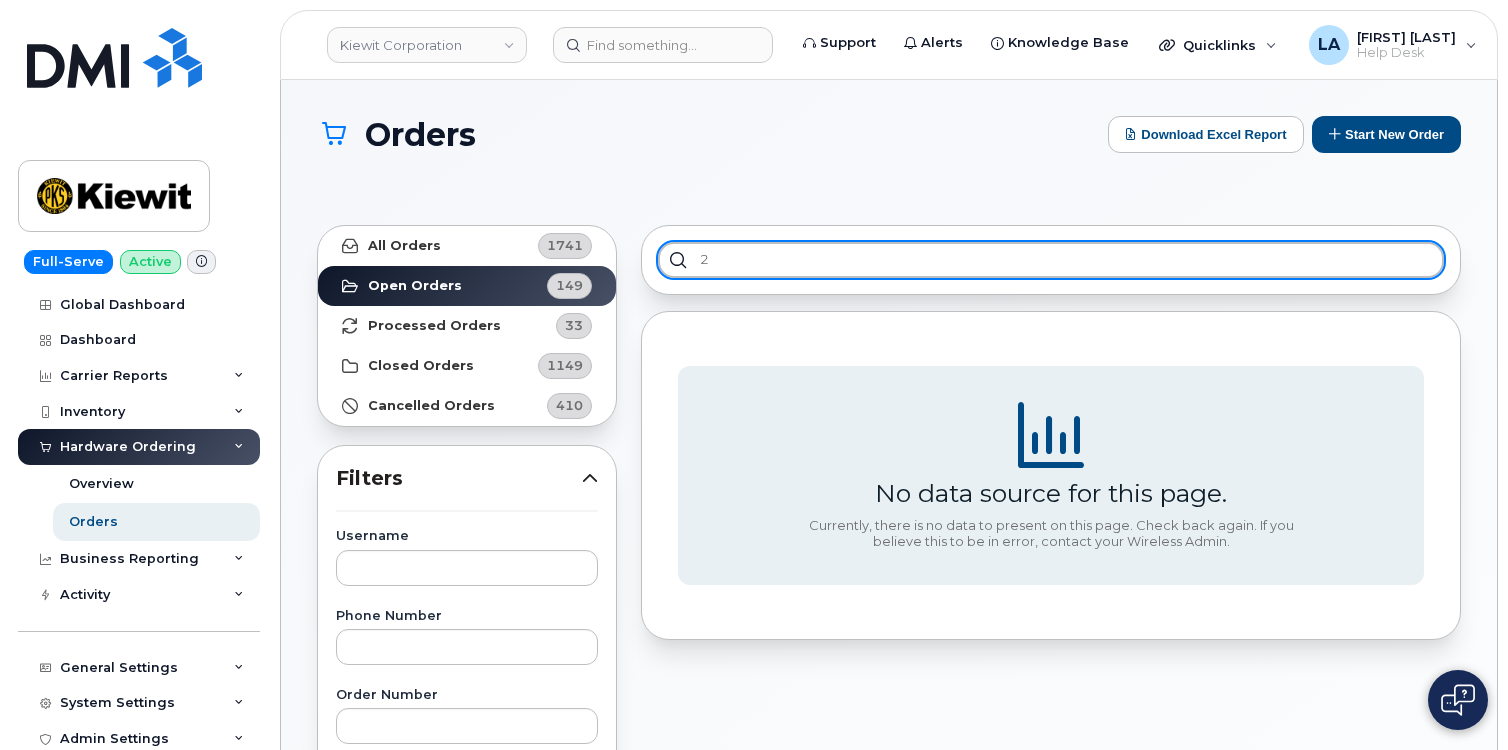 type 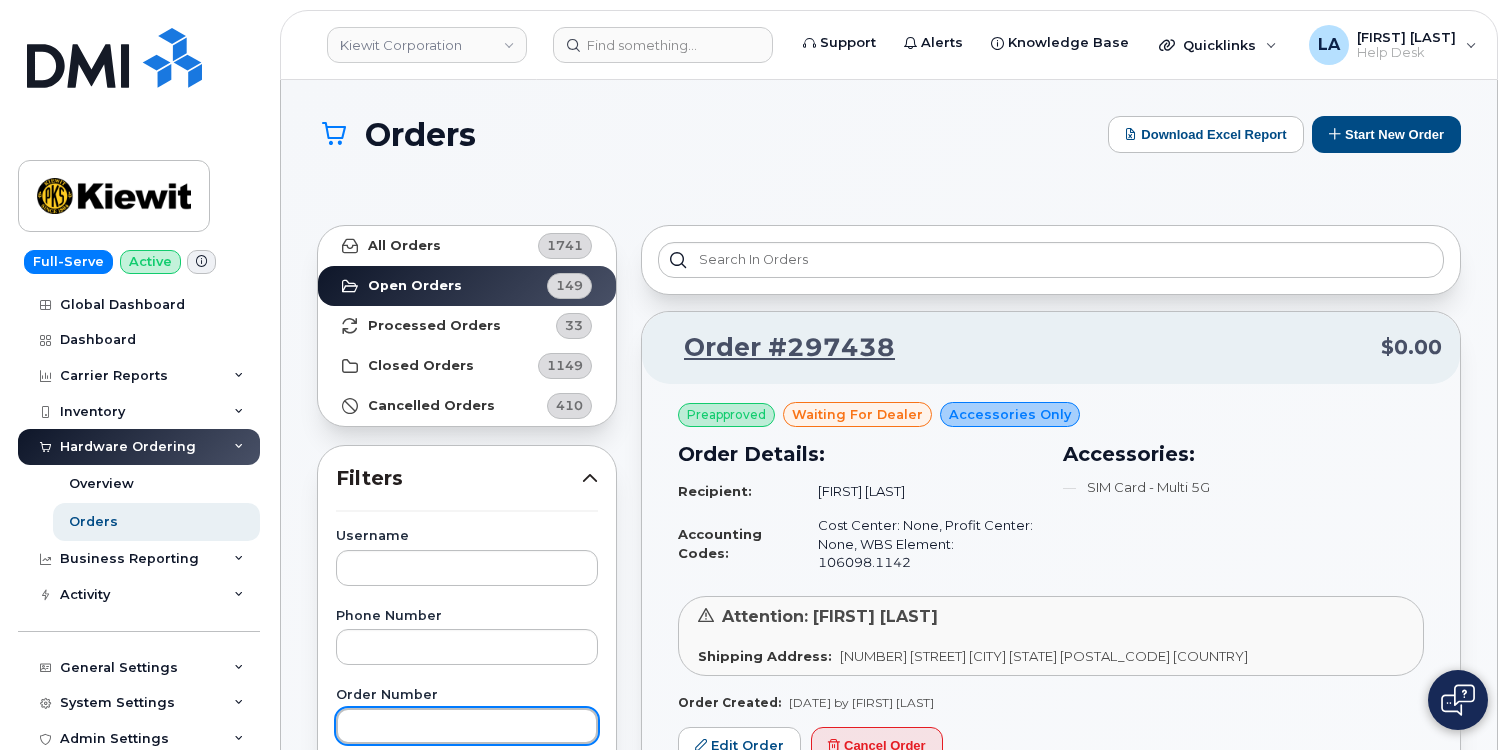click at bounding box center [467, 726] 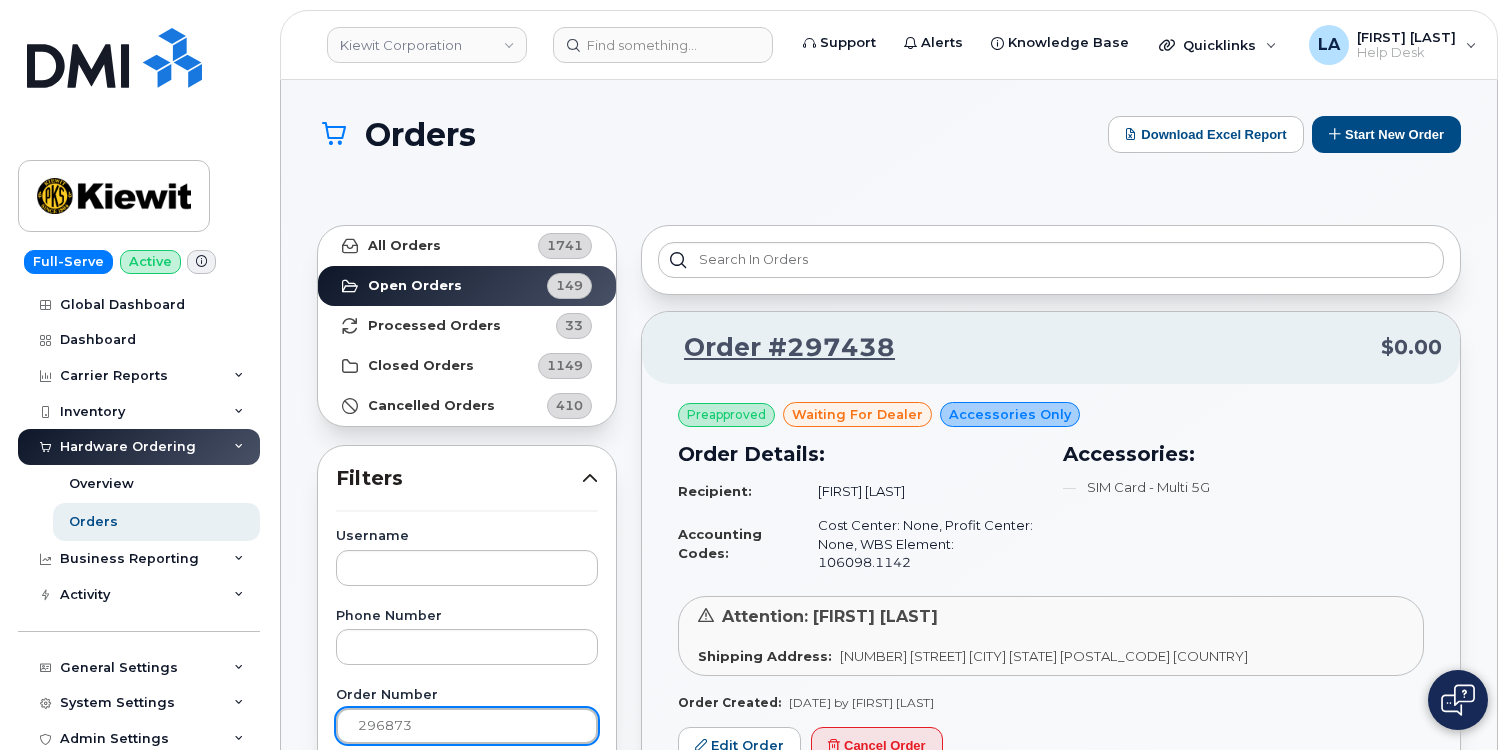 type on "296873" 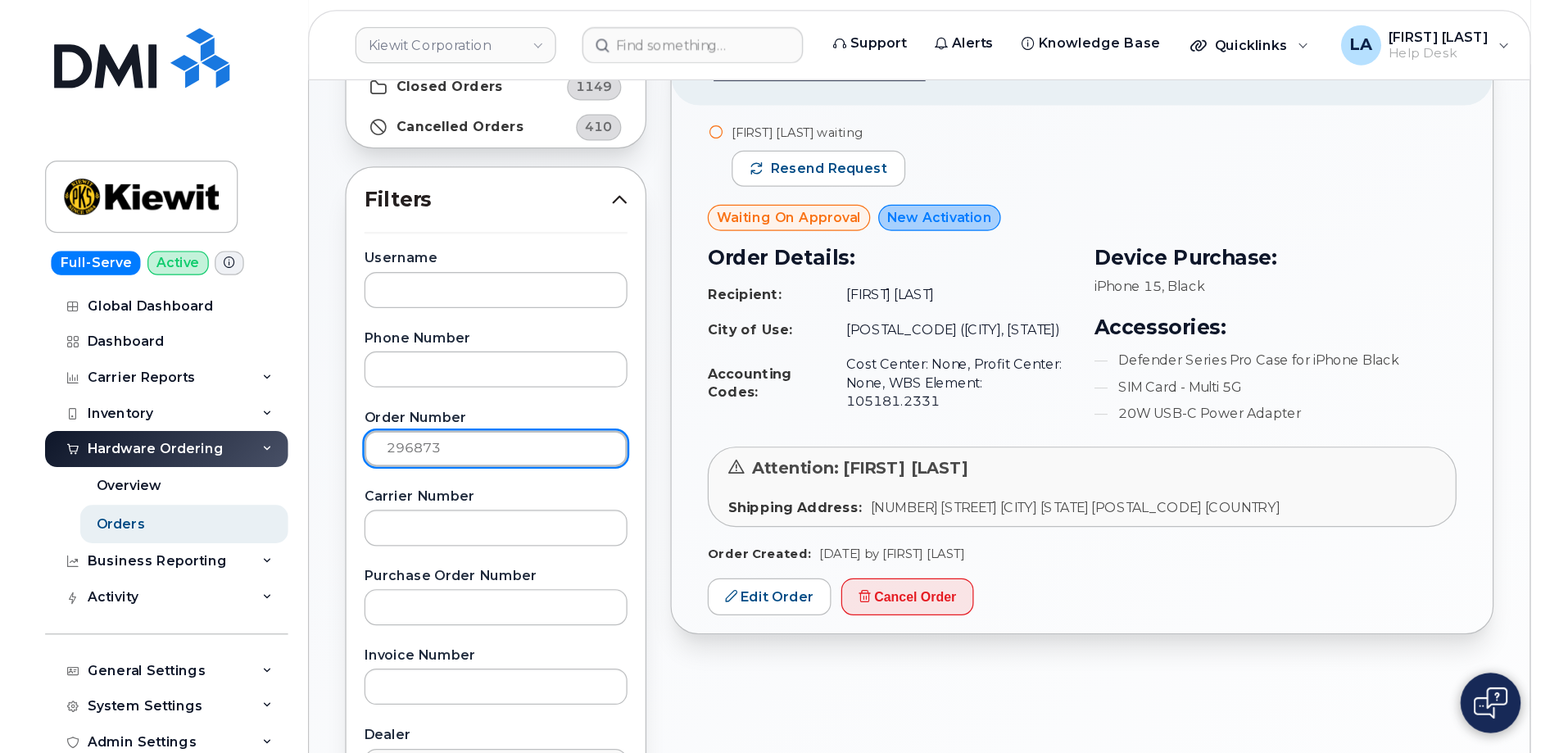 scroll, scrollTop: 246, scrollLeft: 0, axis: vertical 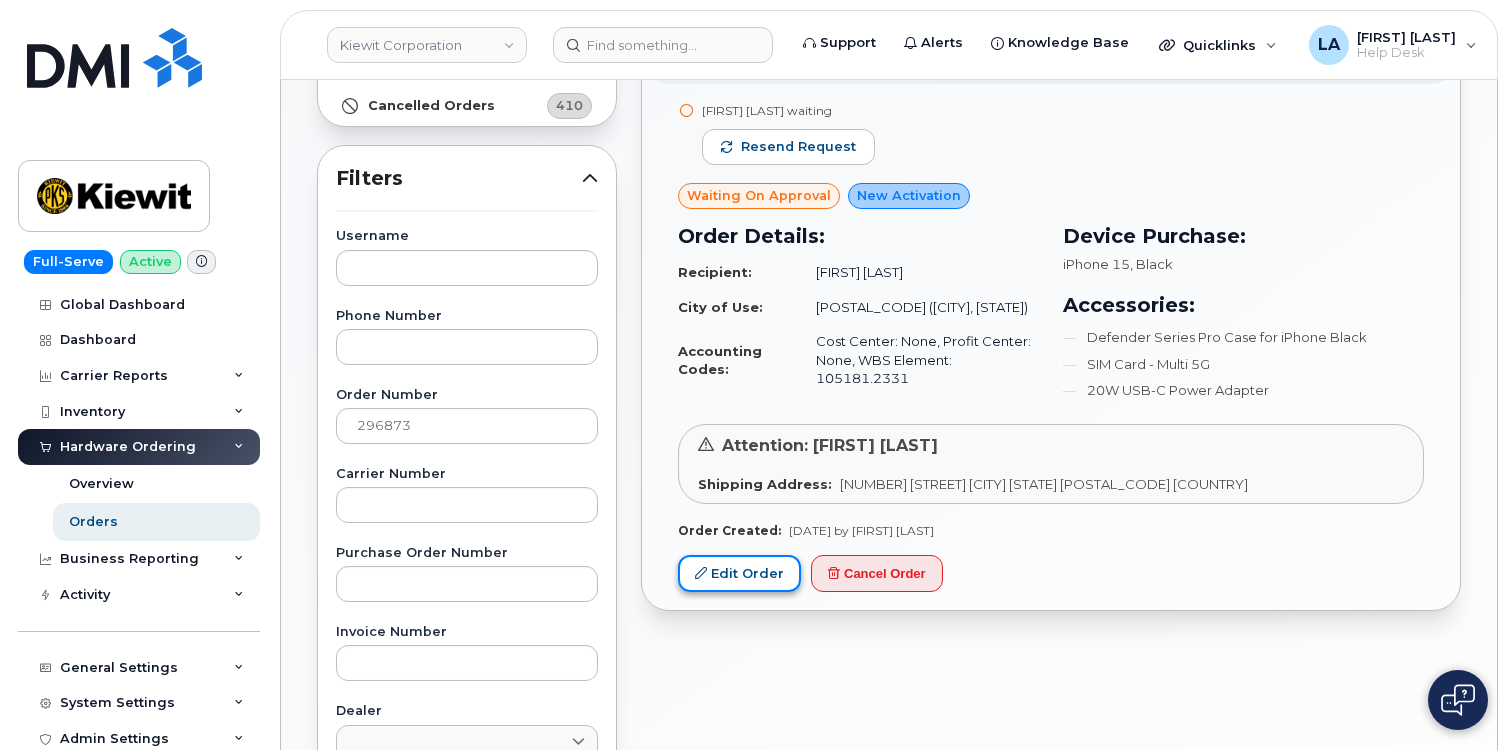 click on "Edit Order" at bounding box center (739, 573) 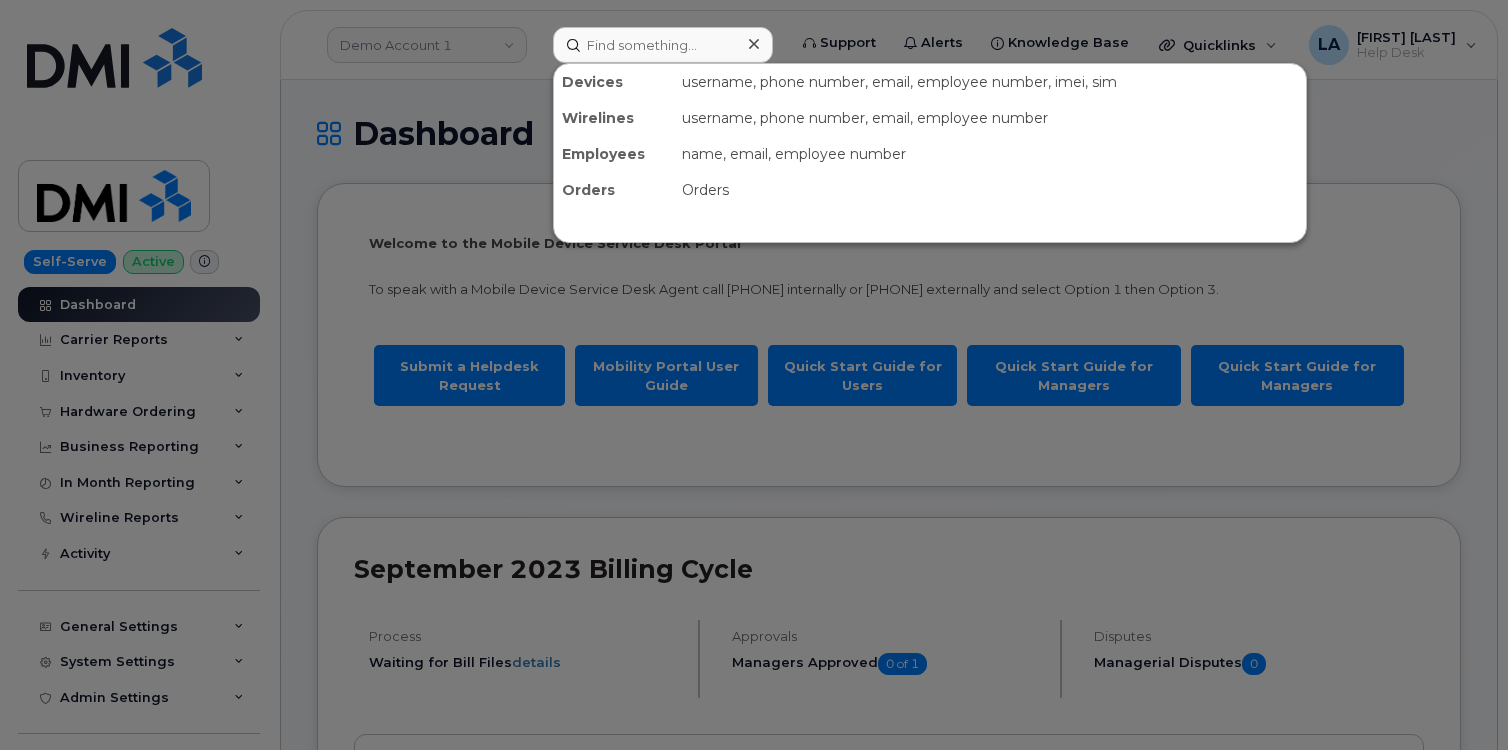 scroll, scrollTop: 0, scrollLeft: 0, axis: both 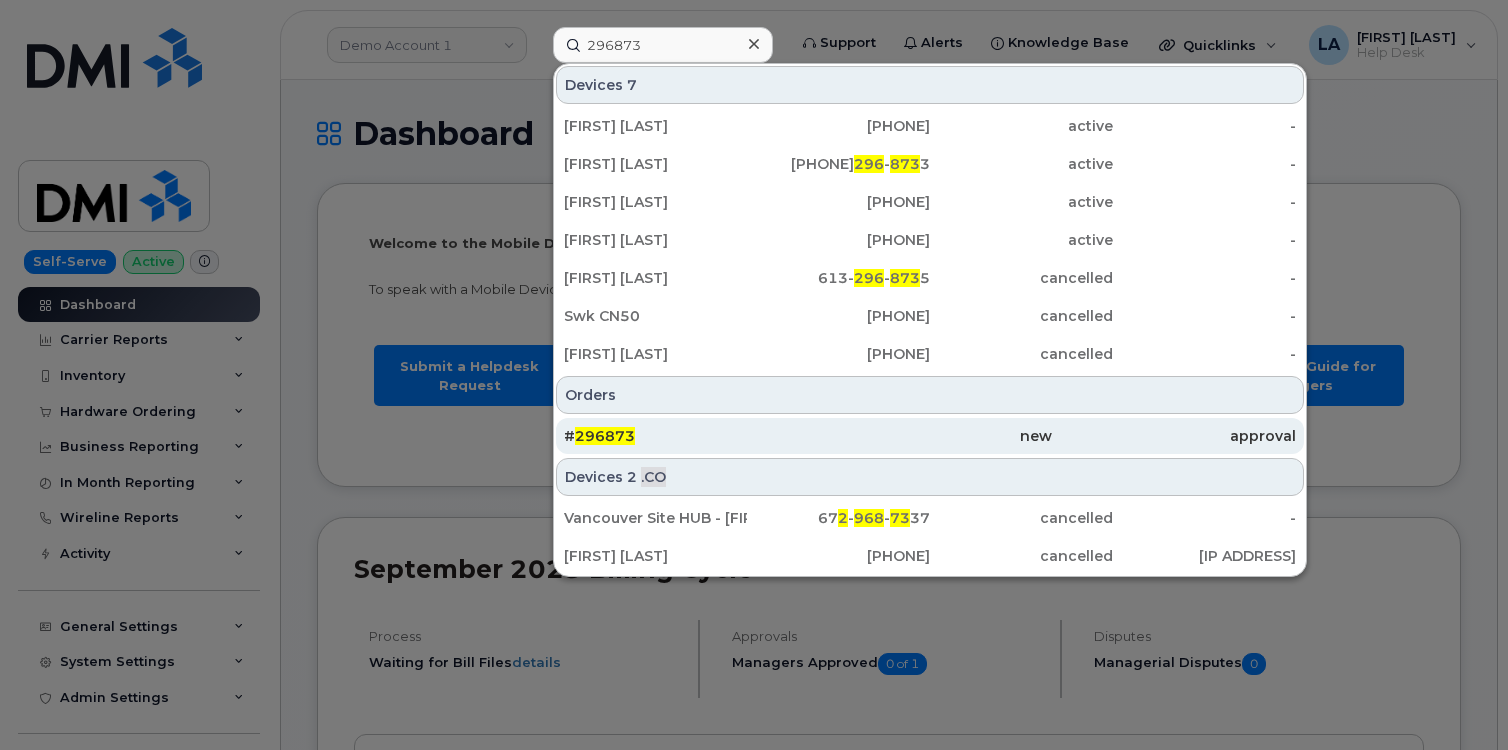 type on "296873" 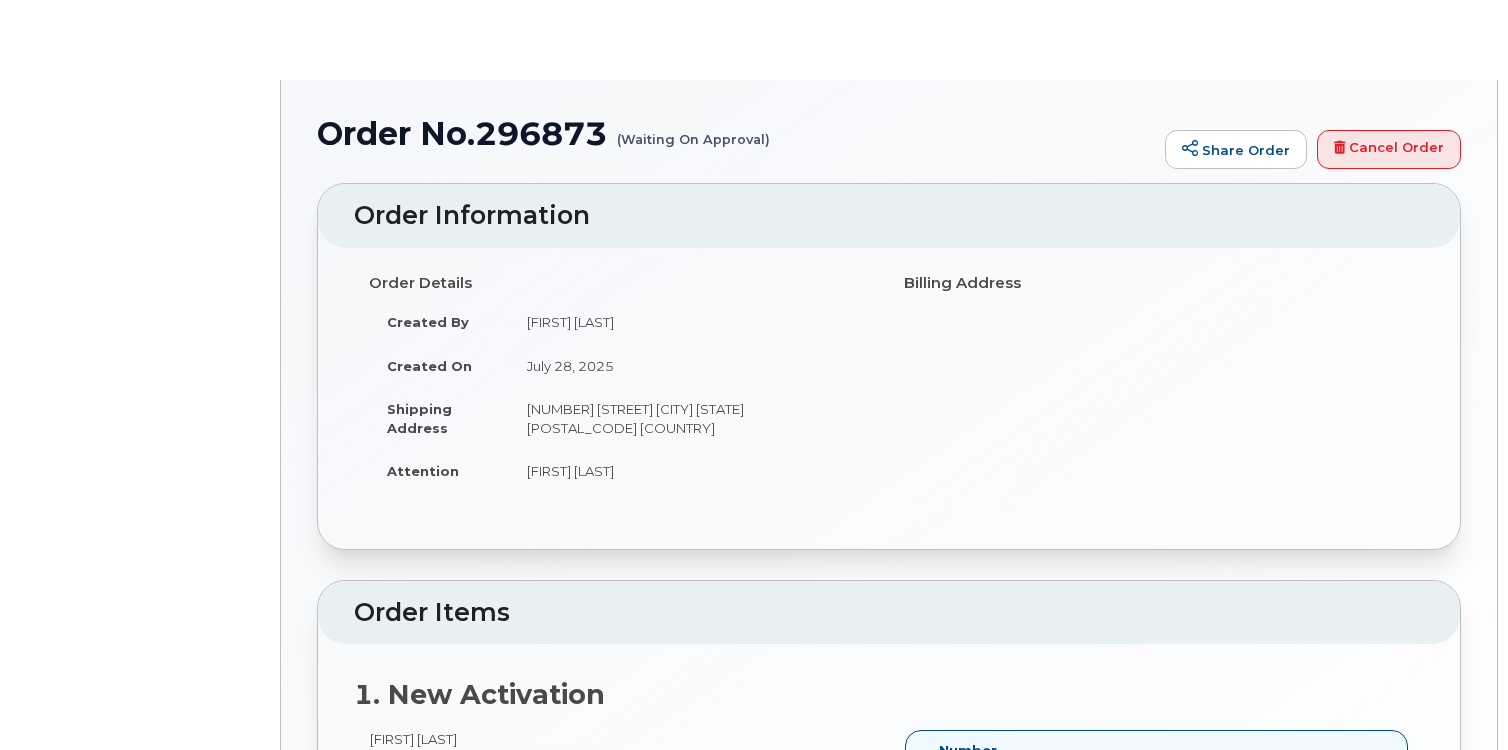scroll, scrollTop: 0, scrollLeft: 0, axis: both 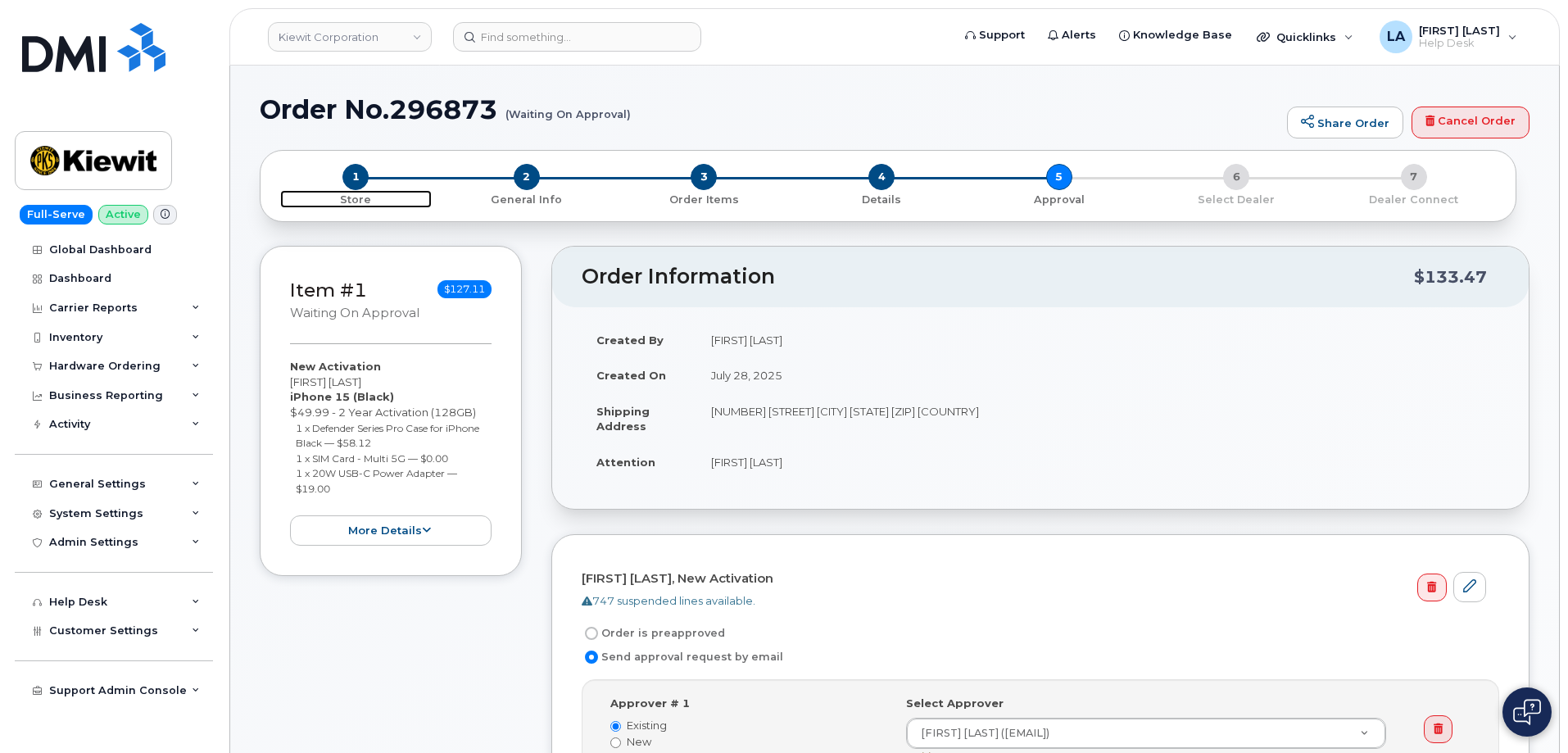 click on "1" at bounding box center (356, 177) 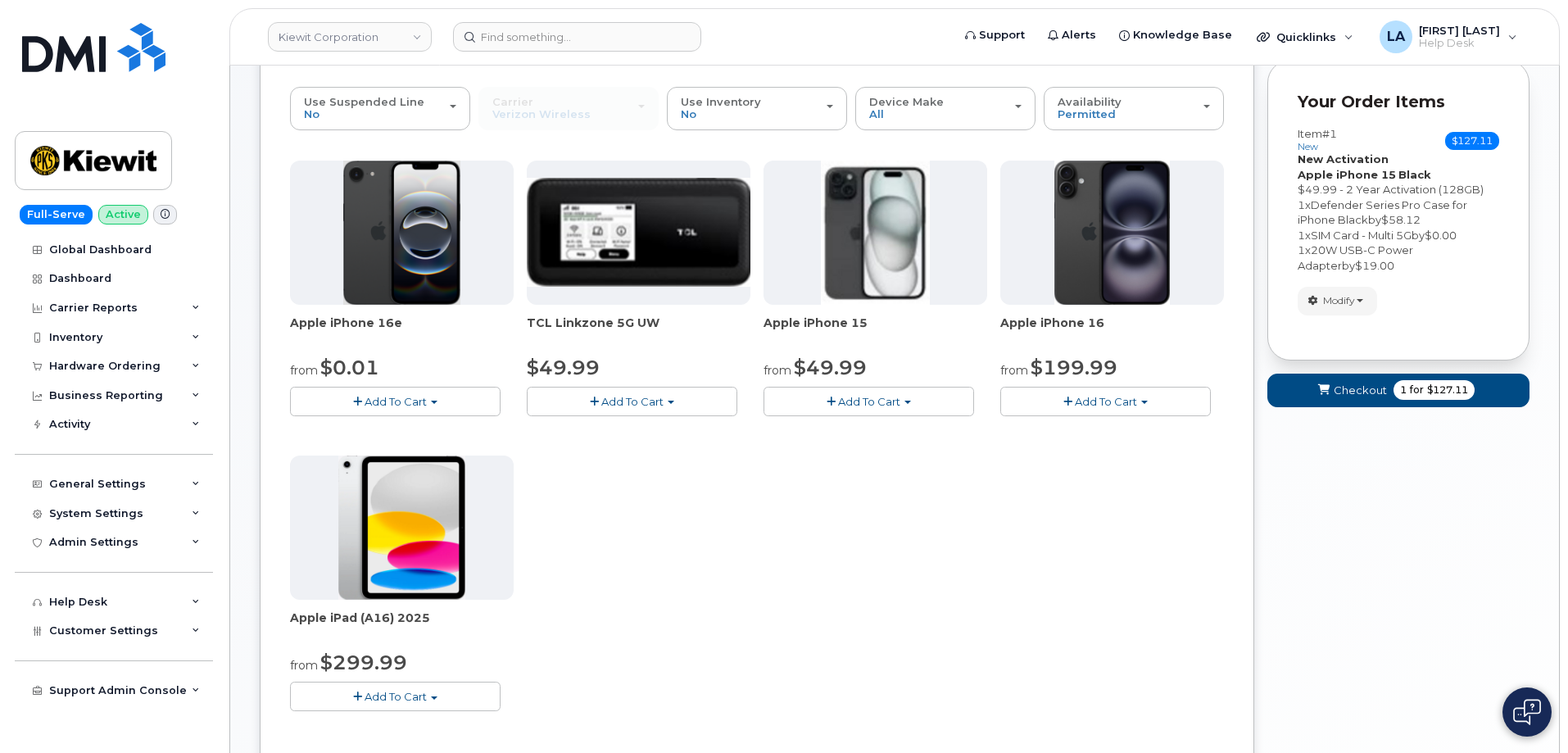 scroll, scrollTop: 164, scrollLeft: 0, axis: vertical 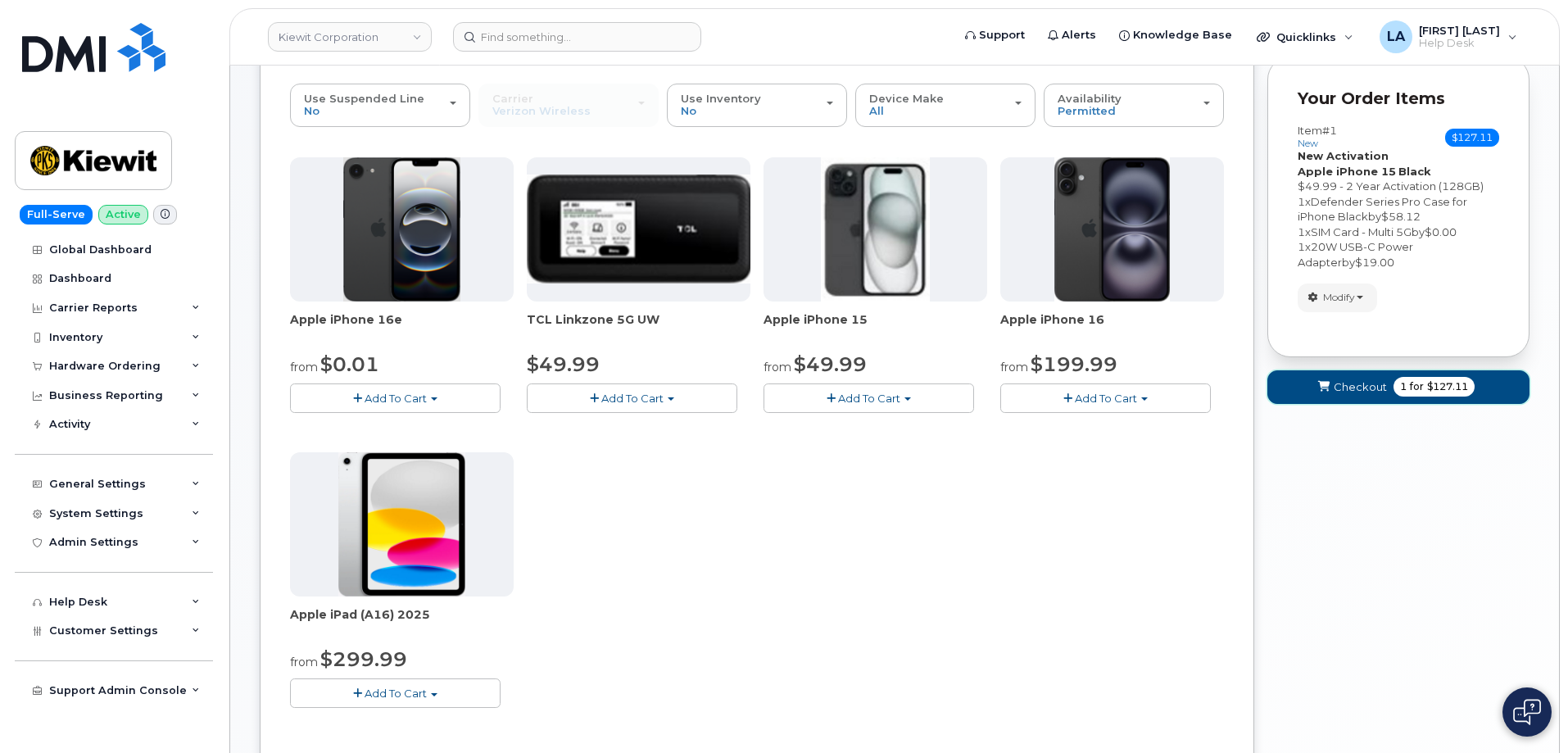click at bounding box center [1324, 387] 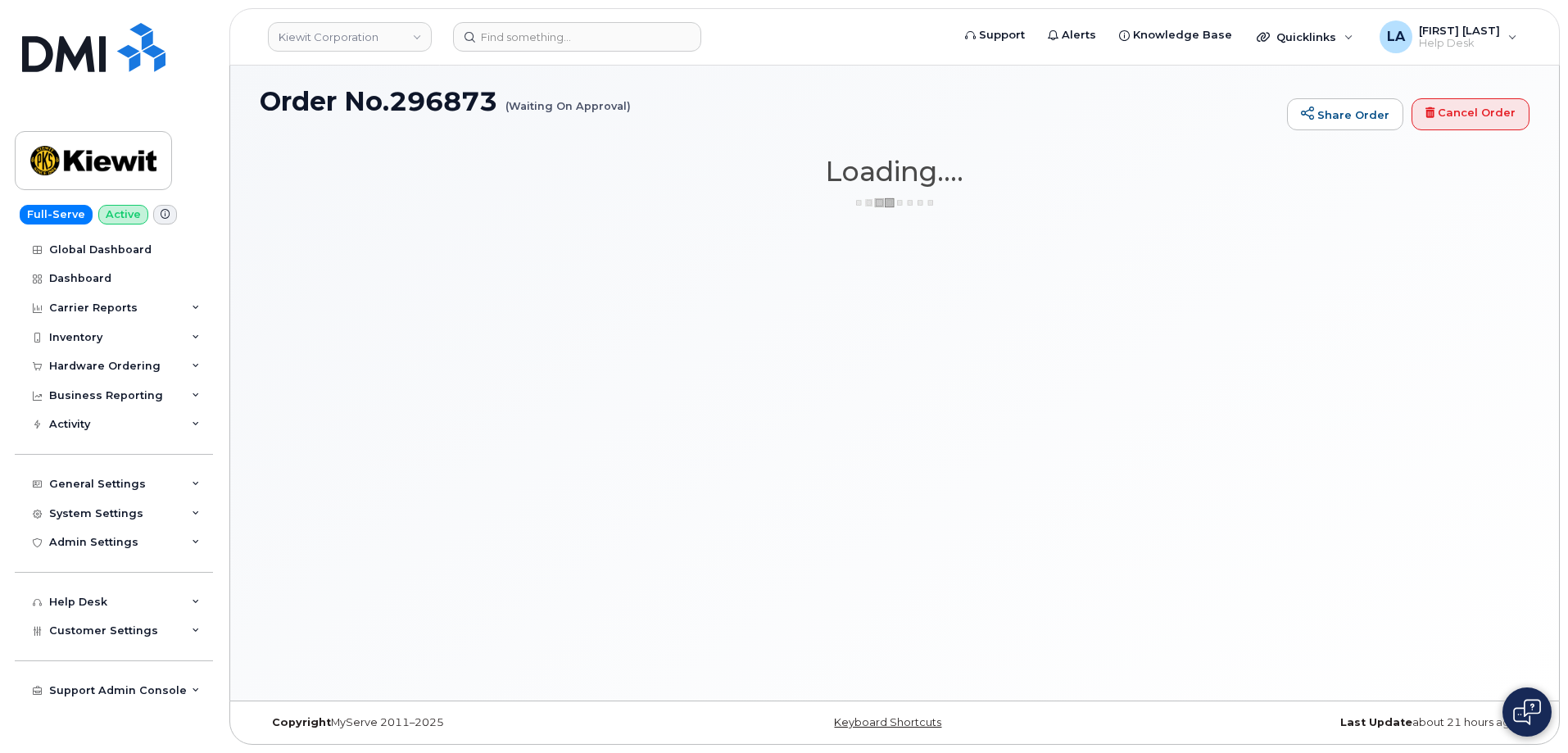 scroll, scrollTop: 8, scrollLeft: 0, axis: vertical 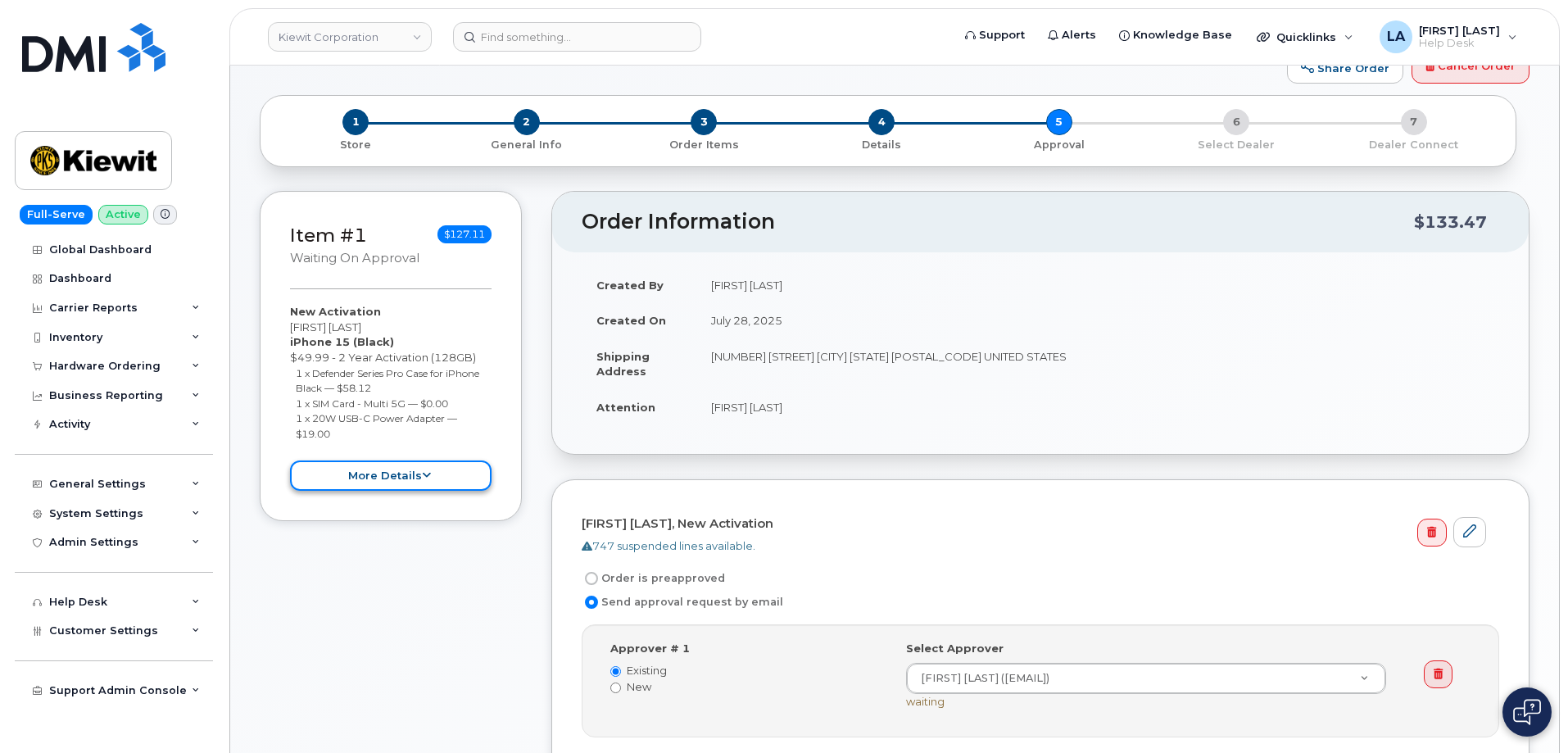 click on "more details" at bounding box center [391, 475] 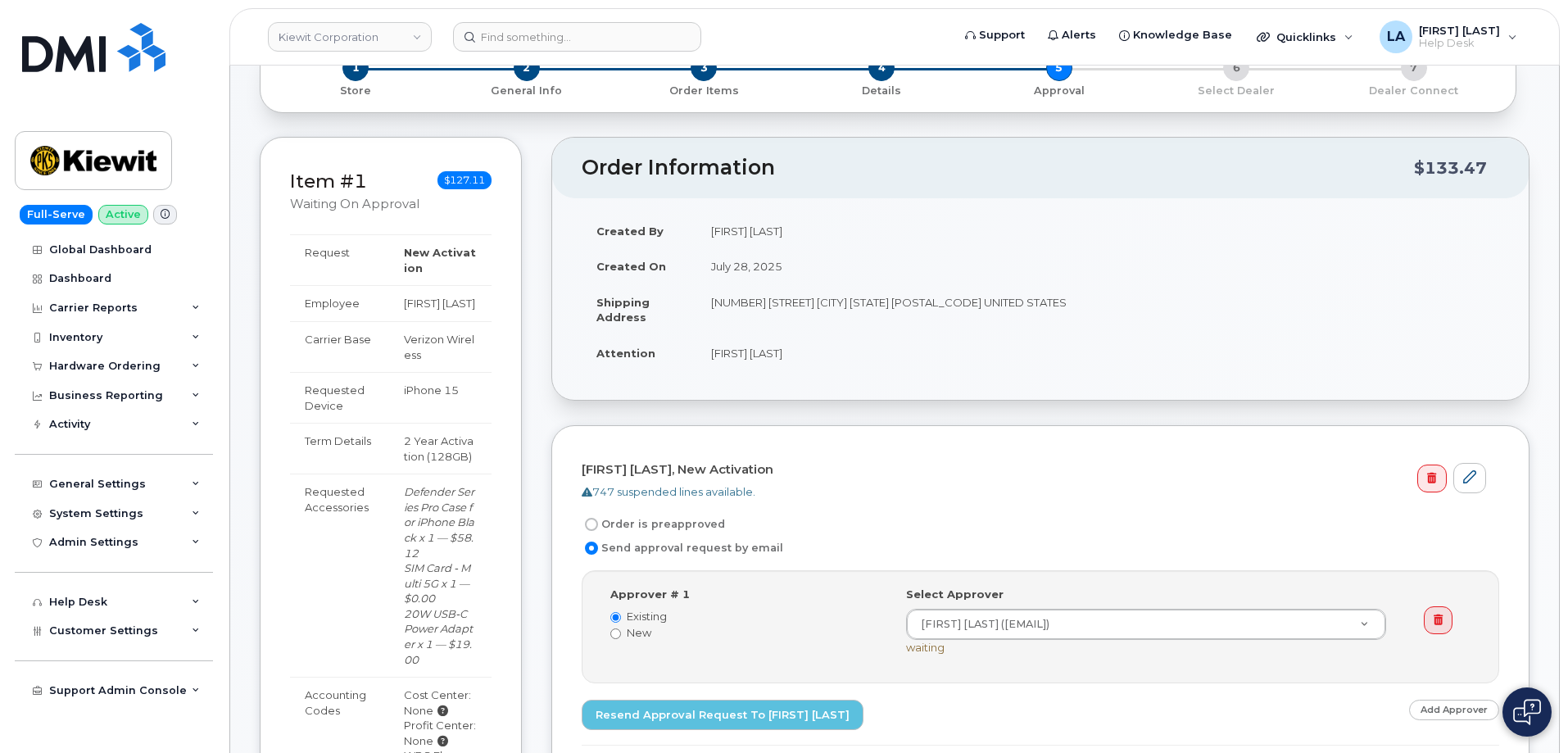 scroll, scrollTop: 55, scrollLeft: 0, axis: vertical 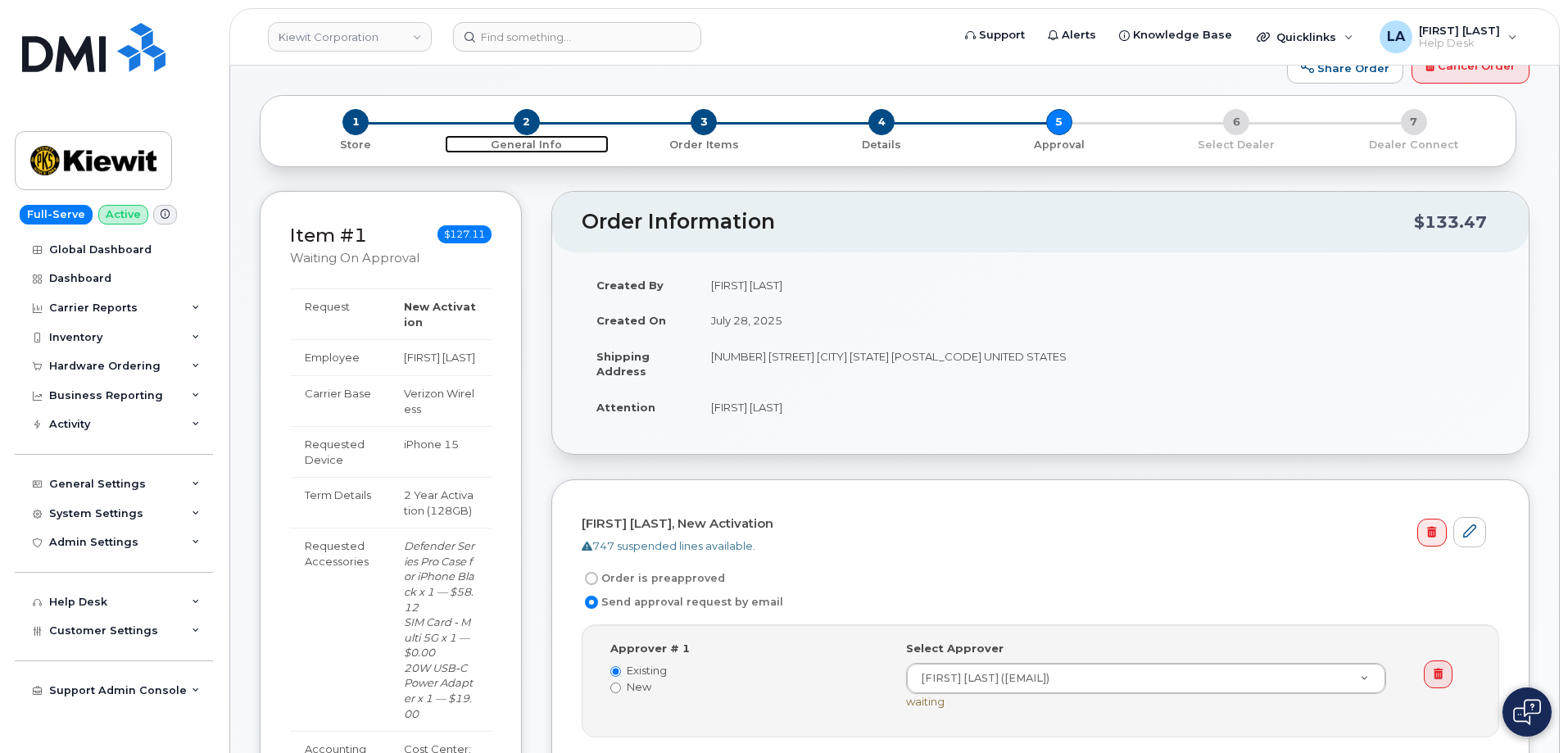 click on "2" at bounding box center (527, 122) 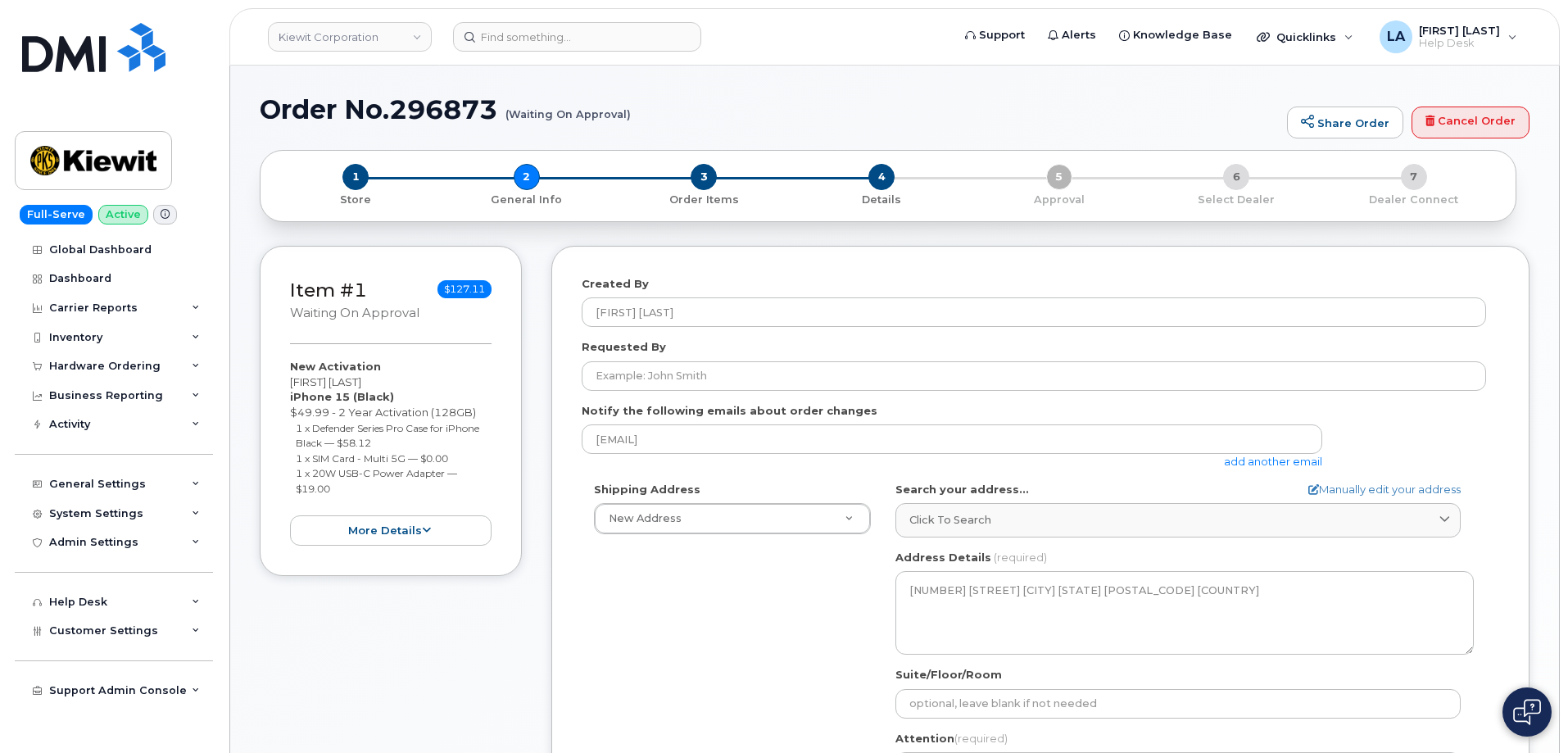 select 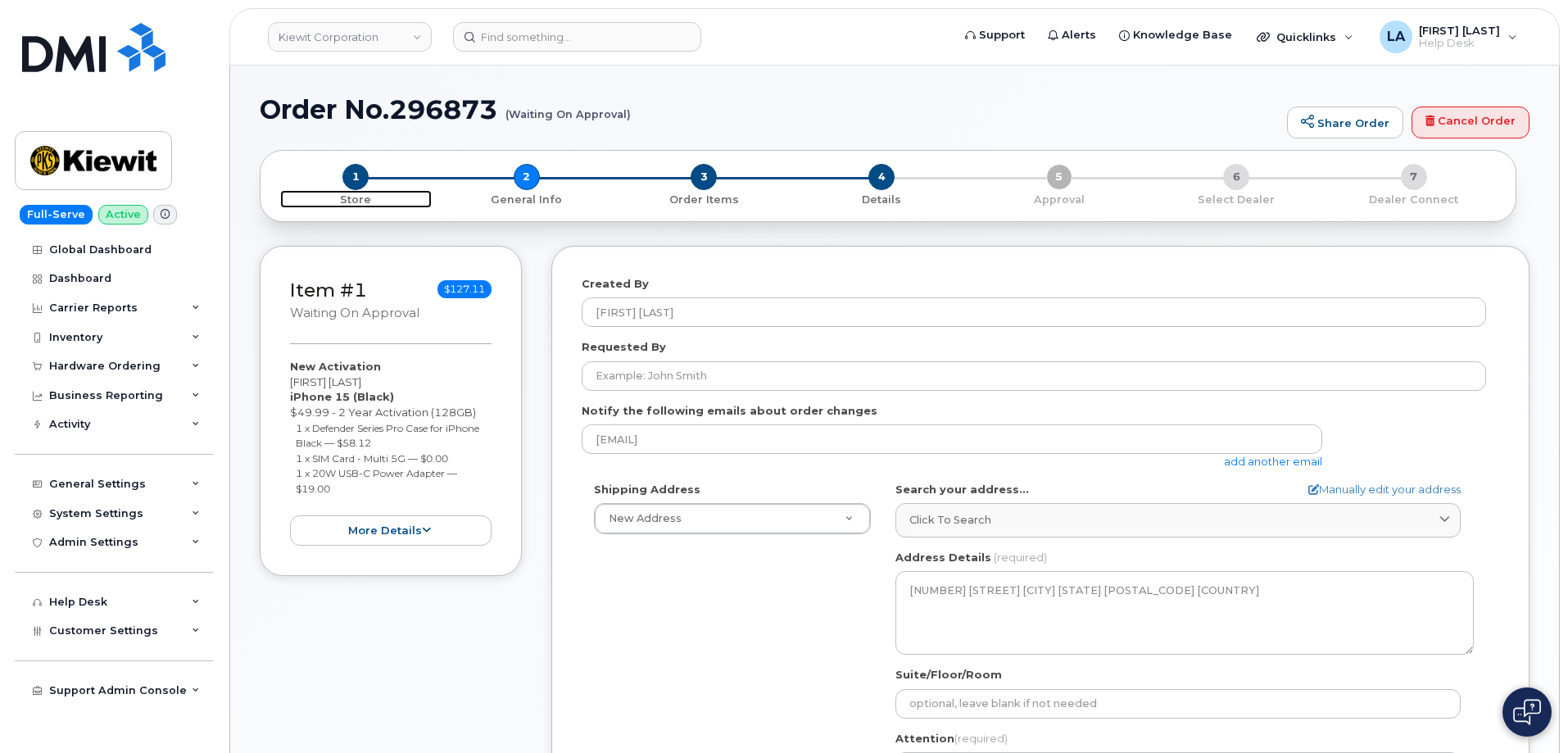 click on "1" at bounding box center [356, 177] 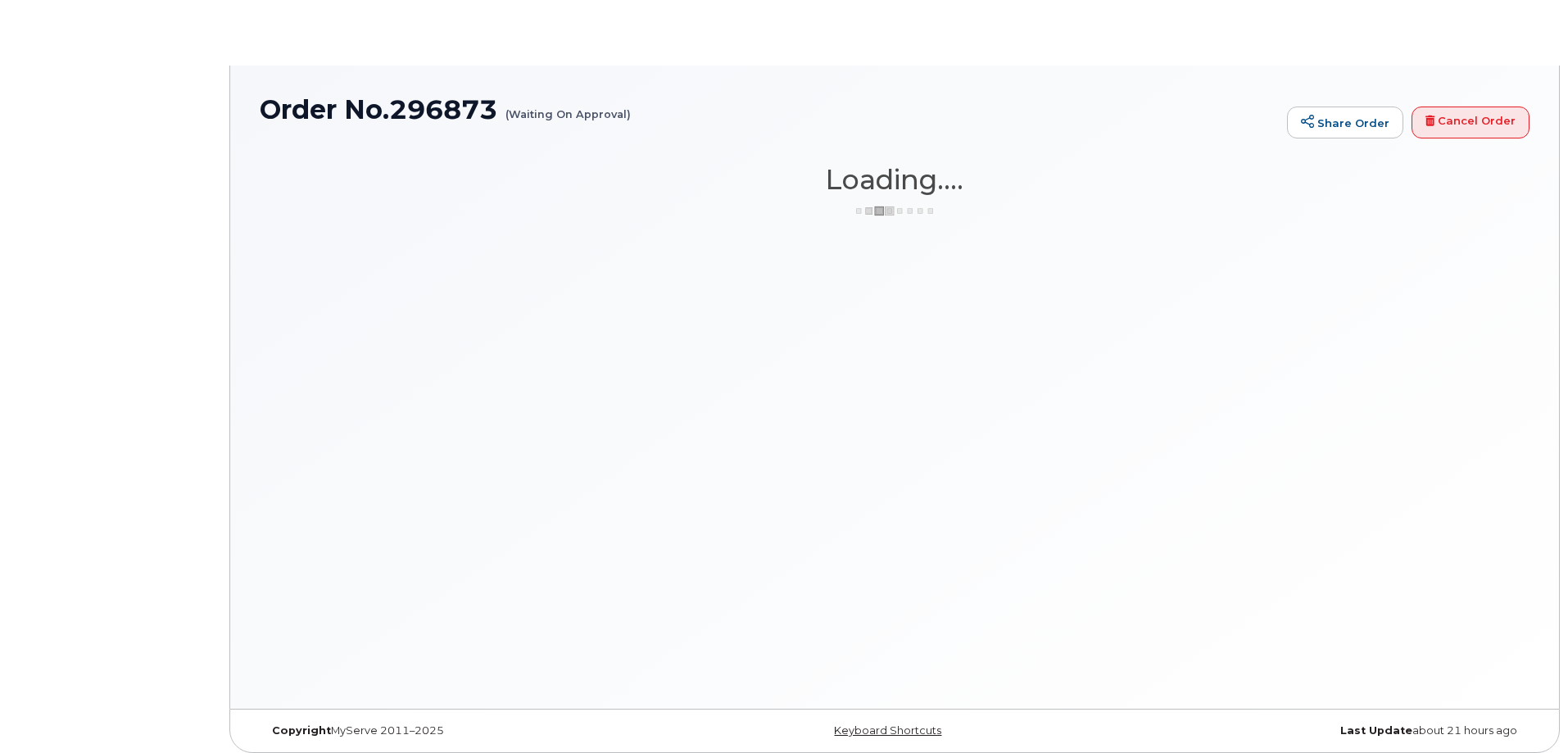 scroll, scrollTop: 0, scrollLeft: 0, axis: both 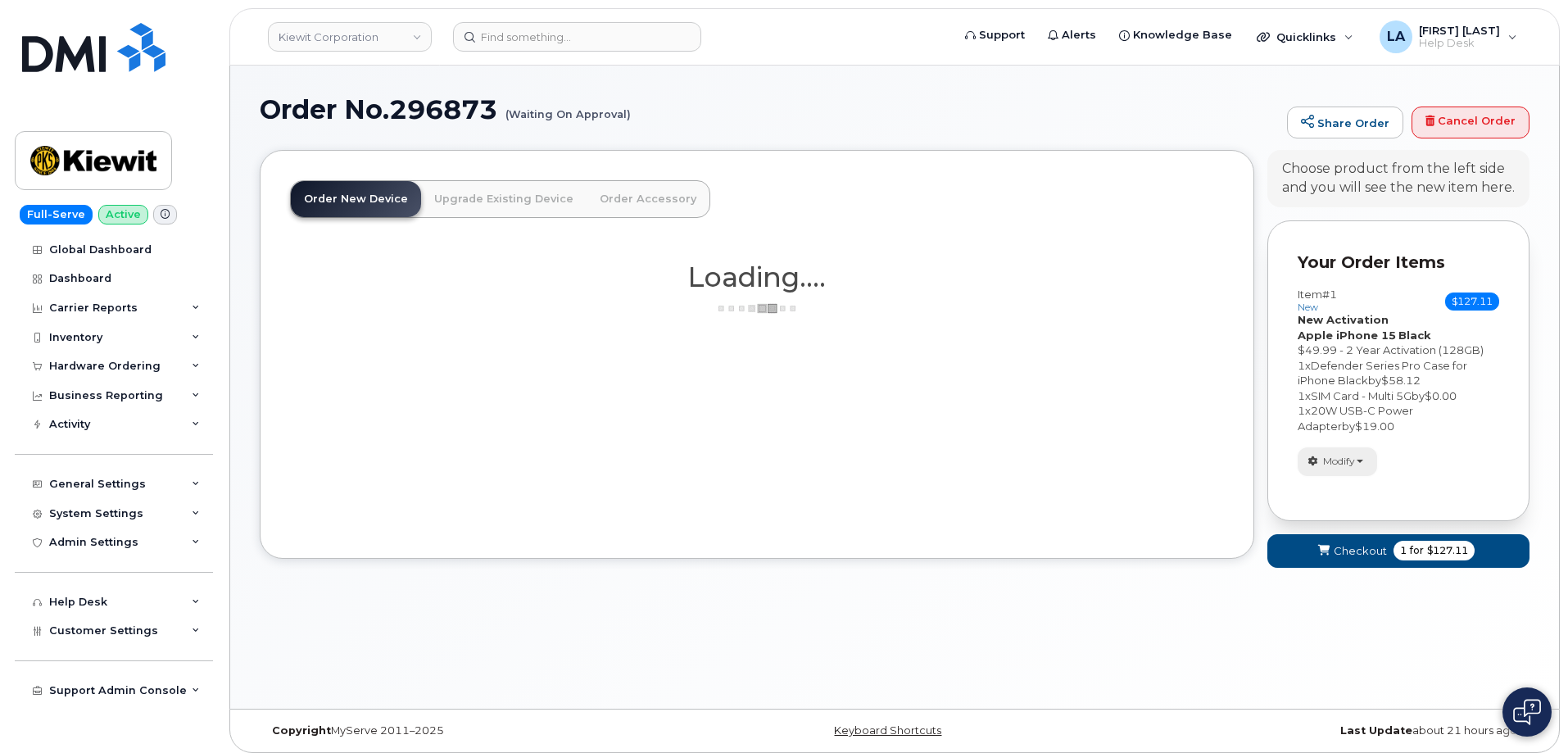 click on "Modify" at bounding box center [1339, 461] 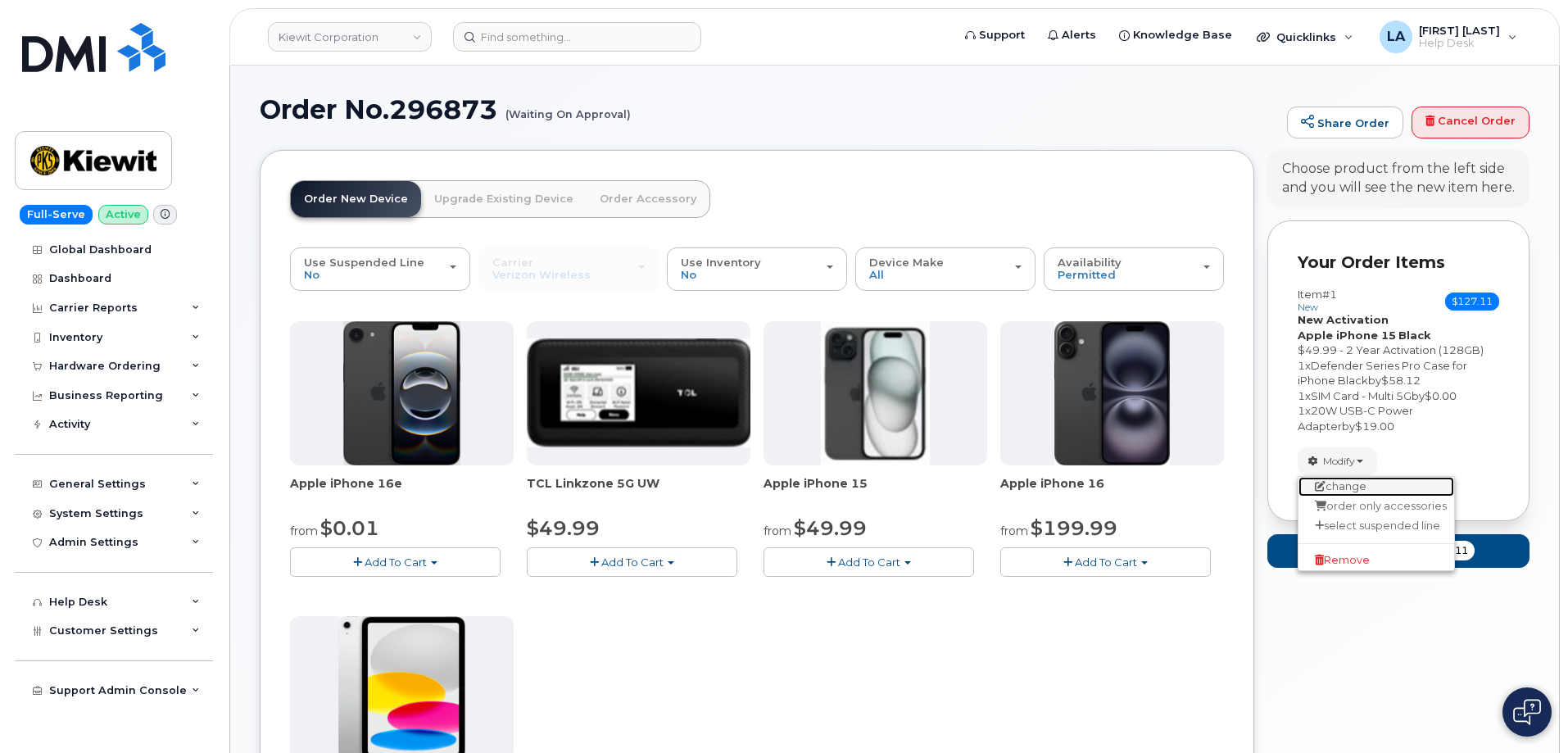 click on "change" at bounding box center (1376, 487) 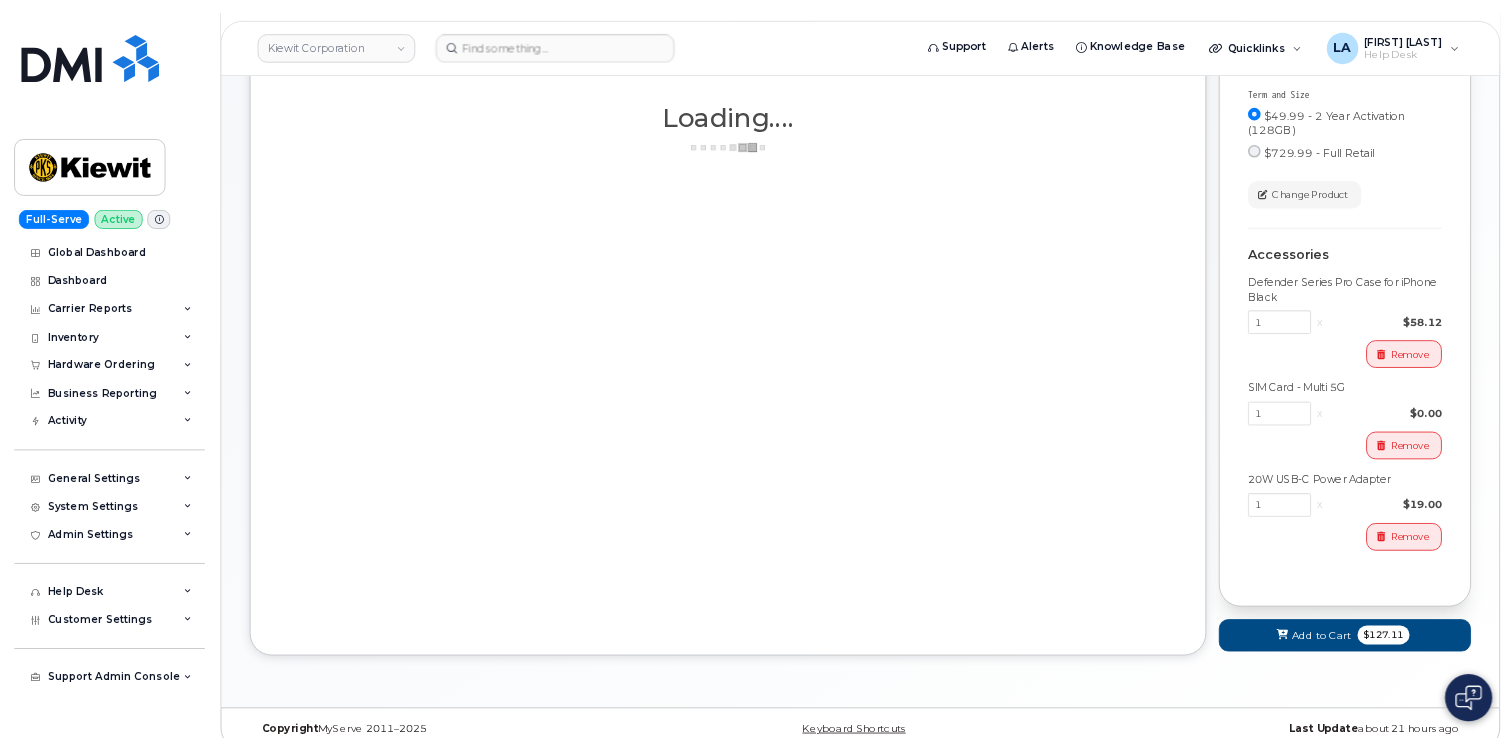 scroll, scrollTop: 232, scrollLeft: 0, axis: vertical 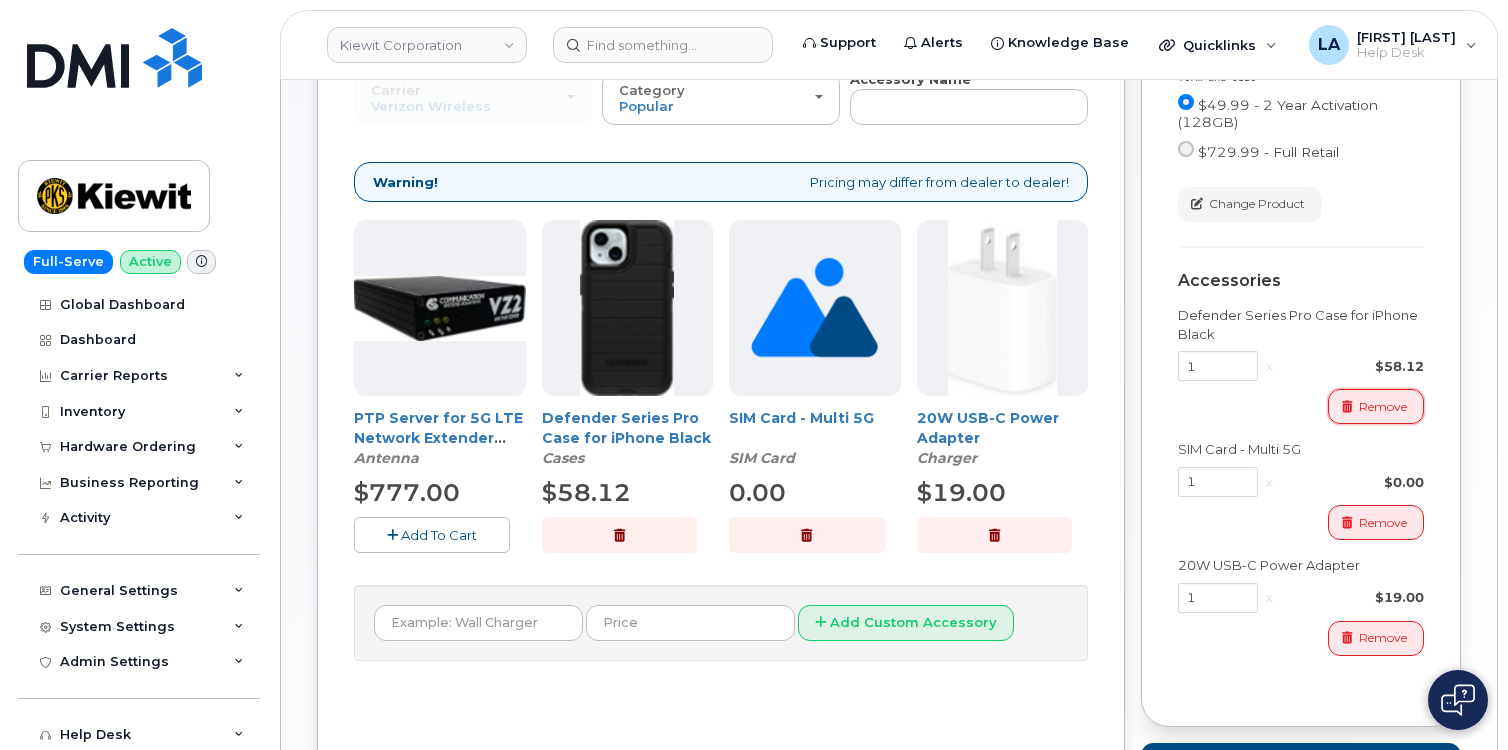 click on "Remove" at bounding box center [1383, 407] 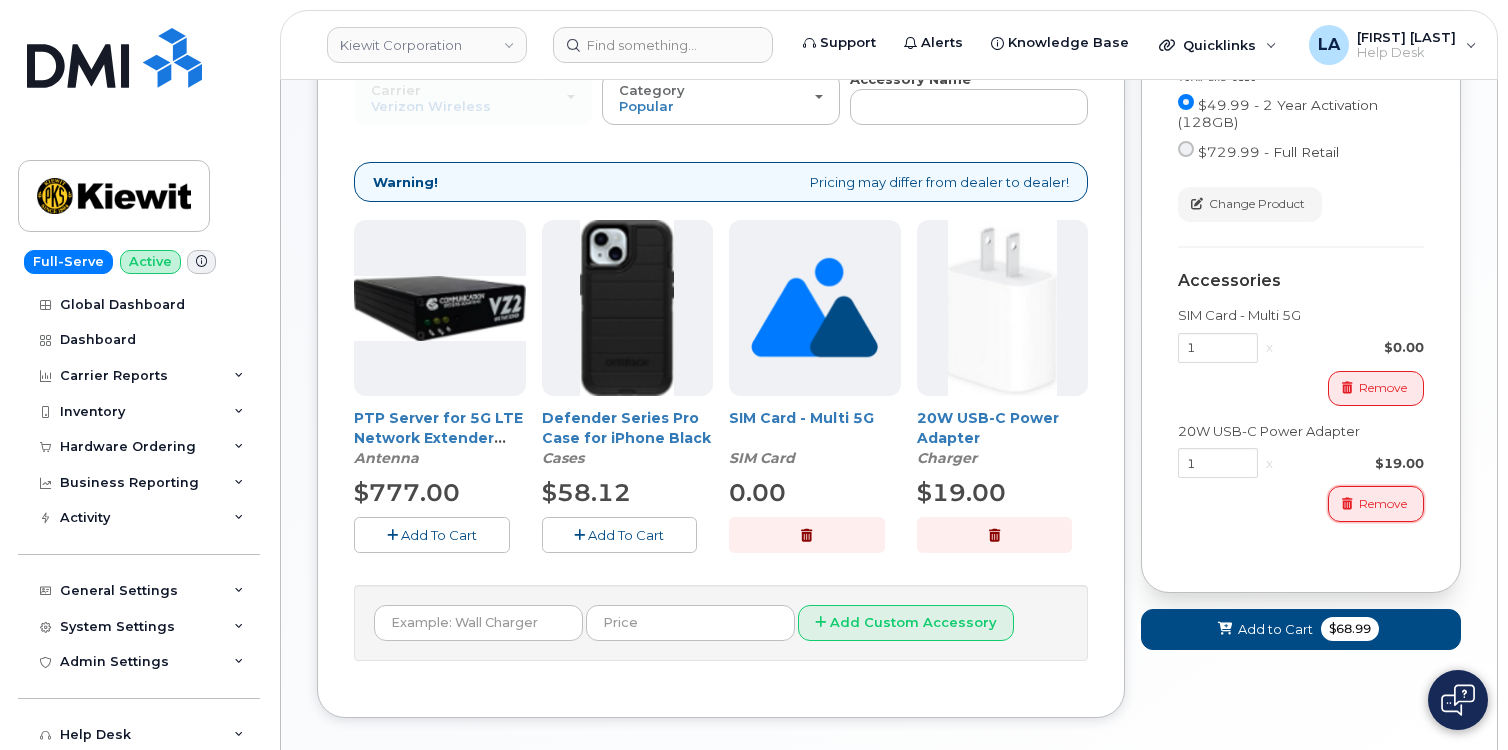 click on "Remove" at bounding box center (1383, 504) 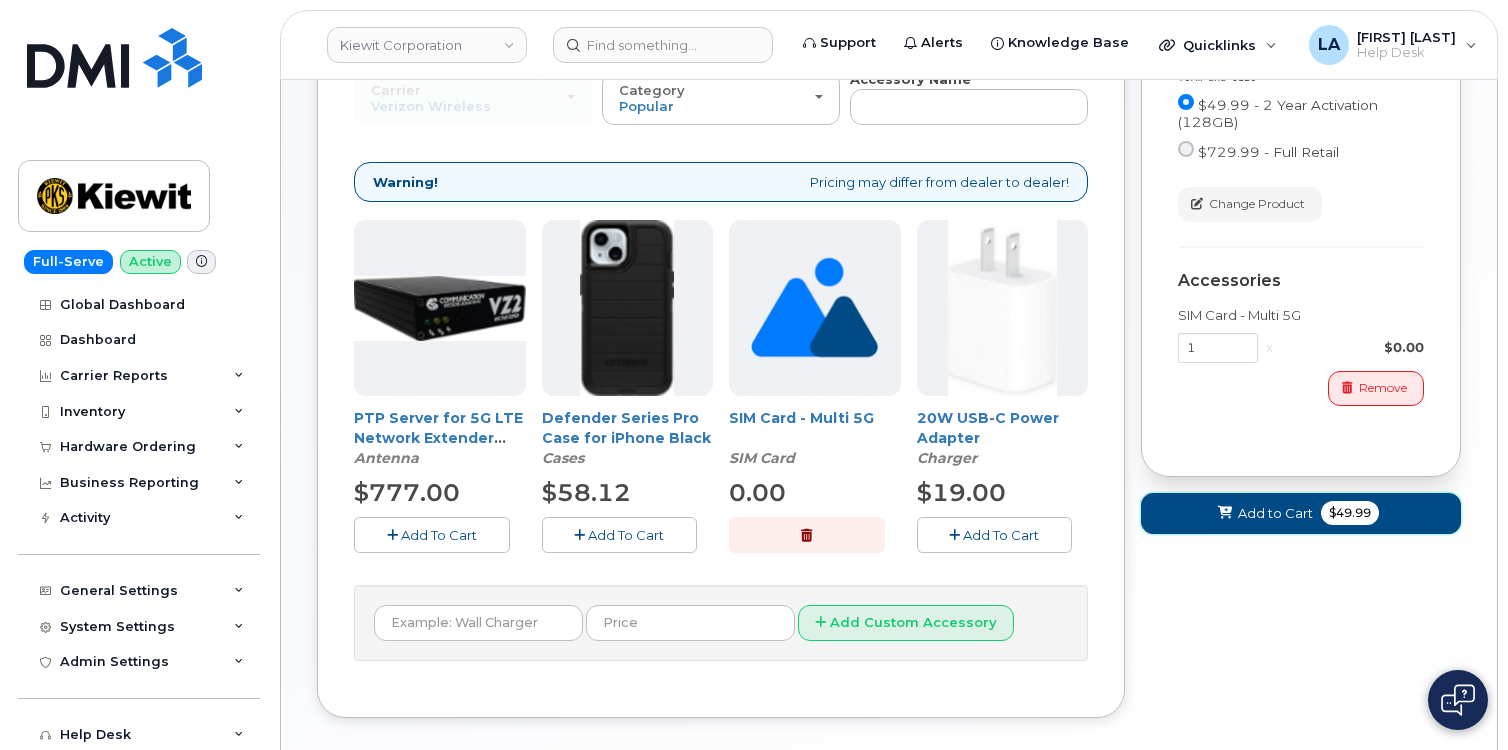click on "Add to Cart
$49.99" at bounding box center (1301, 513) 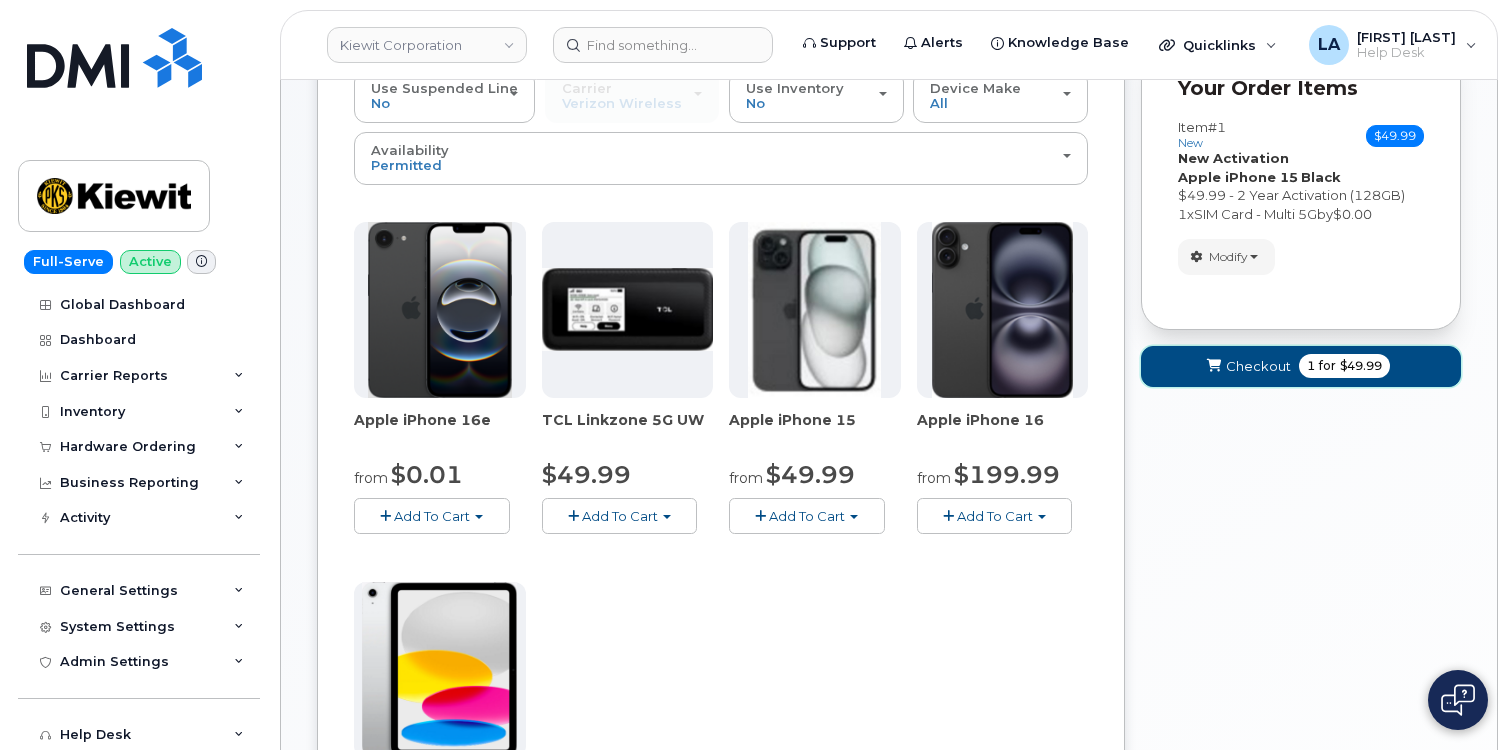 click on "Checkout" at bounding box center [1258, 366] 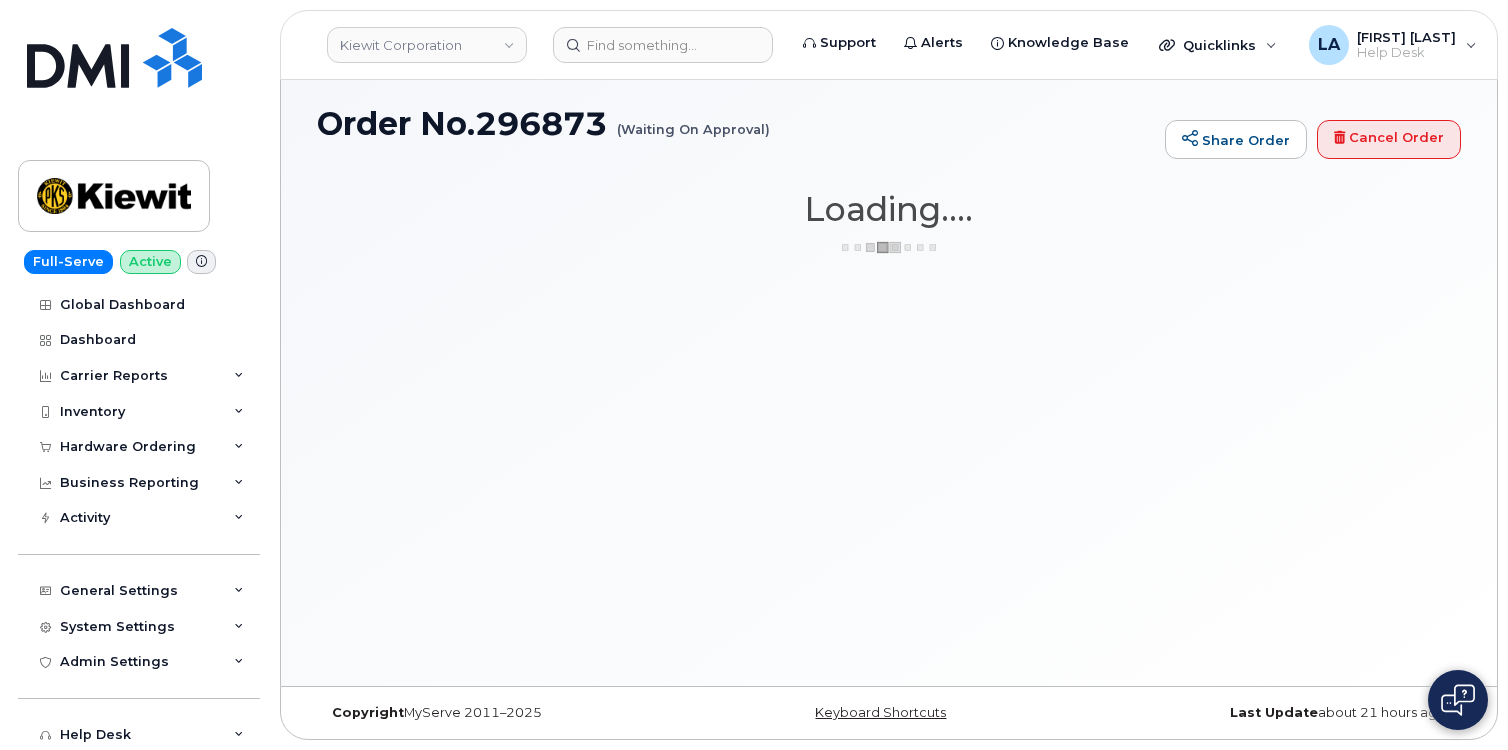 scroll, scrollTop: 10, scrollLeft: 0, axis: vertical 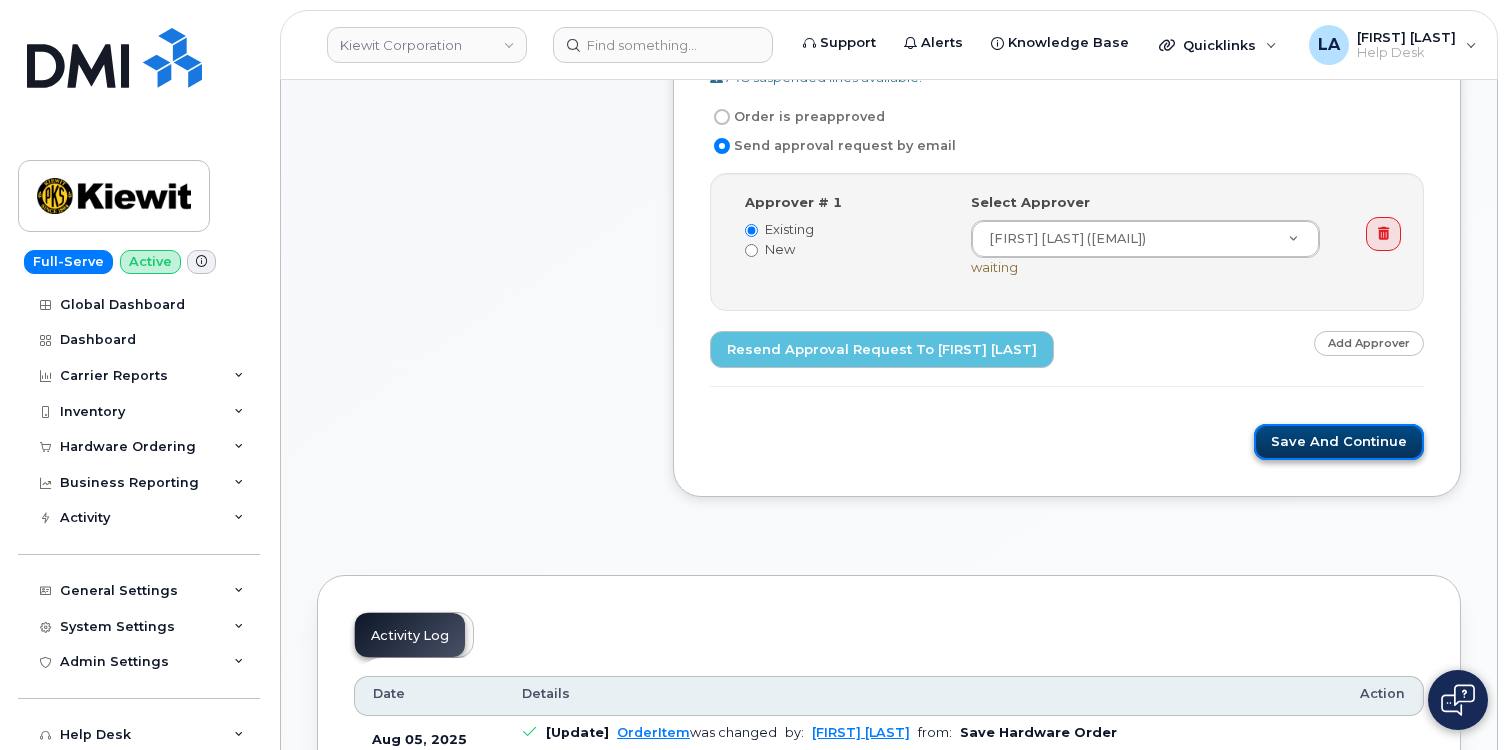 click on "Save and Continue" at bounding box center (1339, 442) 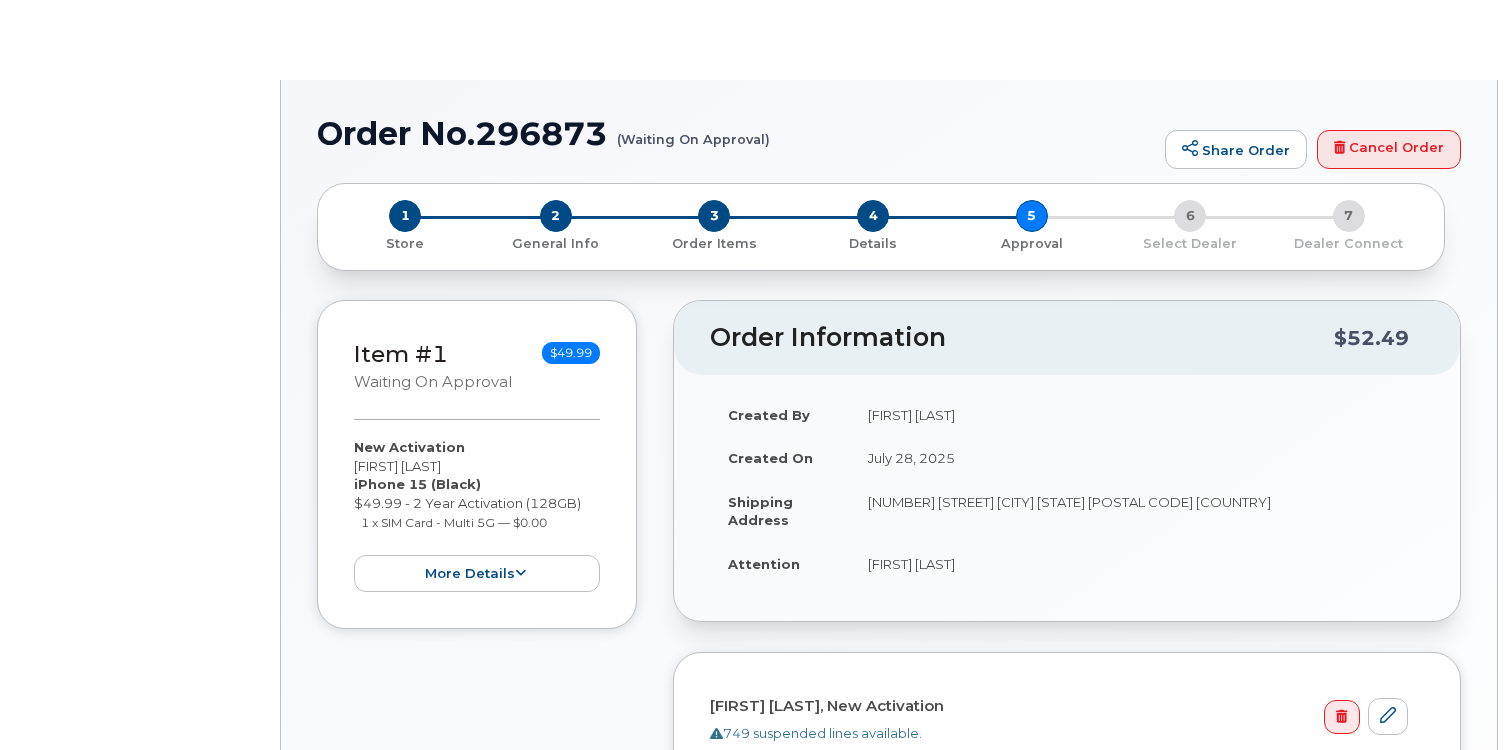 scroll, scrollTop: 0, scrollLeft: 0, axis: both 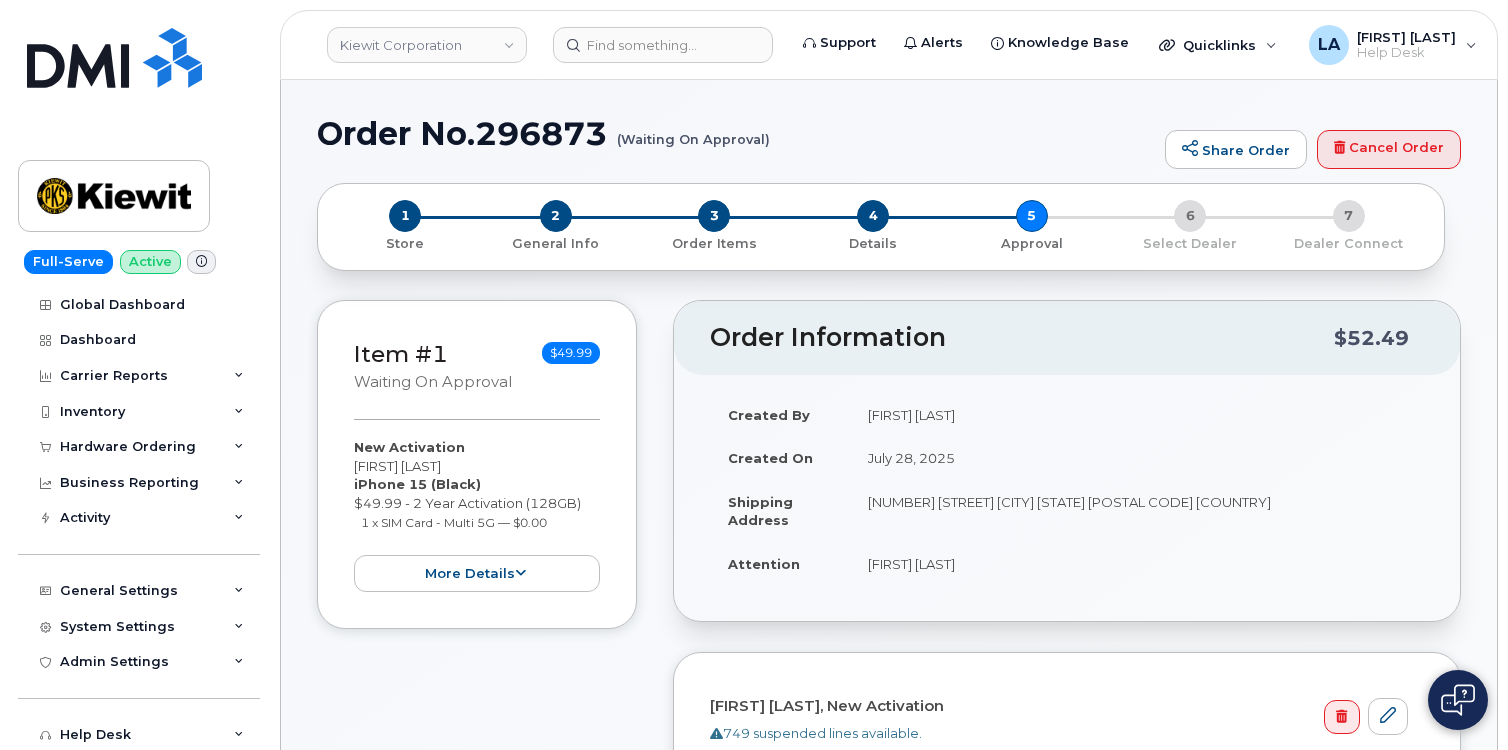 click on "[FIRST] [LAST]" at bounding box center [1137, 415] 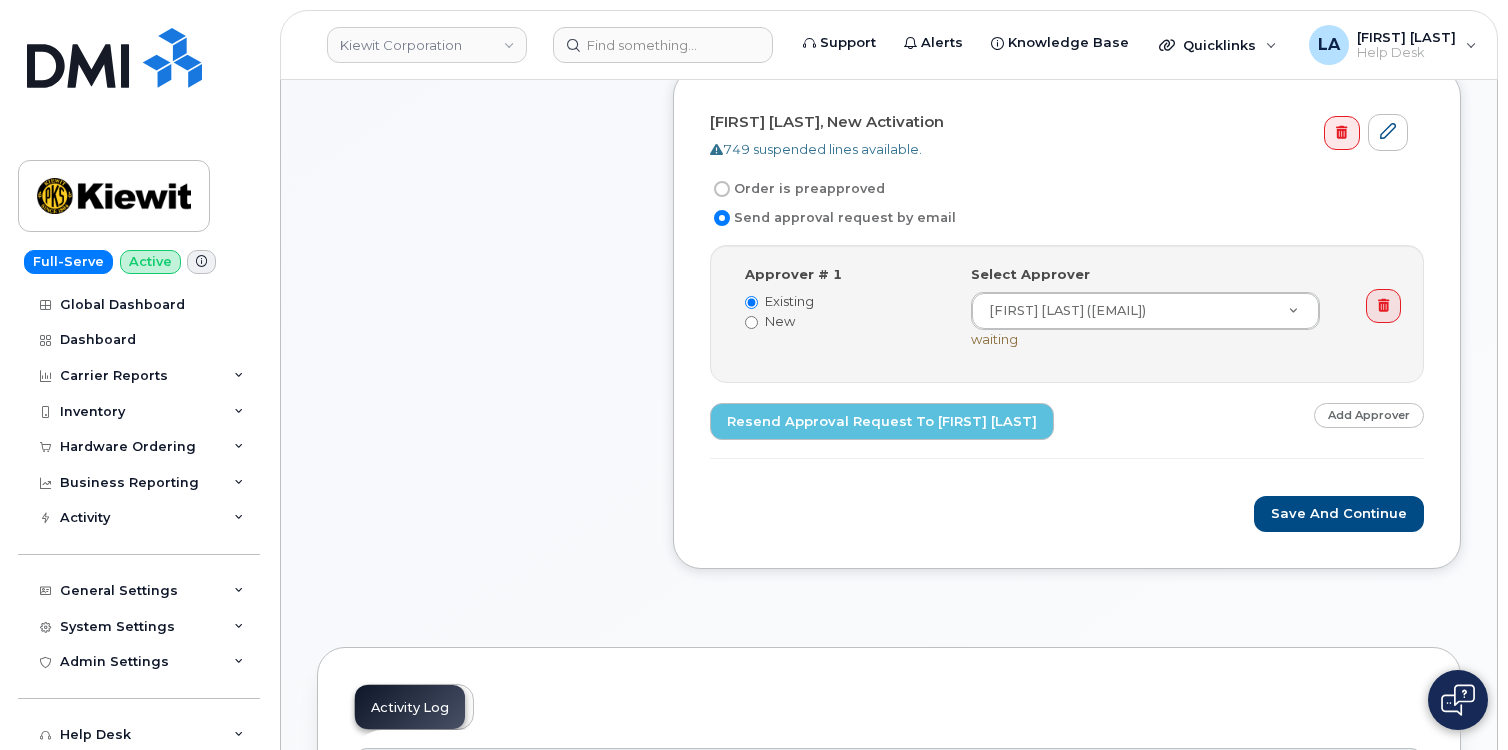 scroll, scrollTop: 490, scrollLeft: 0, axis: vertical 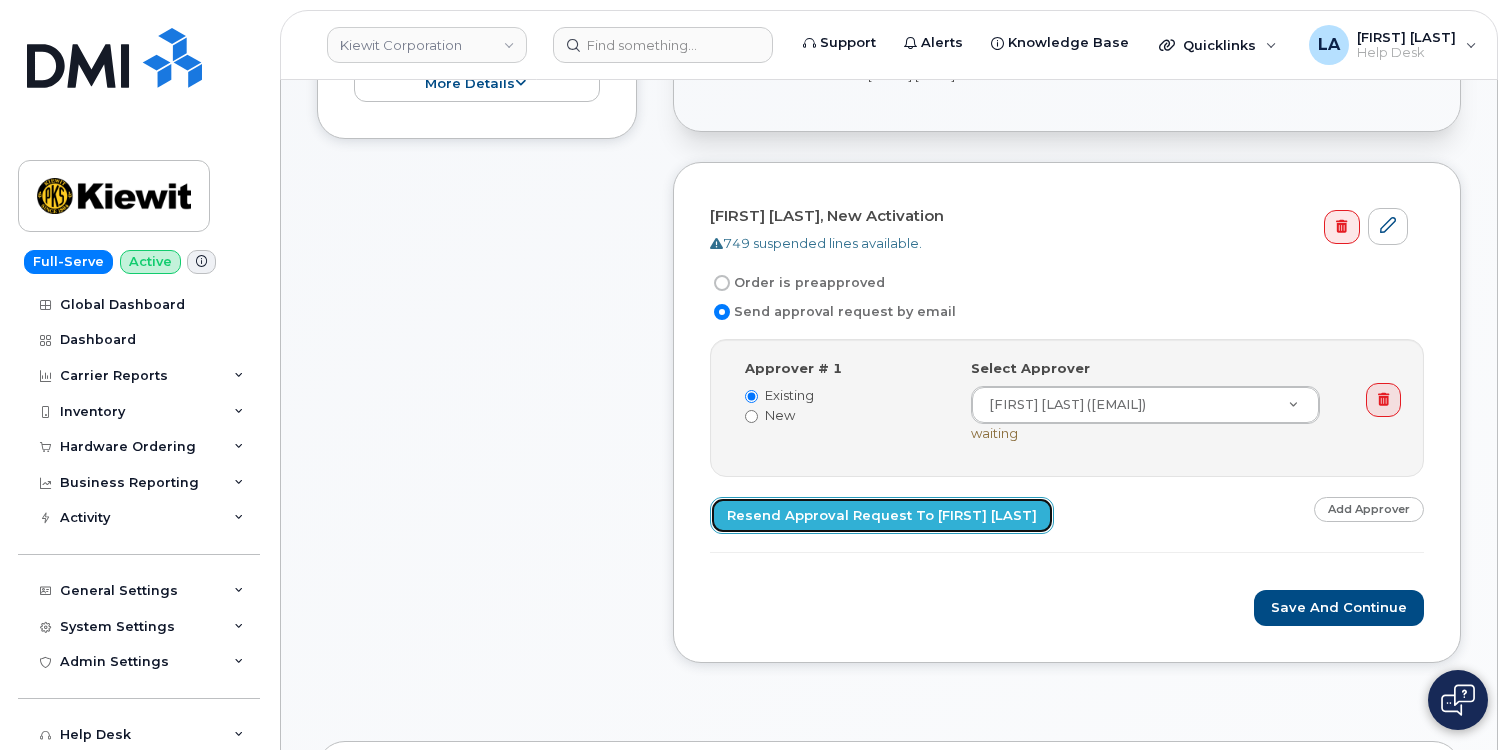 click on "Resend Approval Request to [FIRST] [LAST]" at bounding box center [882, 515] 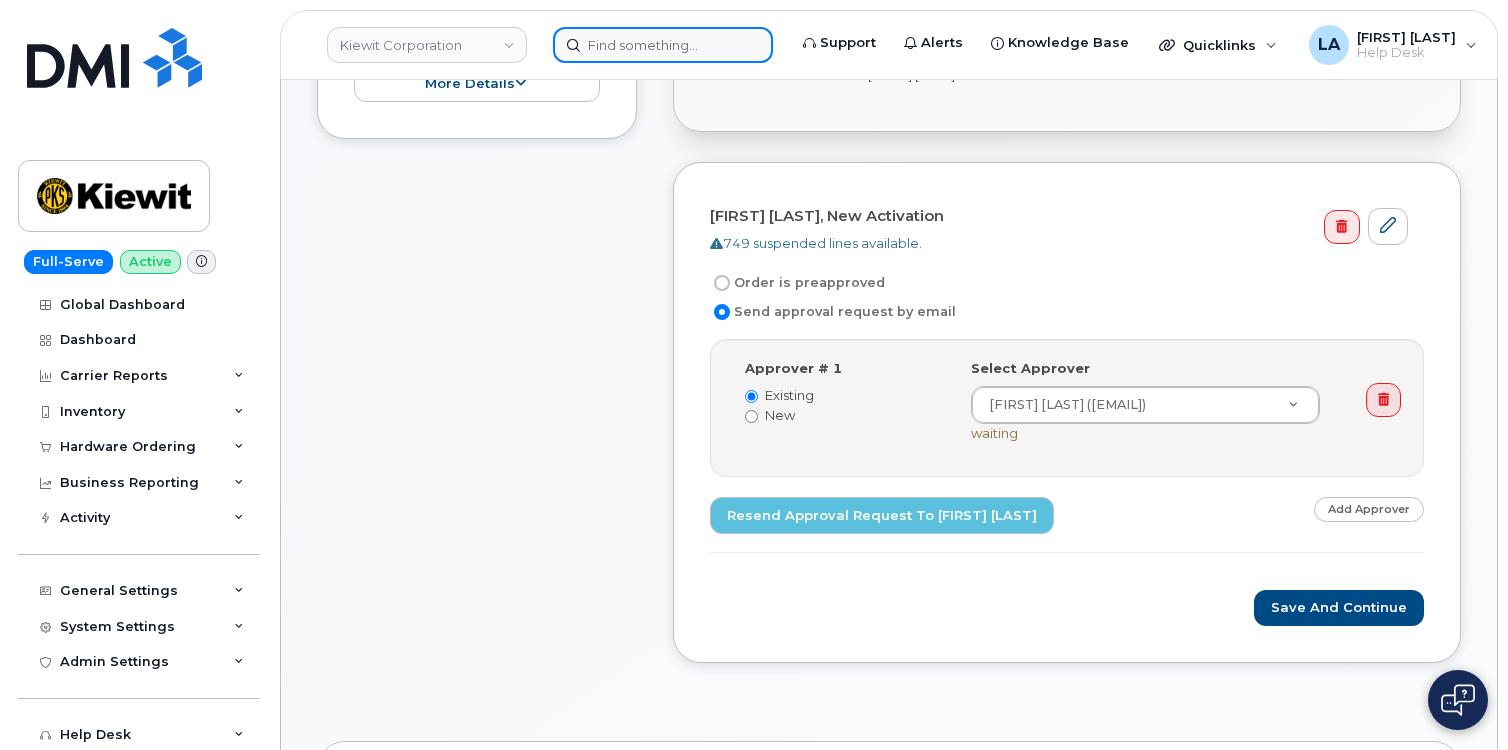 click at bounding box center (663, 45) 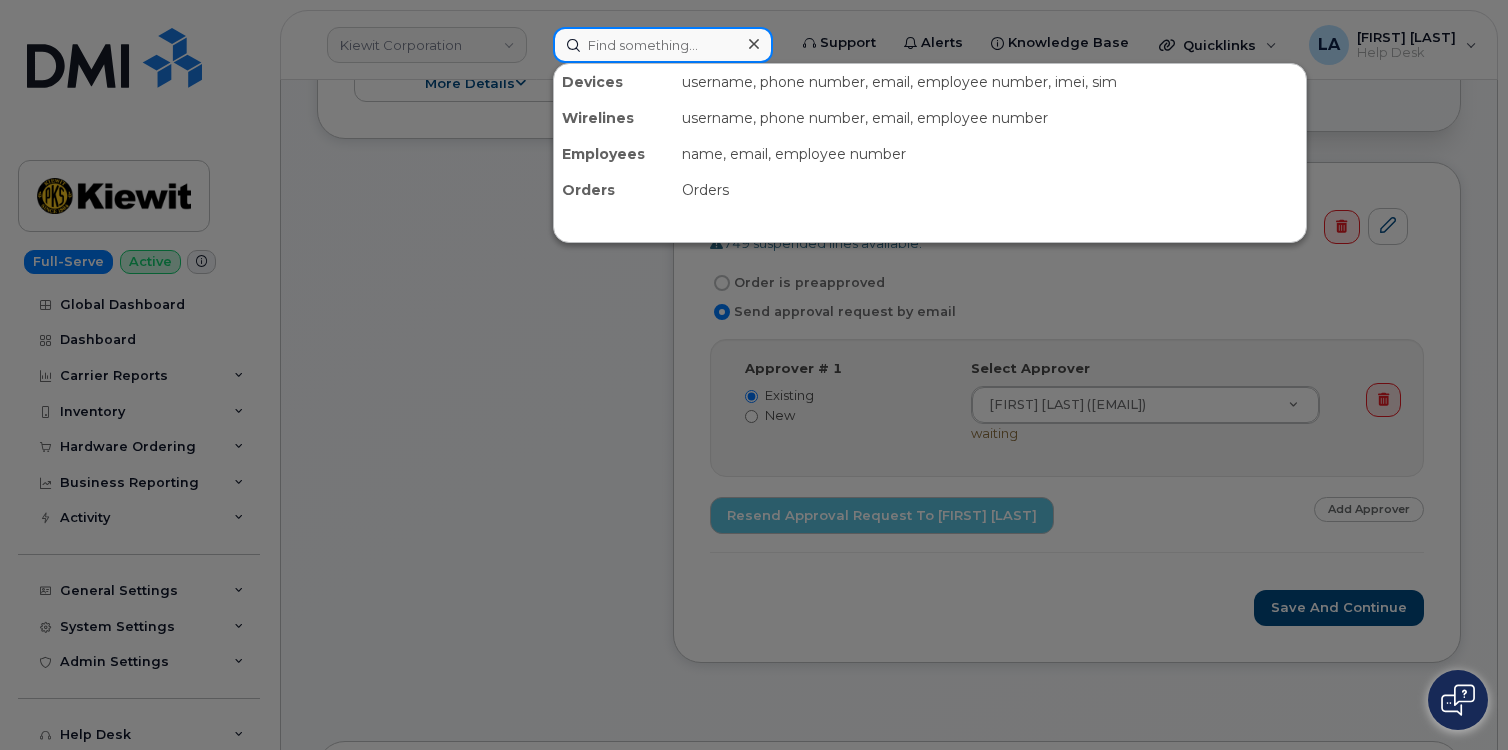 paste on "[PHONE]" 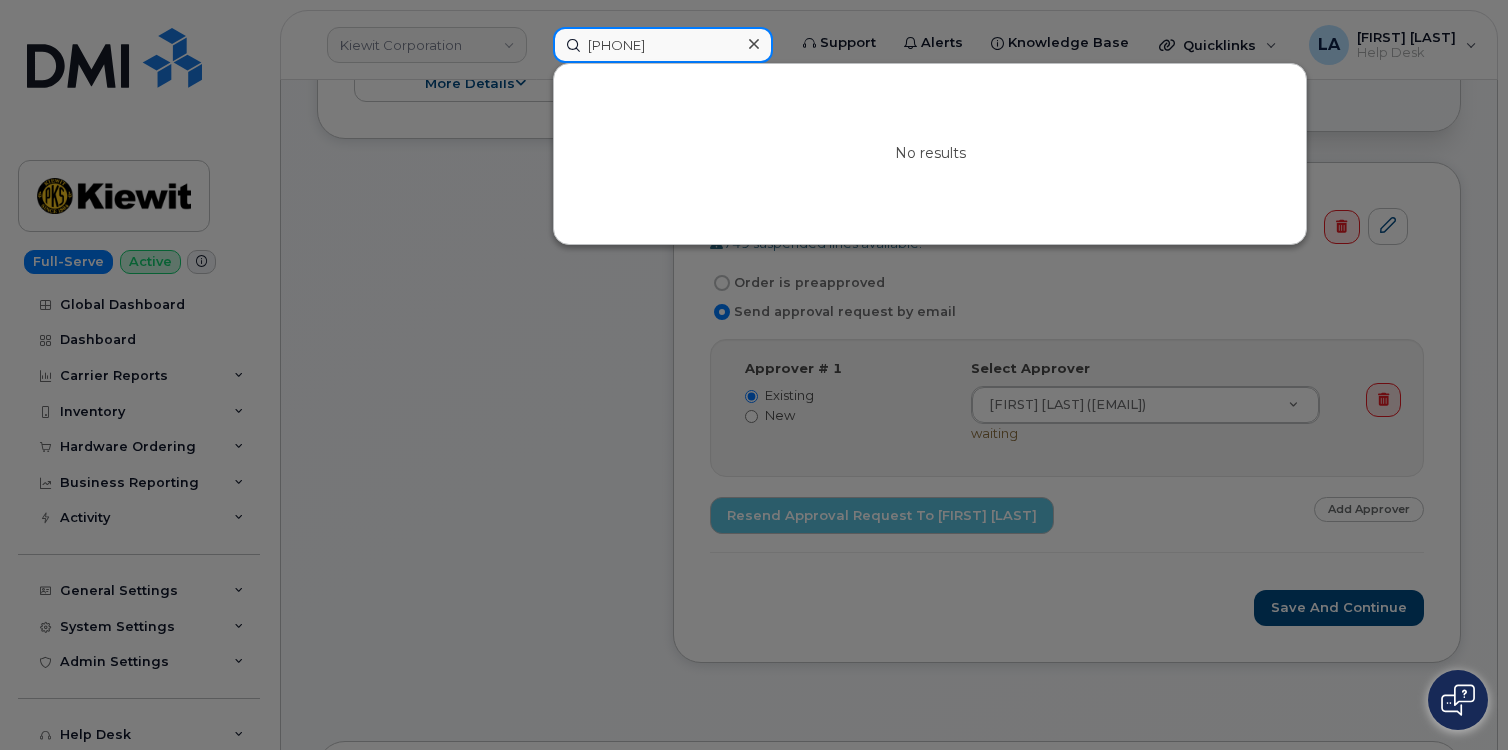 type on "[PHONE]" 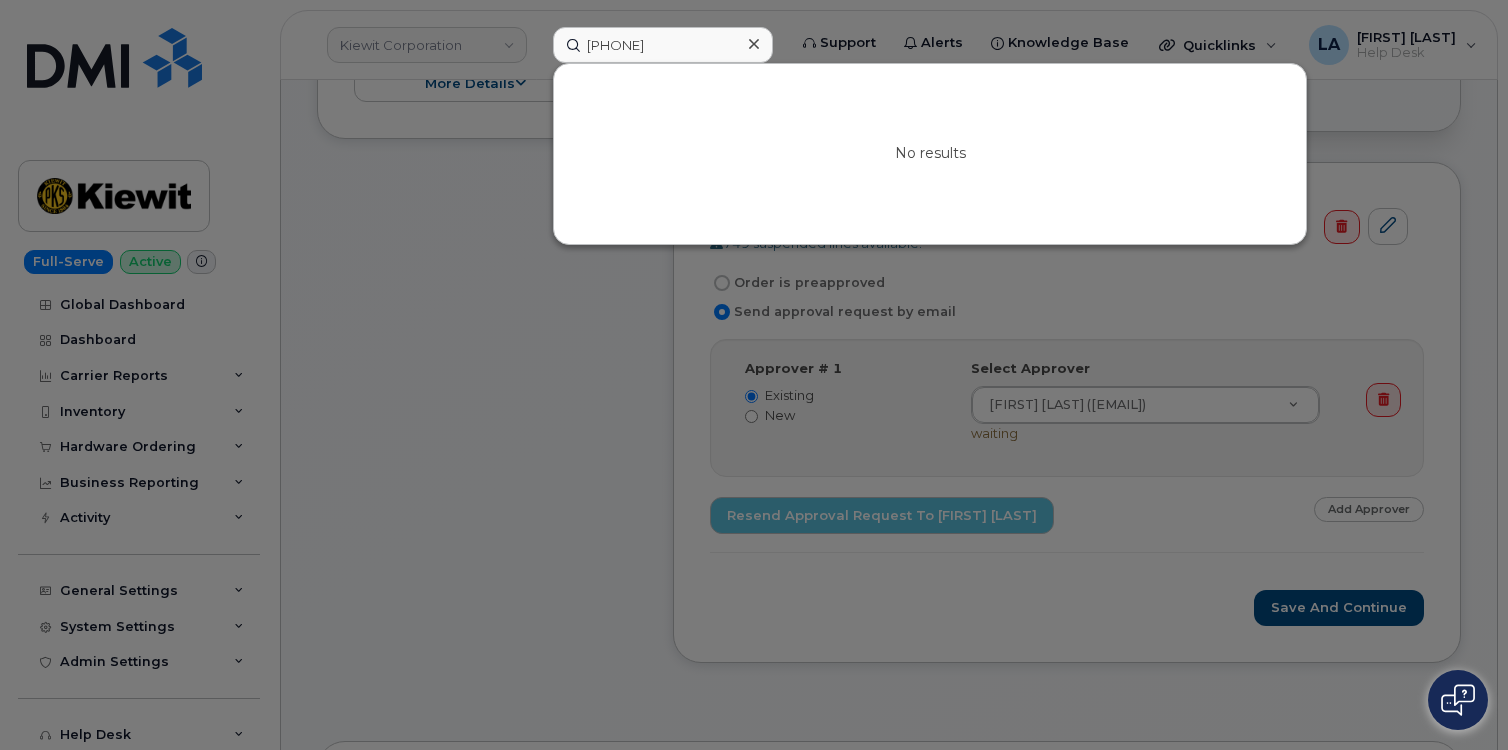 click 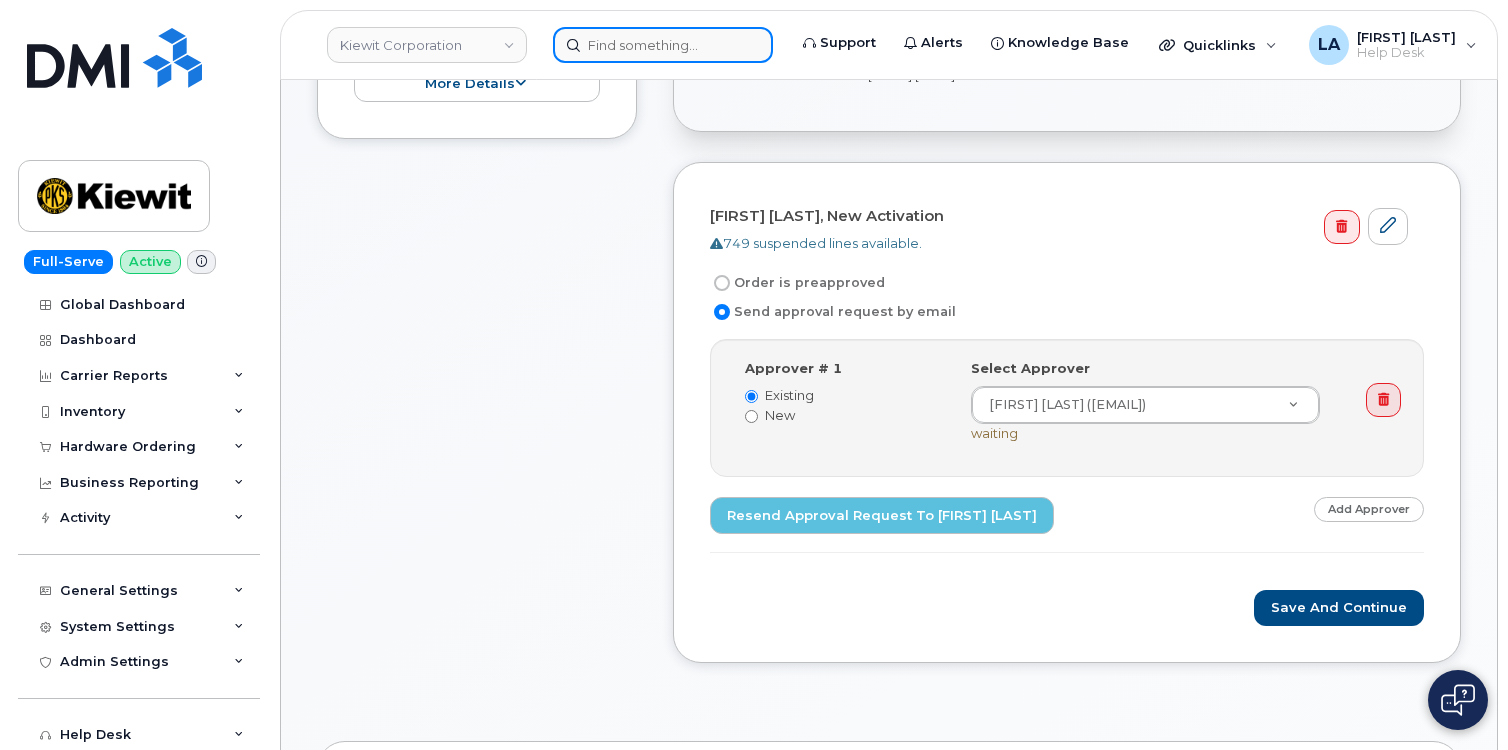 click at bounding box center [663, 45] 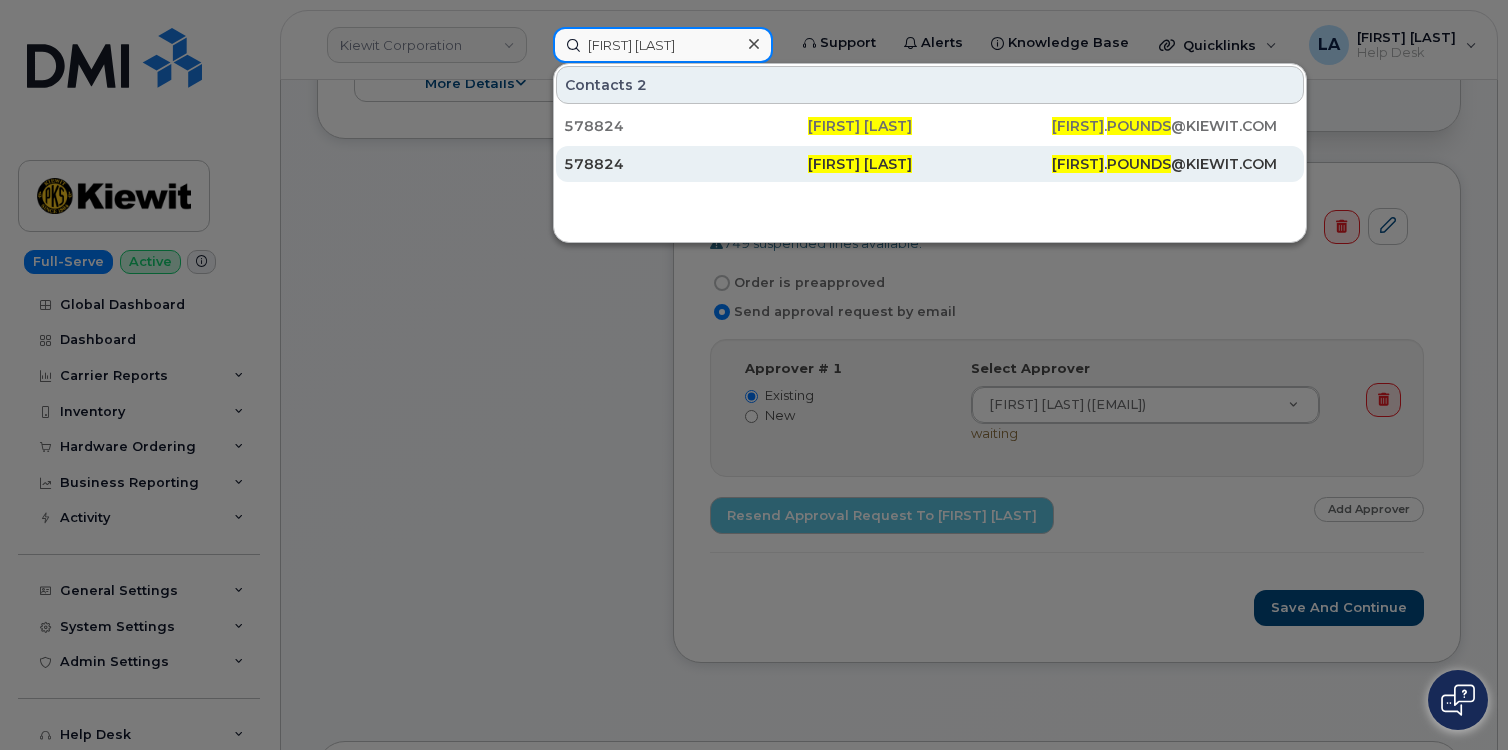 type on "[FIRST] [LAST]" 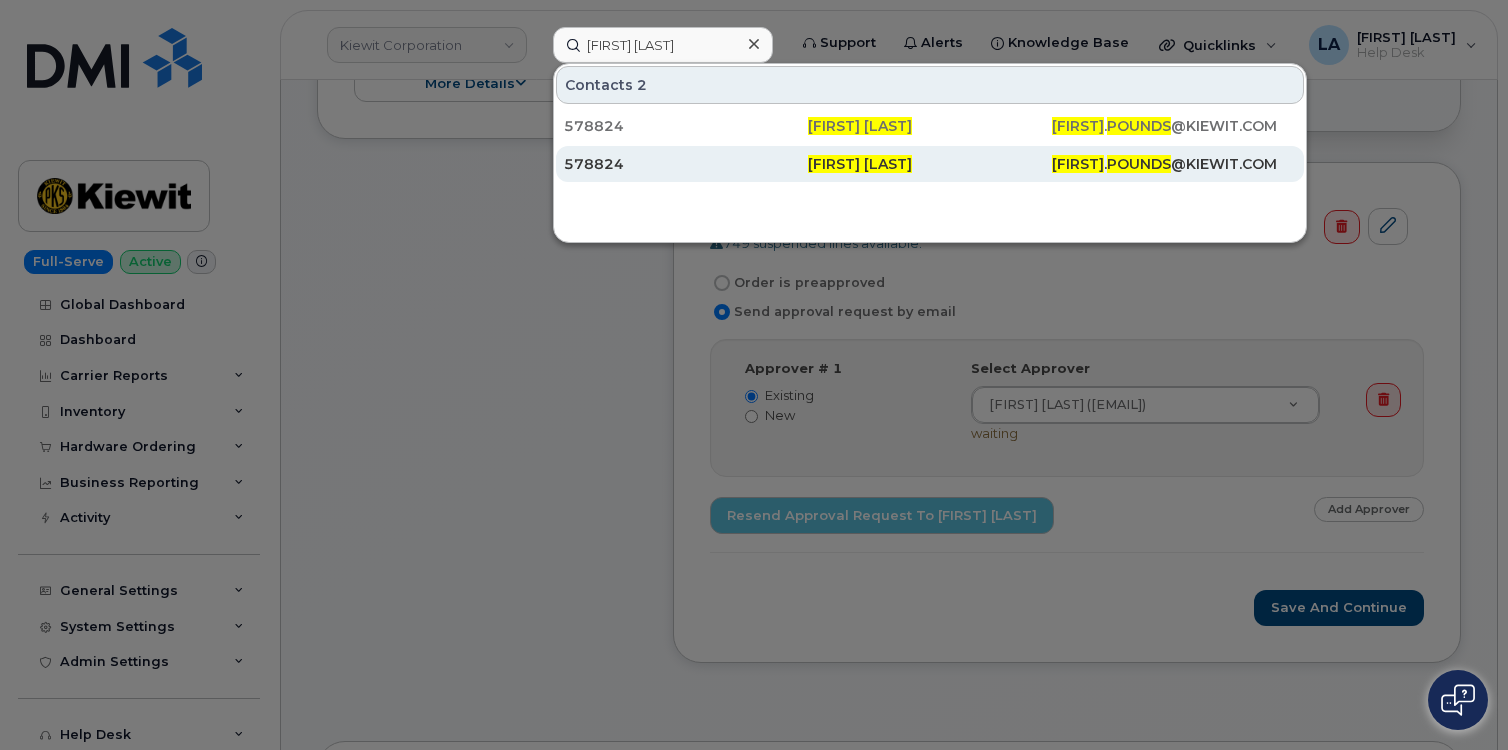 click on "578824" at bounding box center (686, 164) 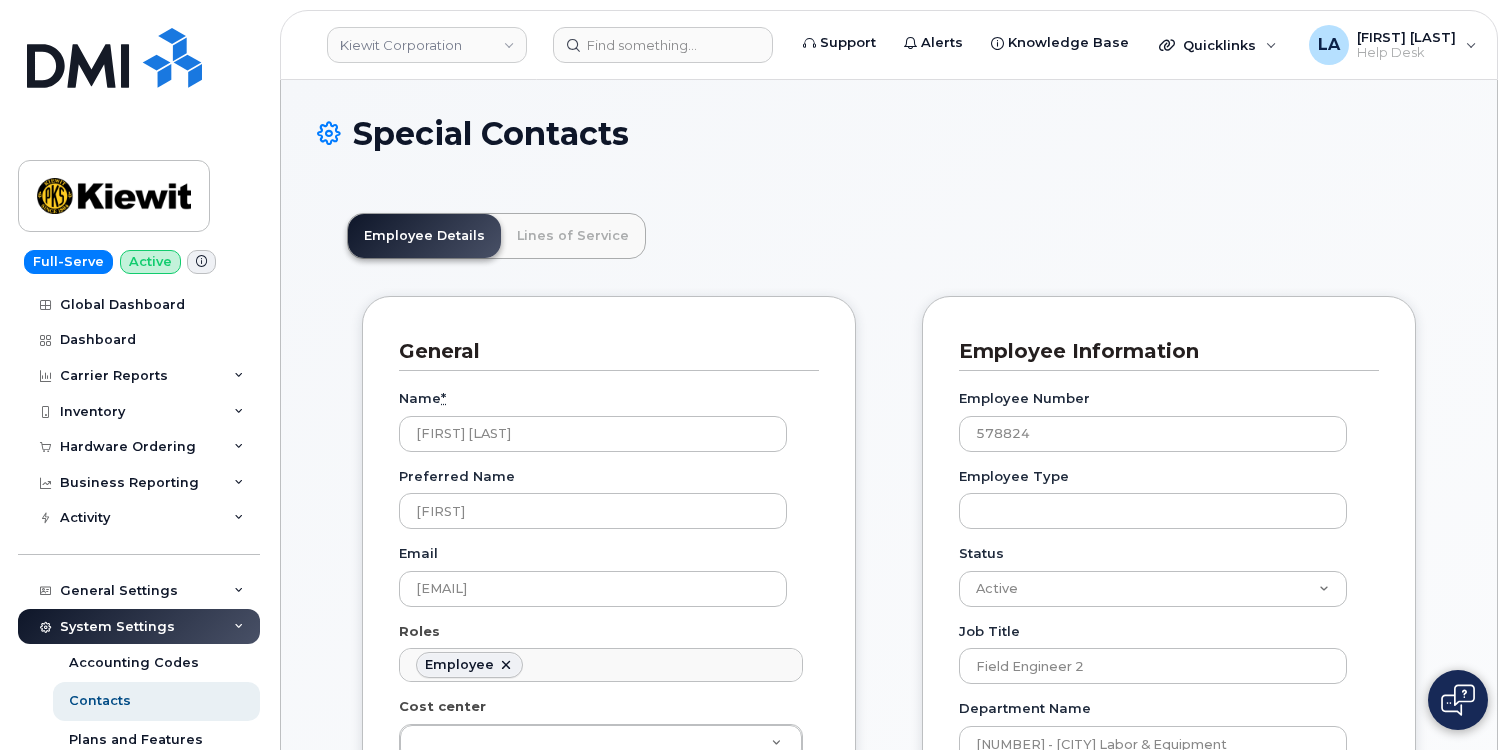 scroll, scrollTop: 0, scrollLeft: 0, axis: both 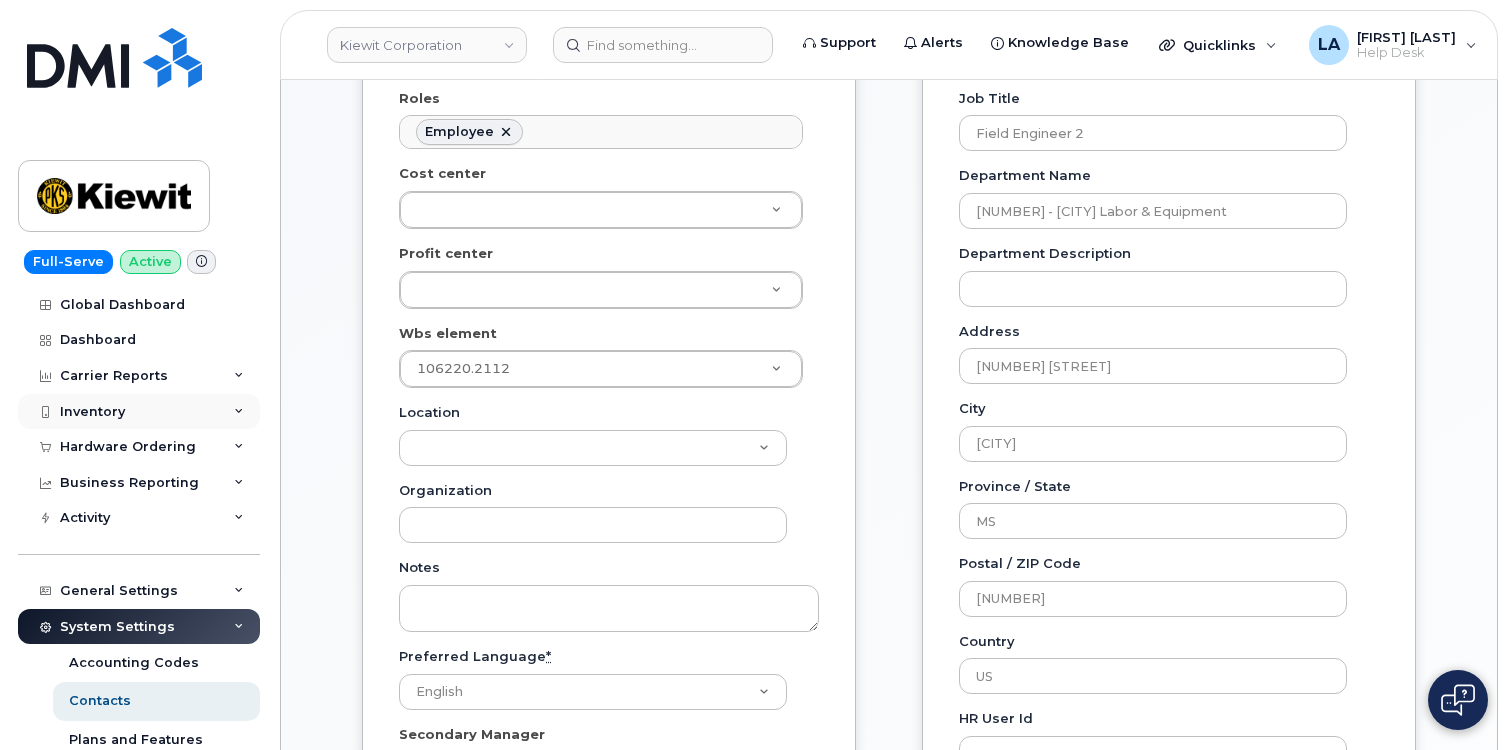 click on "Inventory" at bounding box center [92, 412] 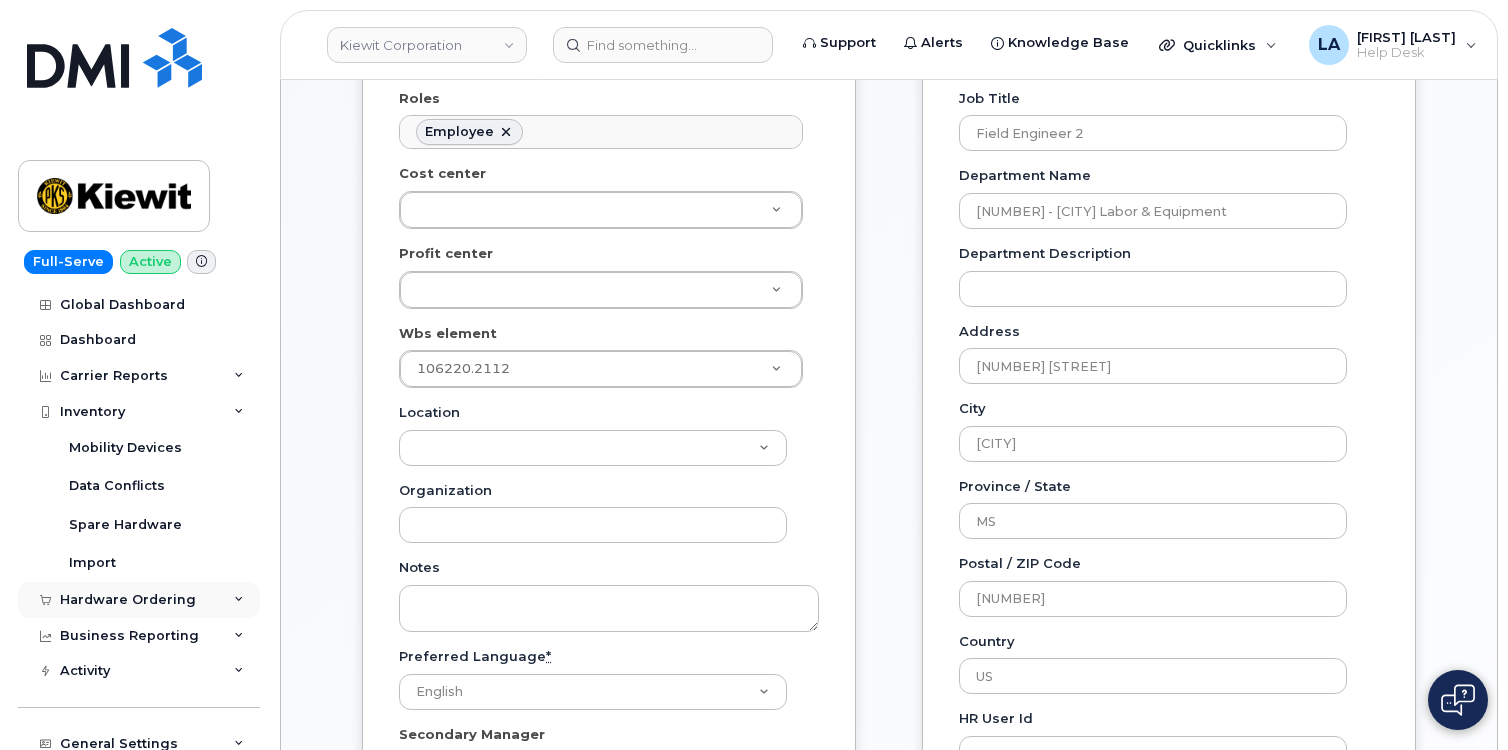 click on "Hardware Ordering" at bounding box center [128, 600] 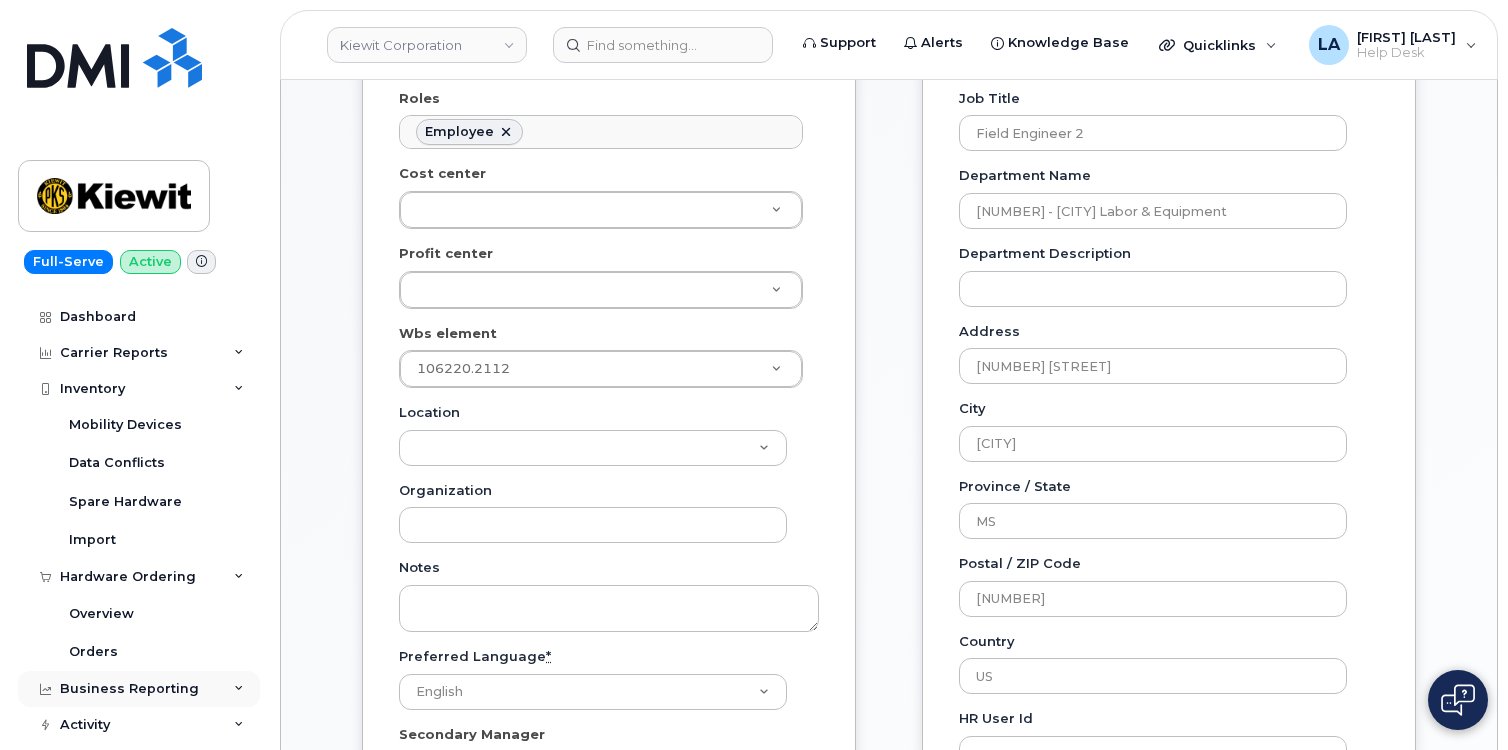 scroll, scrollTop: 33, scrollLeft: 0, axis: vertical 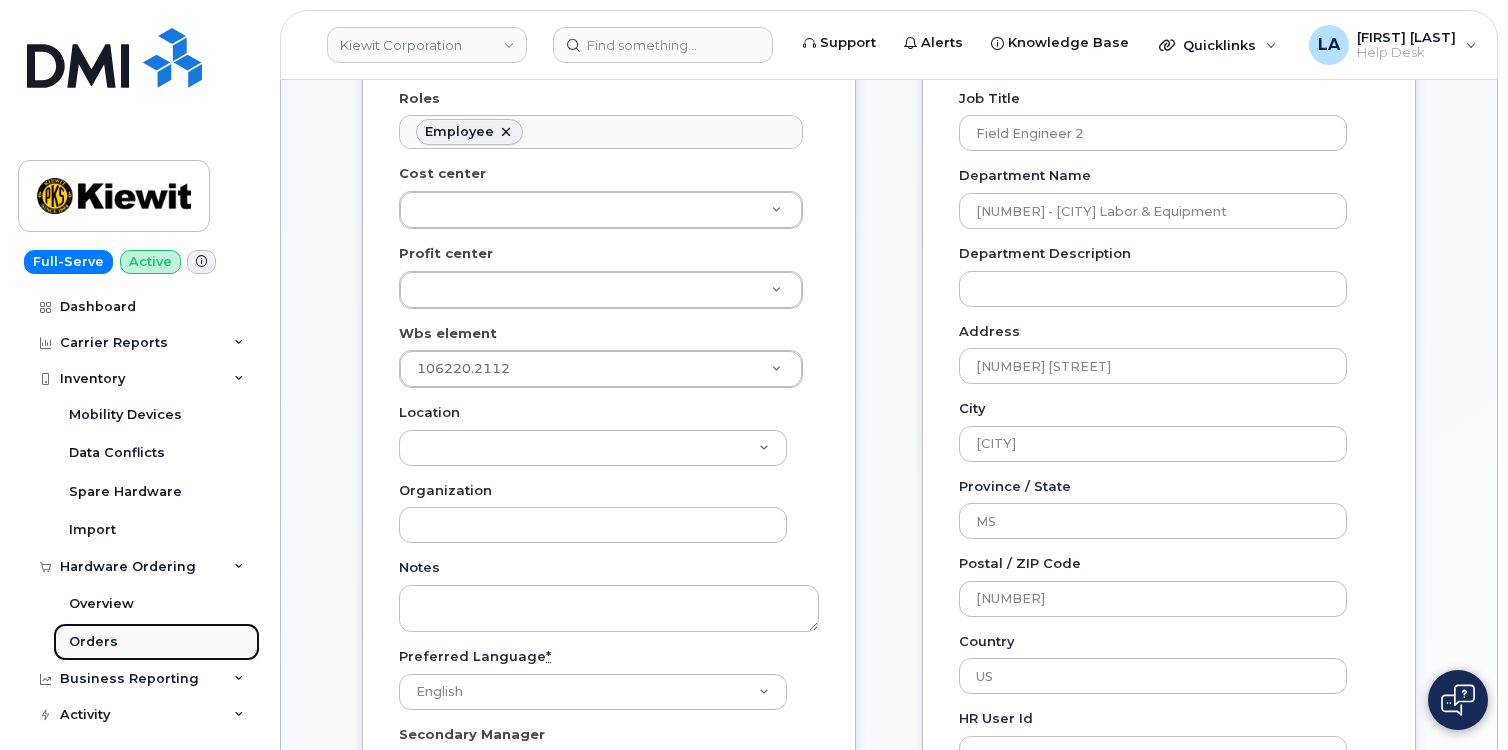 click on "Orders" at bounding box center (93, 642) 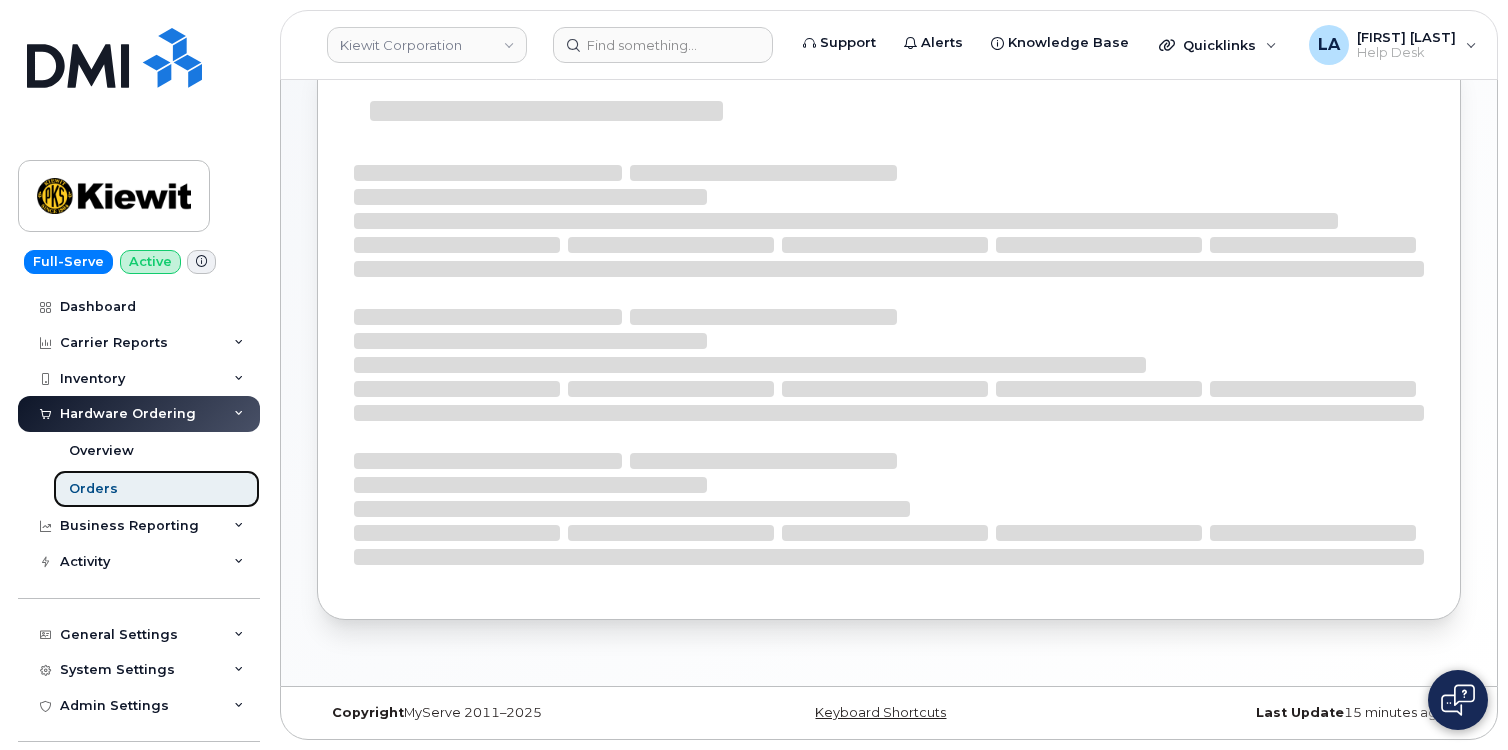 scroll, scrollTop: 0, scrollLeft: 0, axis: both 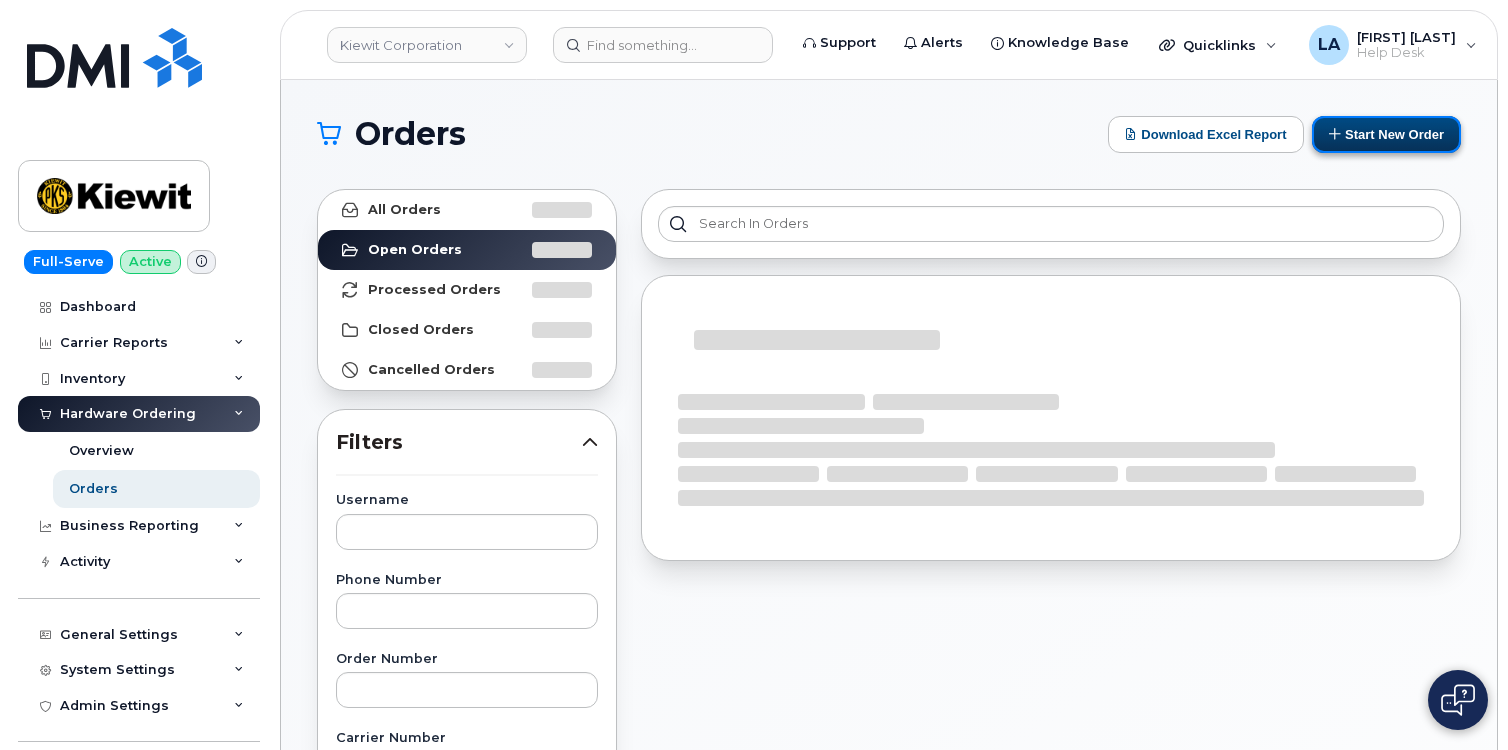click on "Start New Order" at bounding box center (1386, 134) 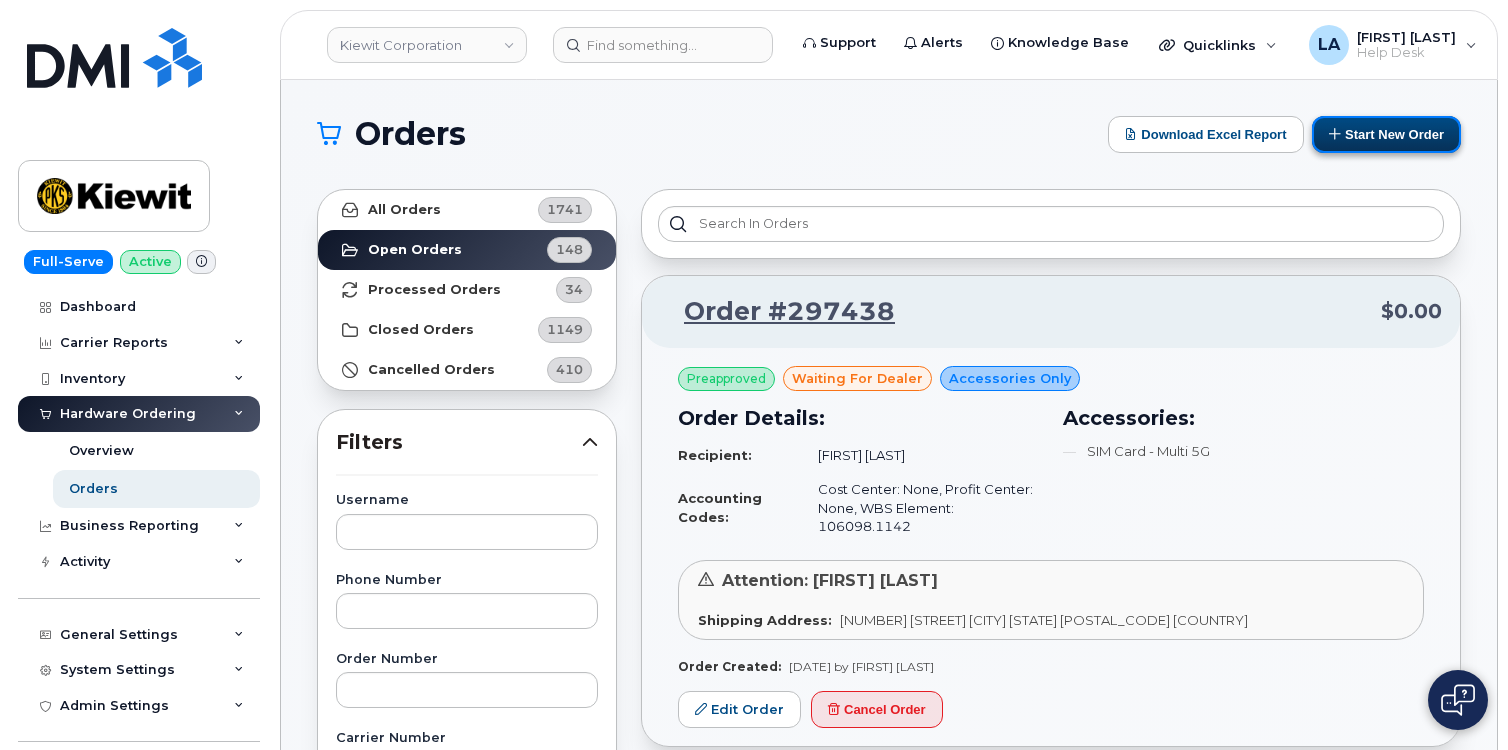 click on "Start New Order" at bounding box center [1386, 134] 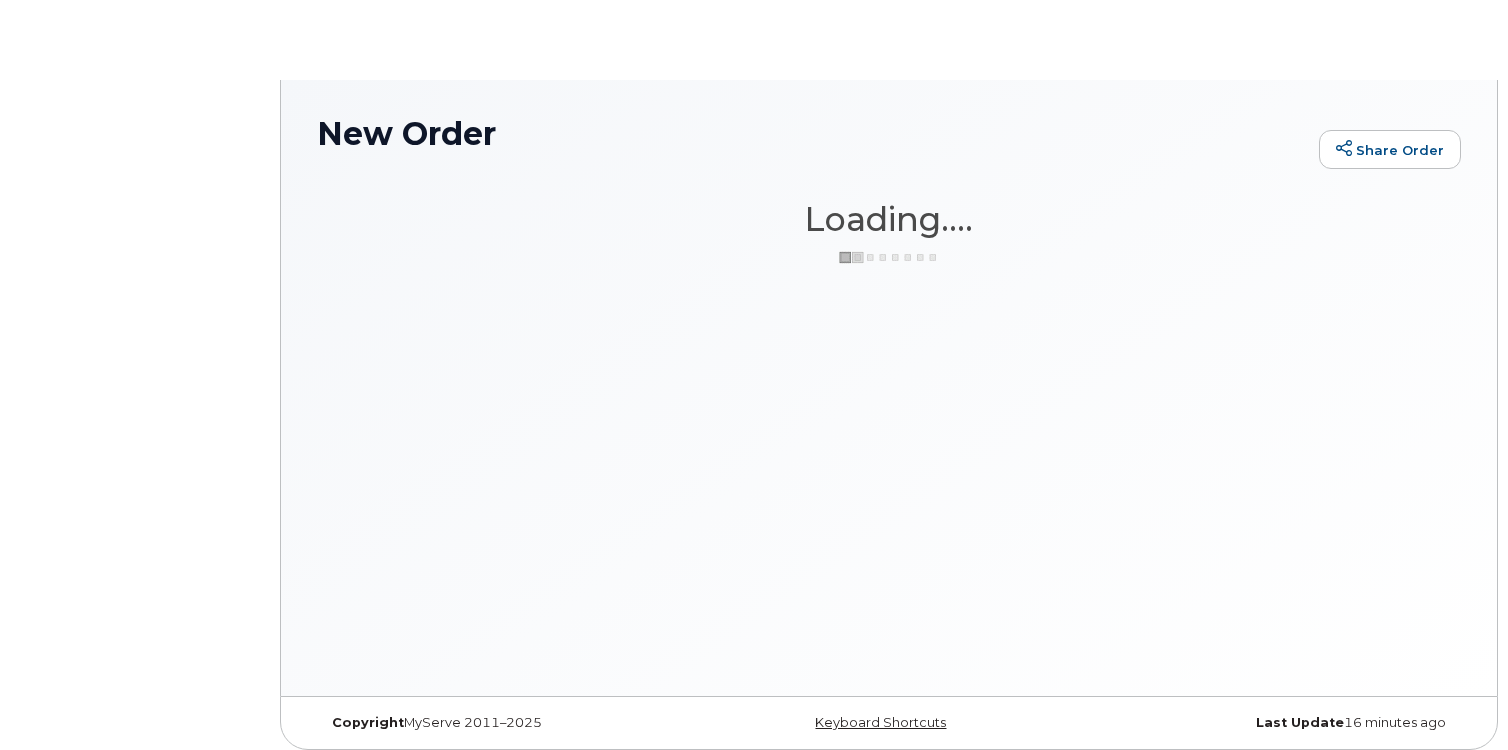 scroll, scrollTop: 0, scrollLeft: 0, axis: both 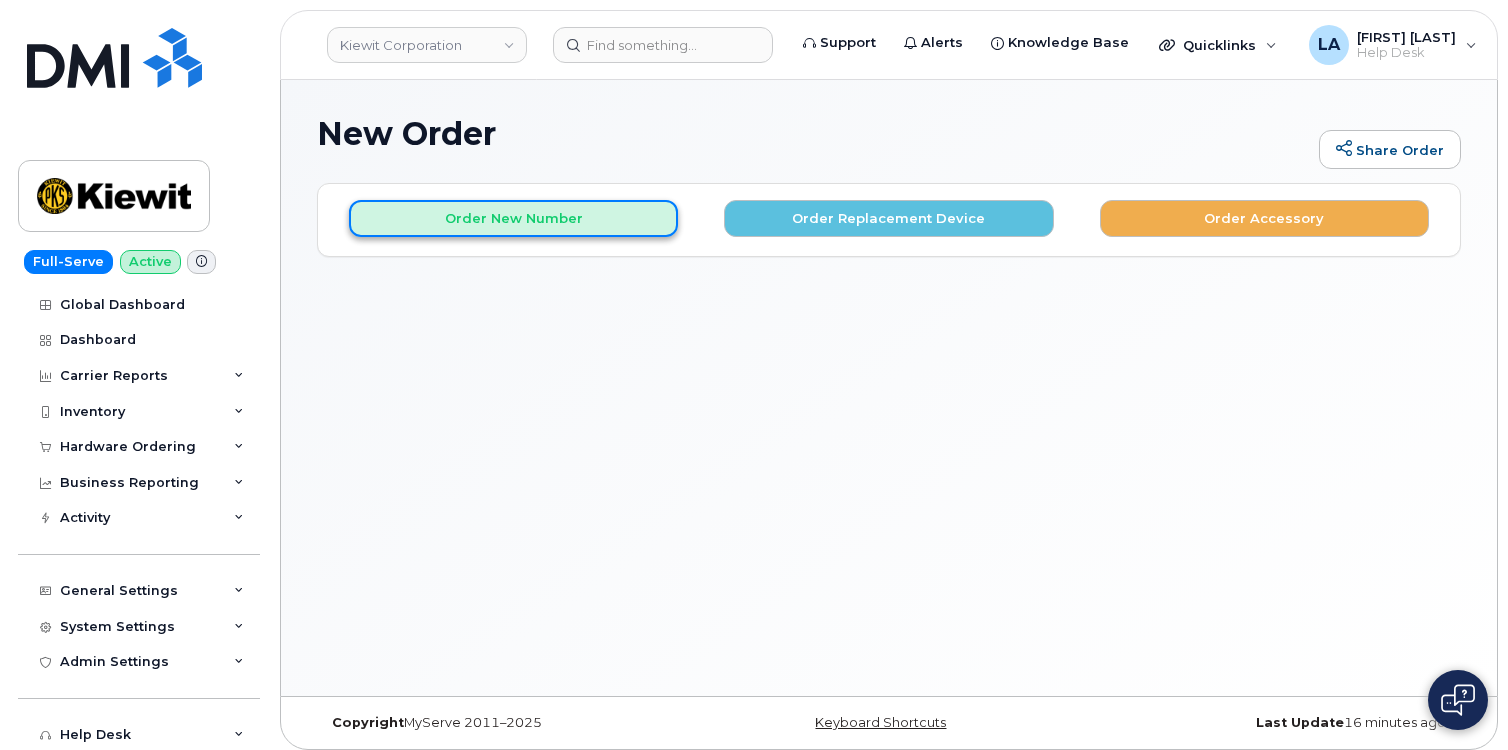 click on "Order New Number" at bounding box center [513, 218] 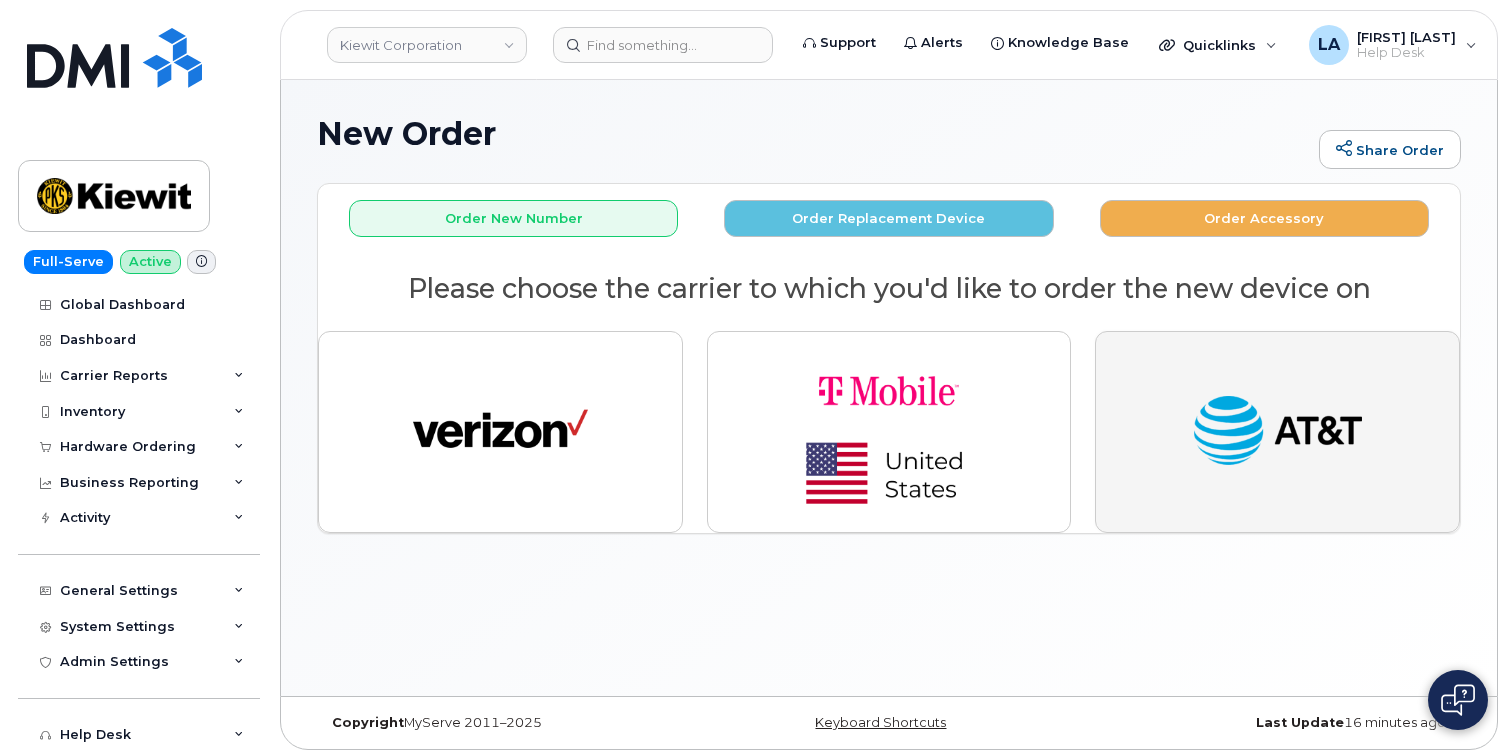 click at bounding box center (1277, 432) 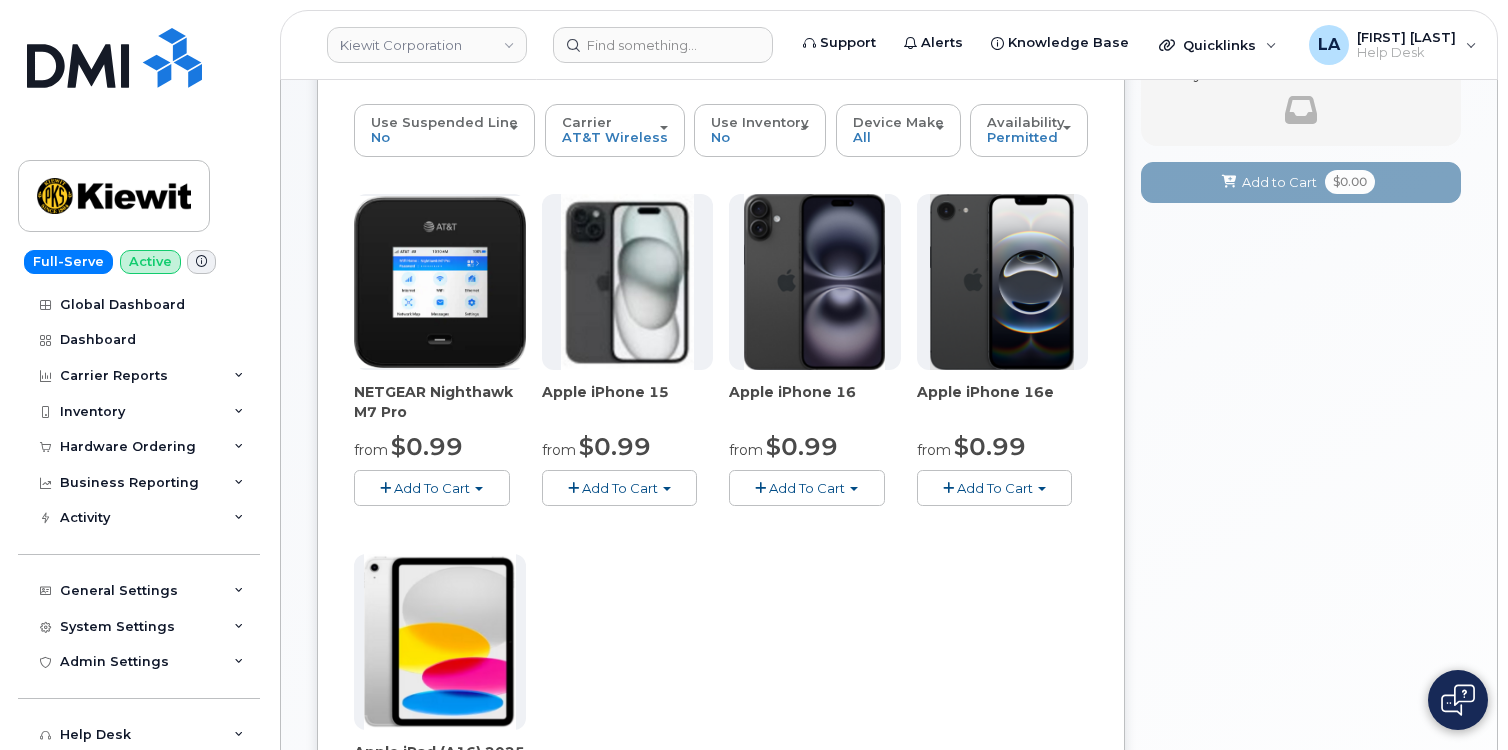 scroll, scrollTop: 200, scrollLeft: 0, axis: vertical 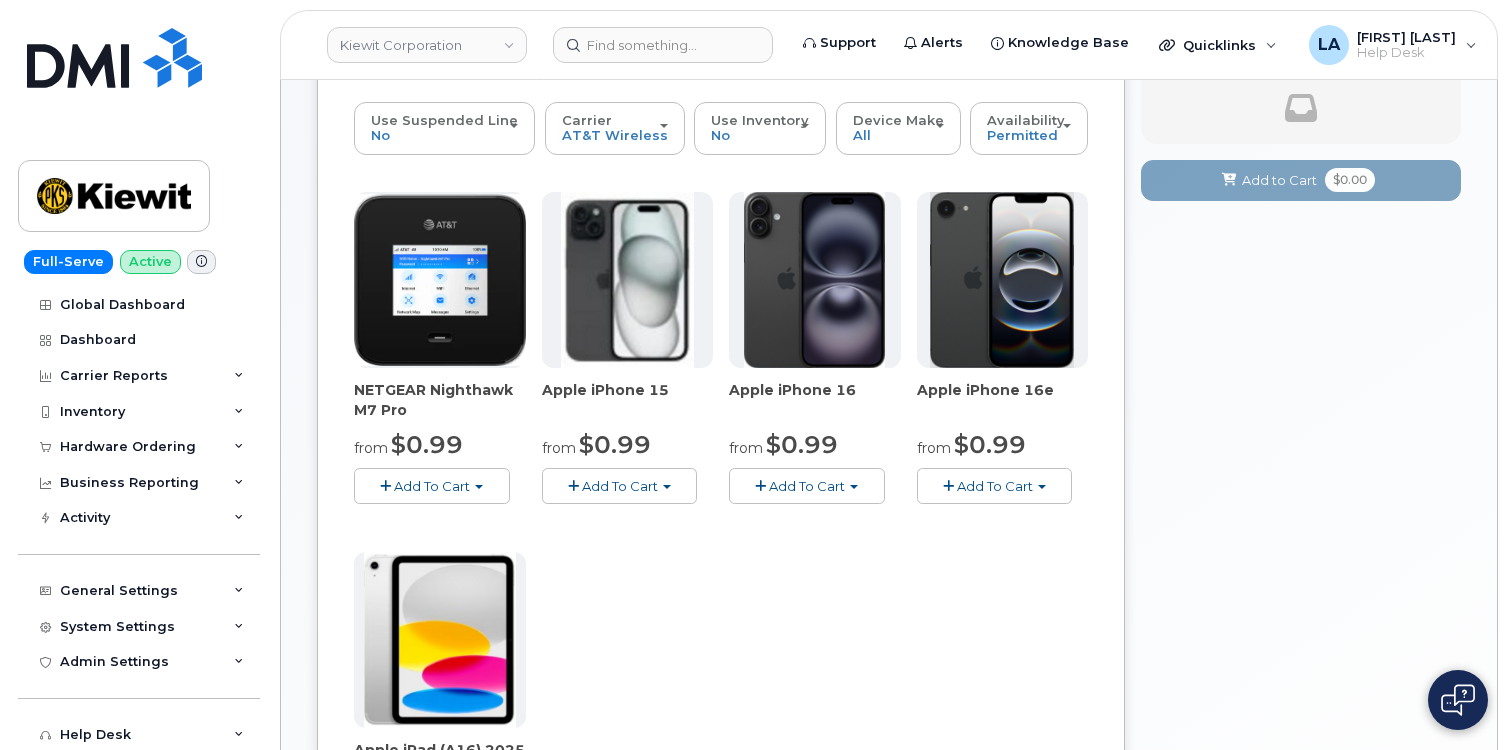 click on "Add To Cart" at bounding box center [807, 486] 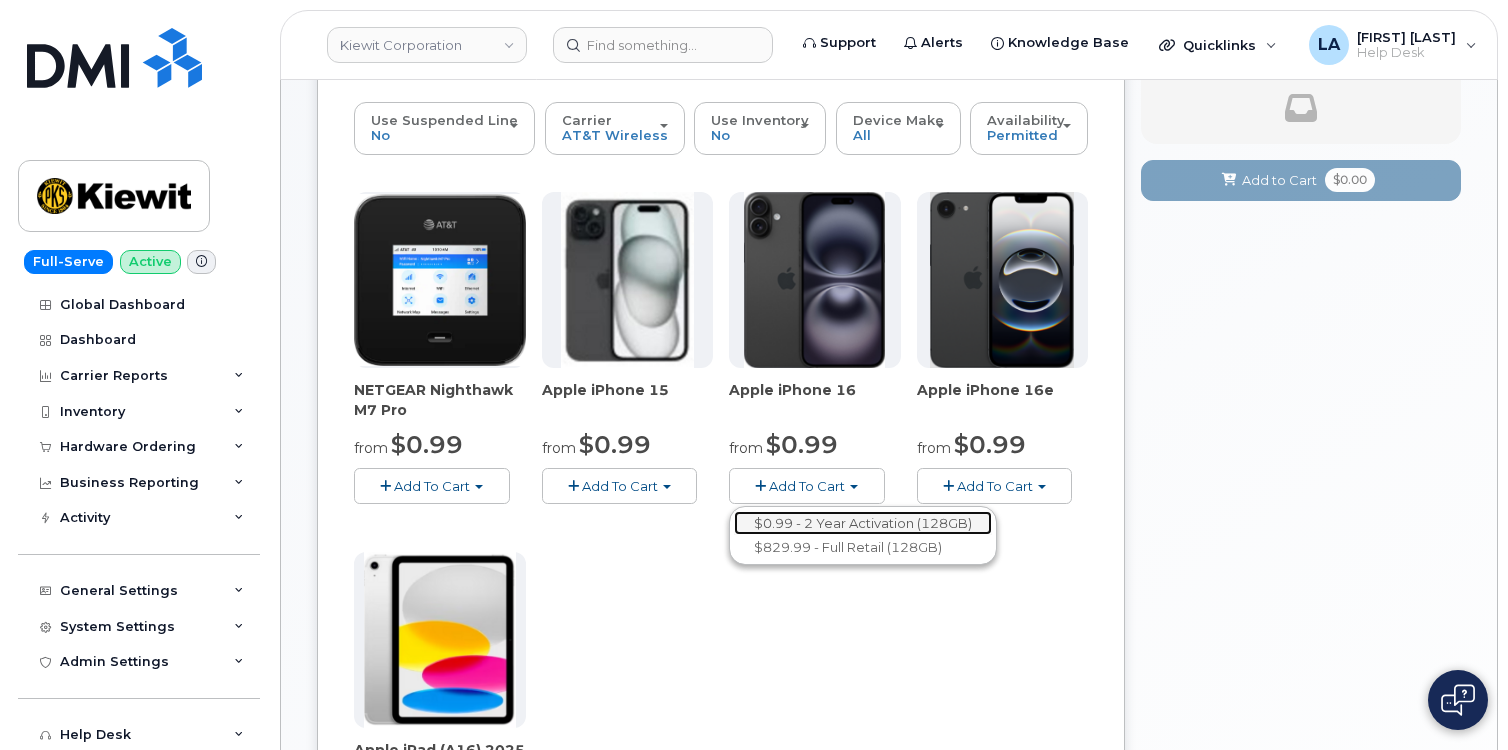 click on "$0.99 - 2 Year Activation (128GB)" at bounding box center [863, 523] 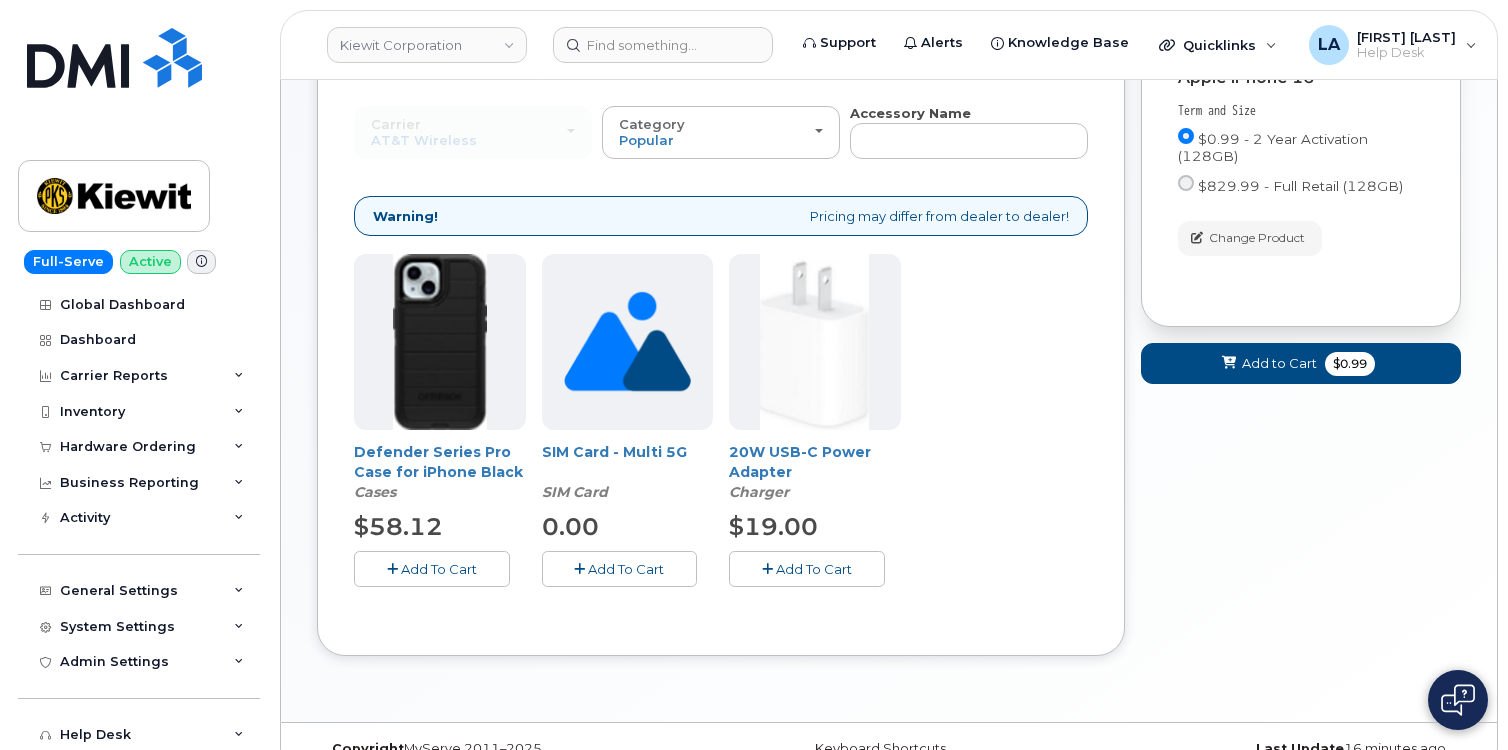 scroll, scrollTop: 234, scrollLeft: 0, axis: vertical 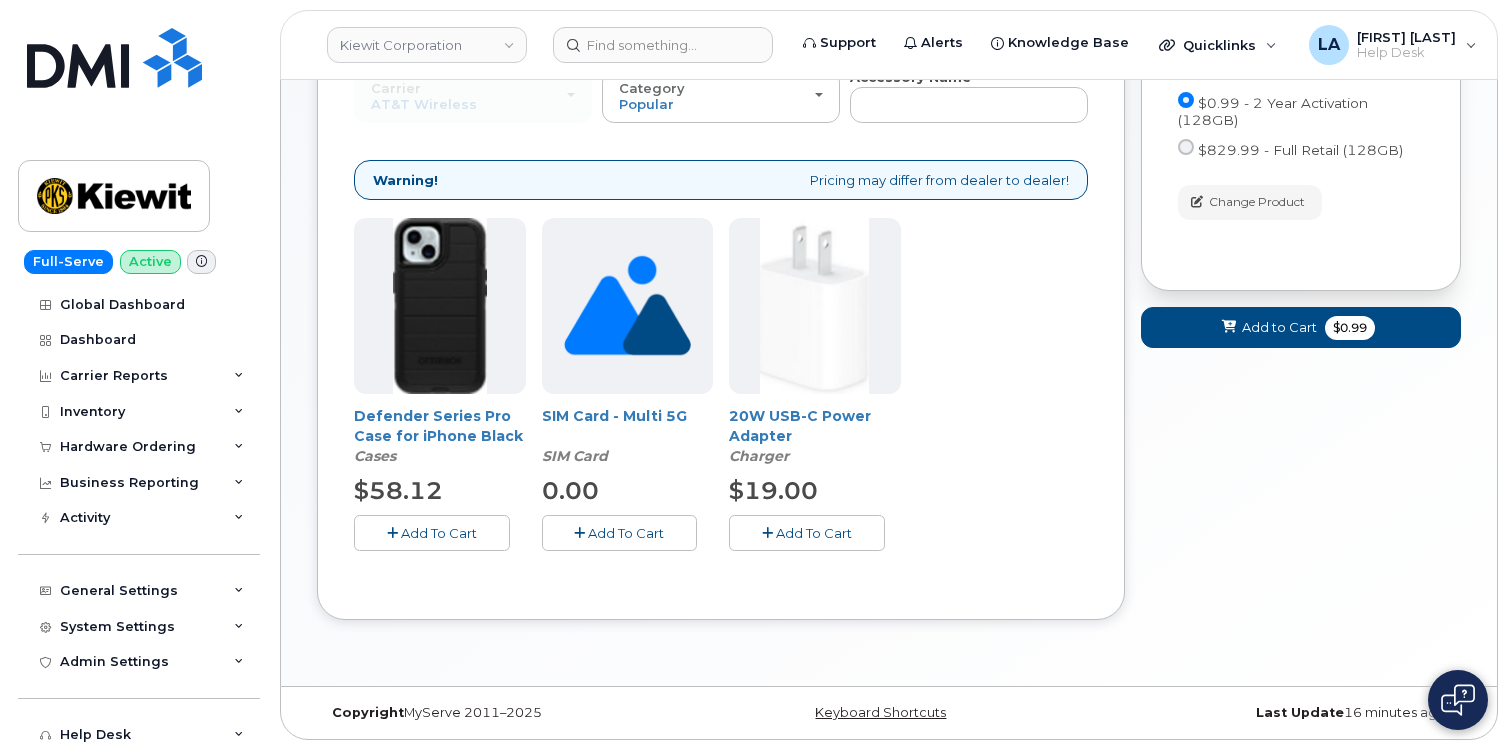drag, startPoint x: 1362, startPoint y: 474, endPoint x: 1355, endPoint y: 462, distance: 13.892444 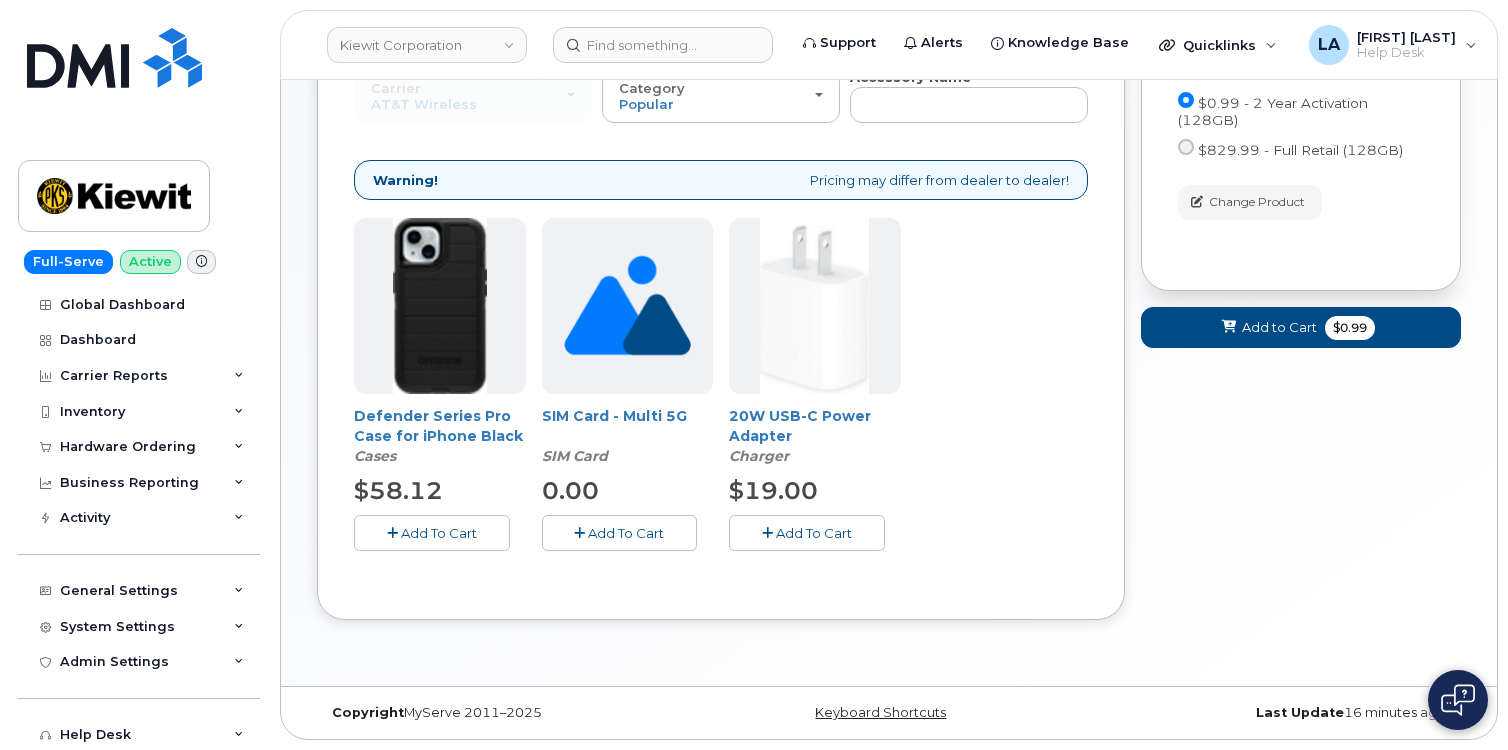 click on "Your Cart is Empty!
Choose product from the left side and you will see the new item here.
You're trying to update existing item right now. Select new product or refresh the browser page if want cancel the changes.
Choose product from the left side and you will see the new item here.
Cart
active
suspended
Carrier
Device
Additional cost to upgrading the device
Selected device is Eligible for upgrade
Full Upgrade Eligibility Date
This user received a new device
Change Number
You can not change selected device for the existing item. Please, add new item instead.
Cart
Apple iPhone 16
Term and Size
$0.99 - 2 Year Activation (128GB)
$829.99 - Full Retail (128GB)
Color
Change Product
Accessories
Cart
ID
#undefined
Carrier" at bounding box center [1301, 299] 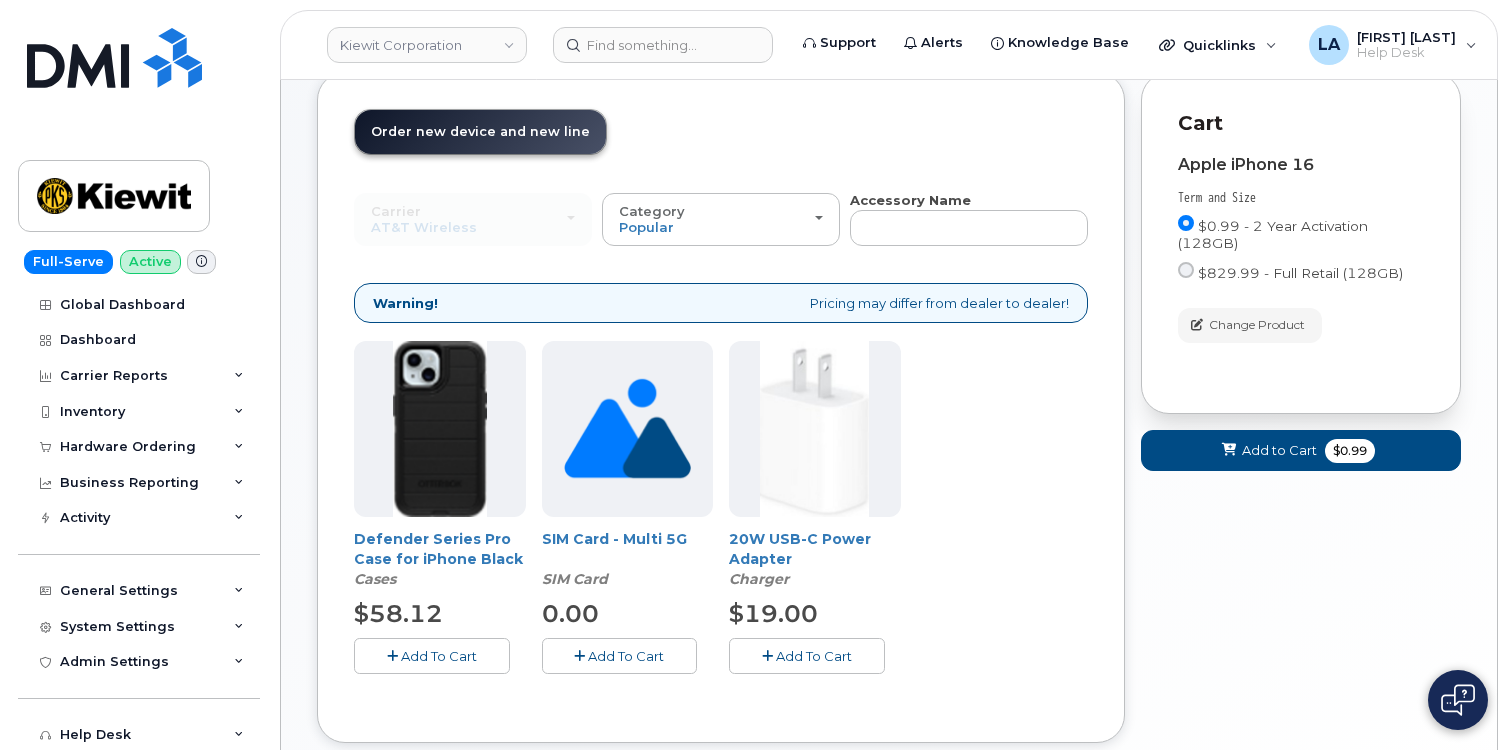 scroll, scrollTop: 101, scrollLeft: 0, axis: vertical 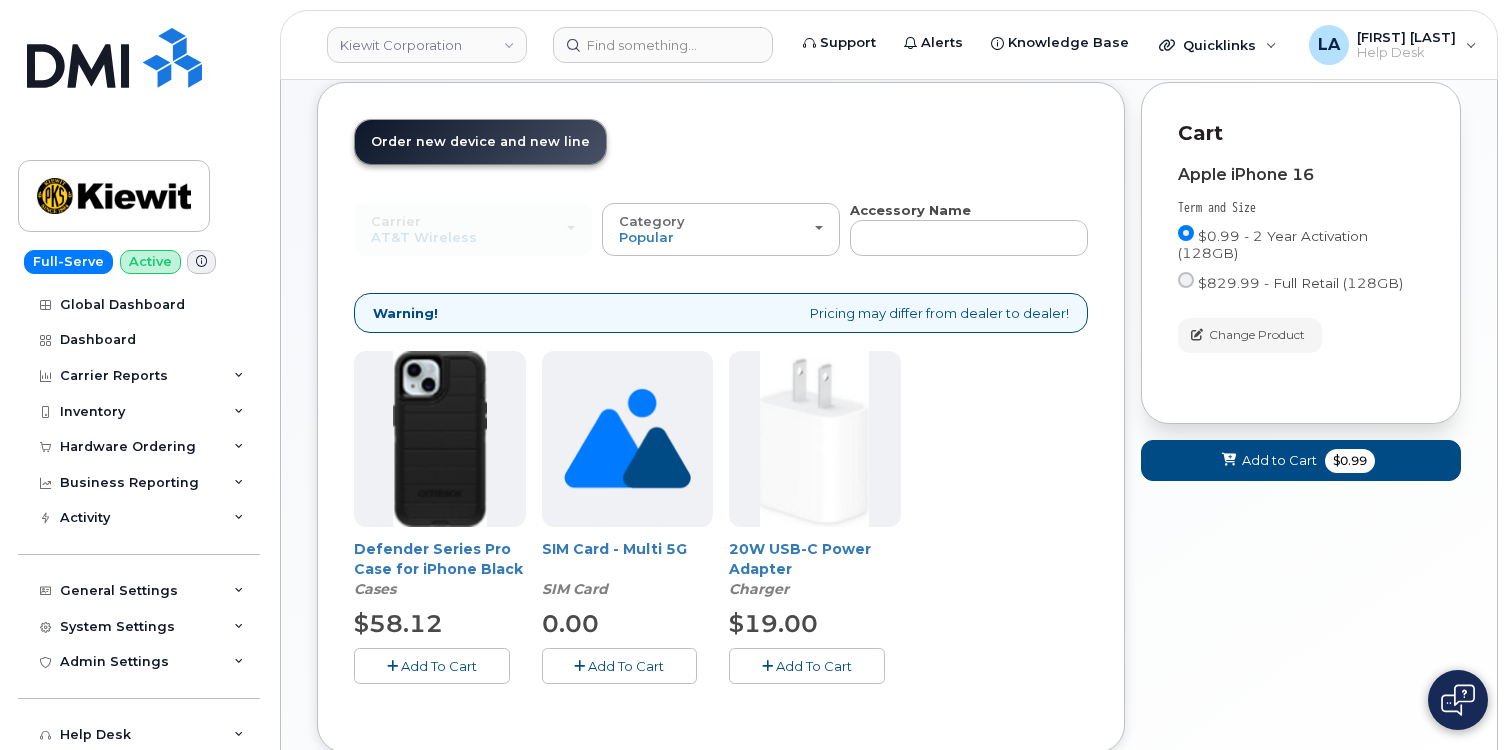 drag, startPoint x: 402, startPoint y: 667, endPoint x: 412, endPoint y: 664, distance: 10.440307 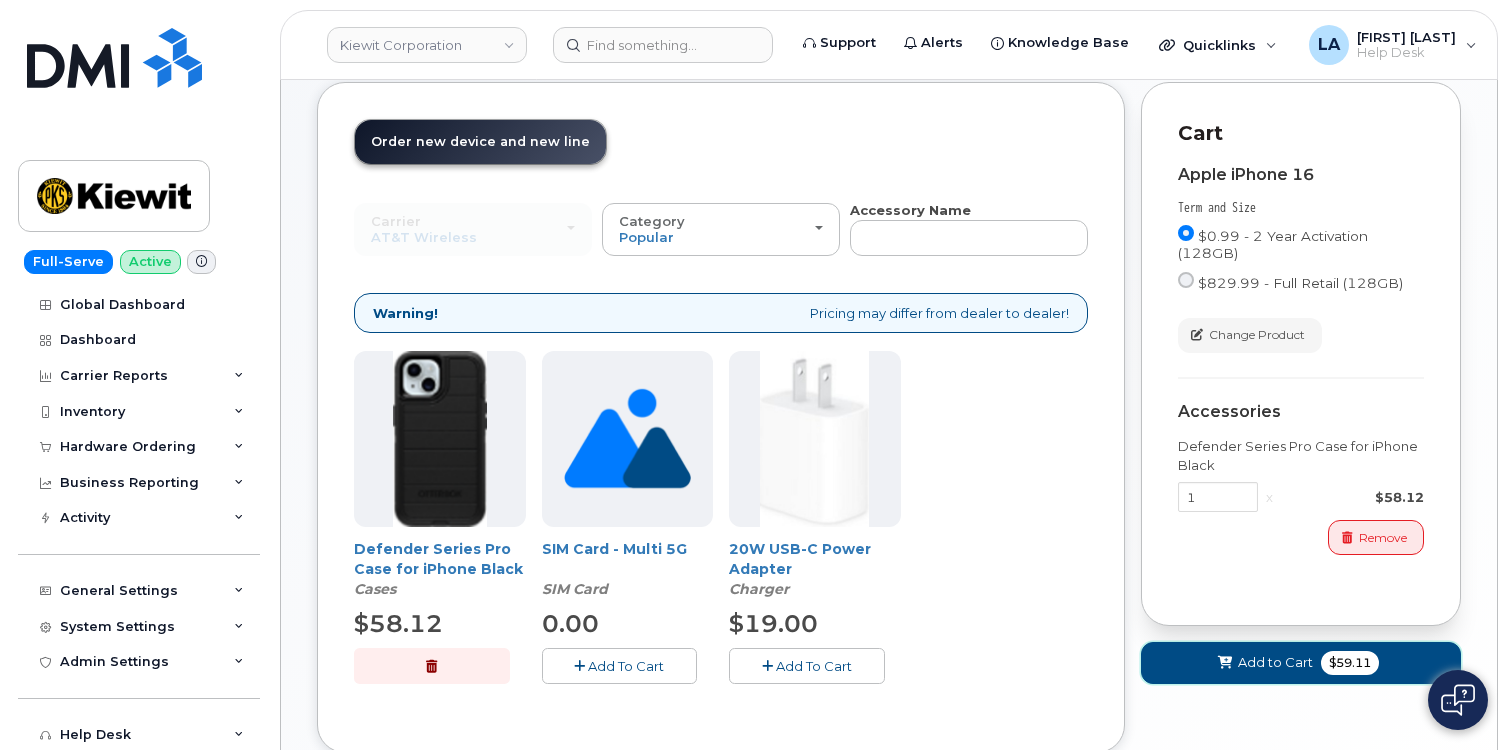 click on "Add to Cart" at bounding box center (1275, 662) 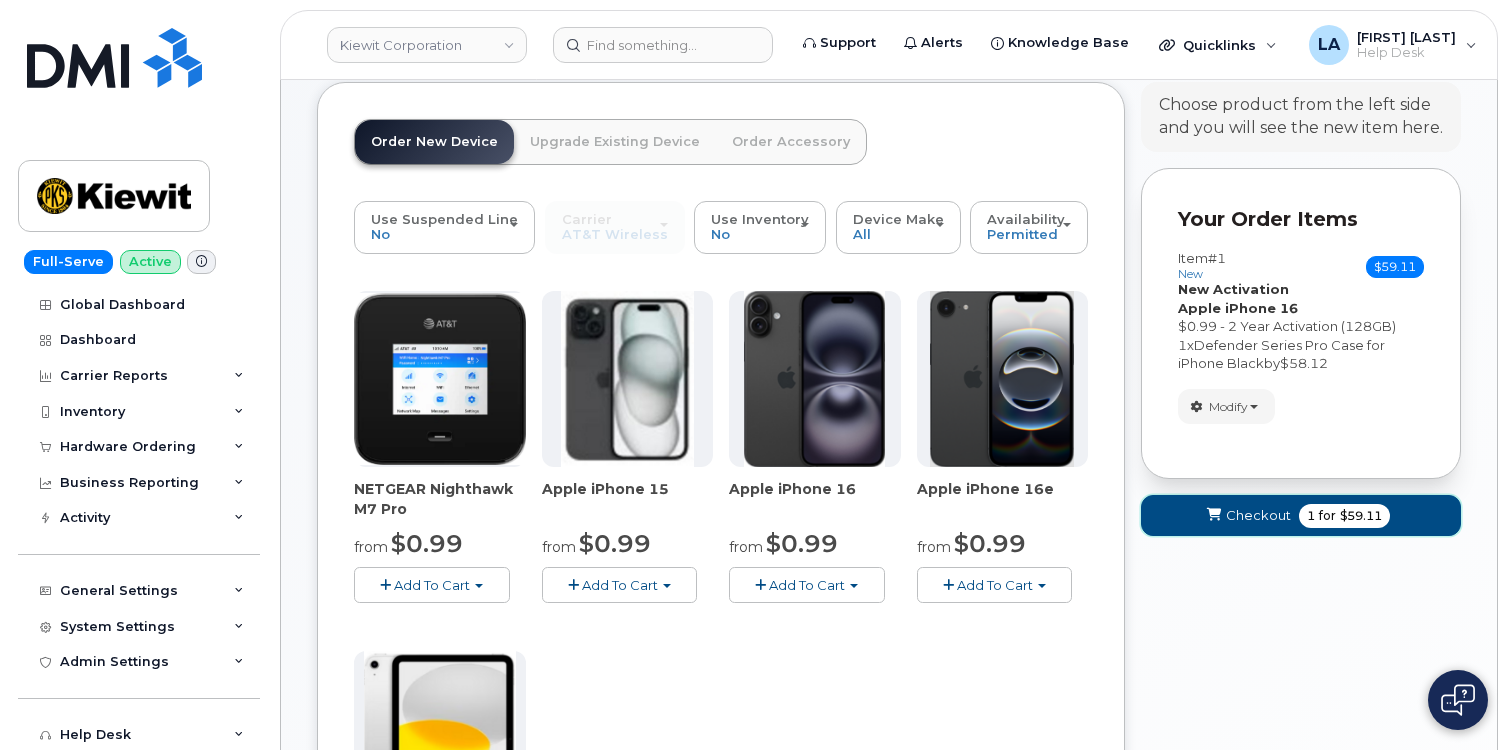click on "Checkout" at bounding box center [1258, 515] 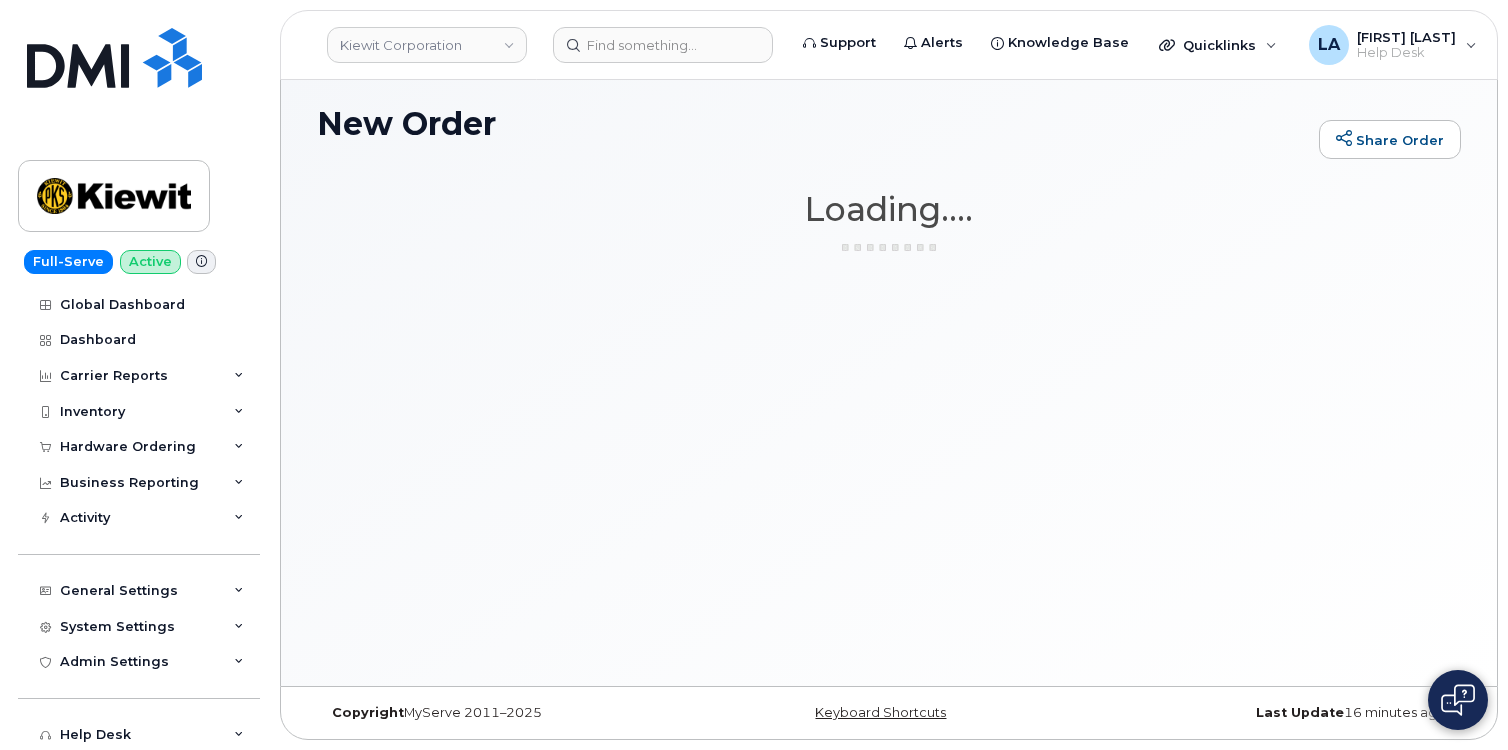 scroll, scrollTop: 10, scrollLeft: 0, axis: vertical 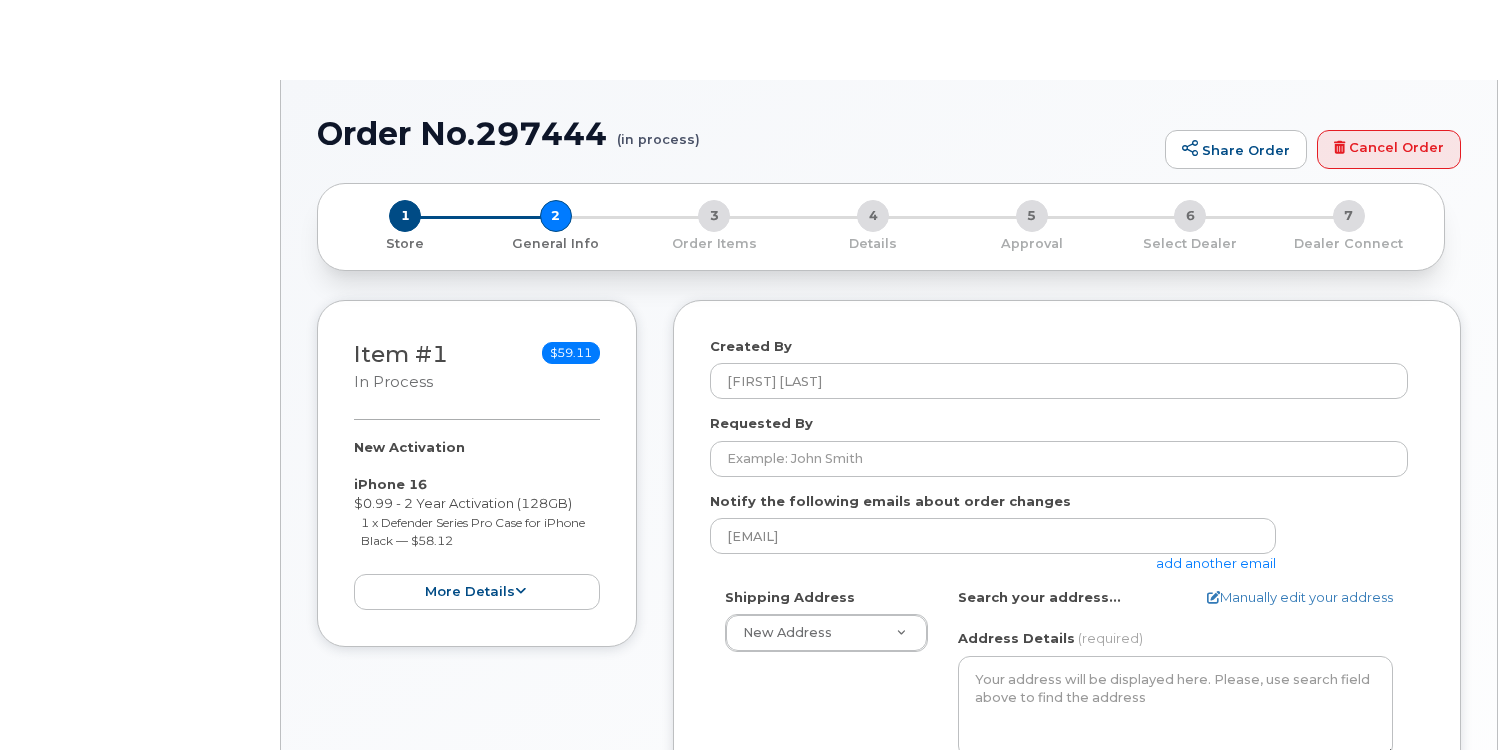 select 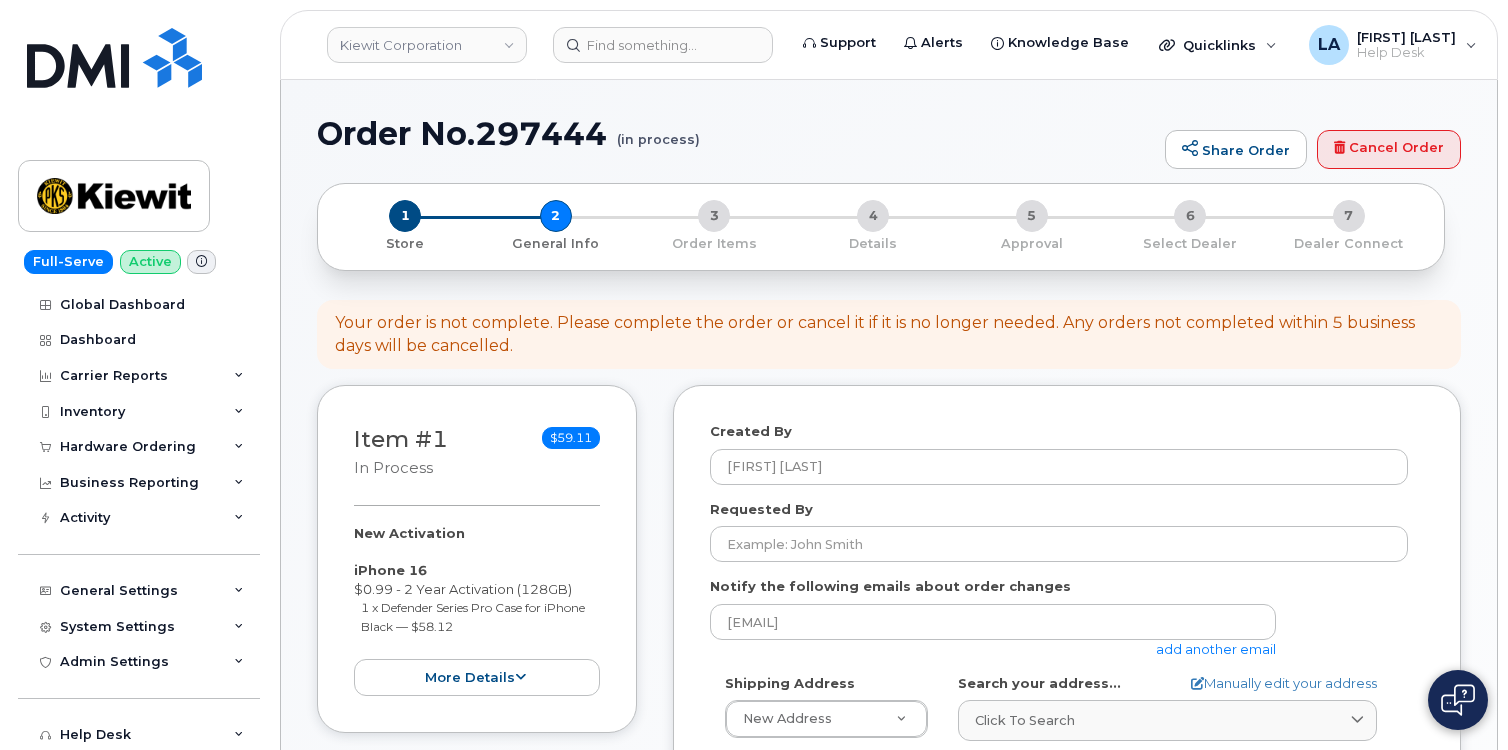 click on "Your order is not complete. Please complete the order or cancel it if it is no longer needed. Any orders not completed within 5 business days will be cancelled." at bounding box center [889, 335] 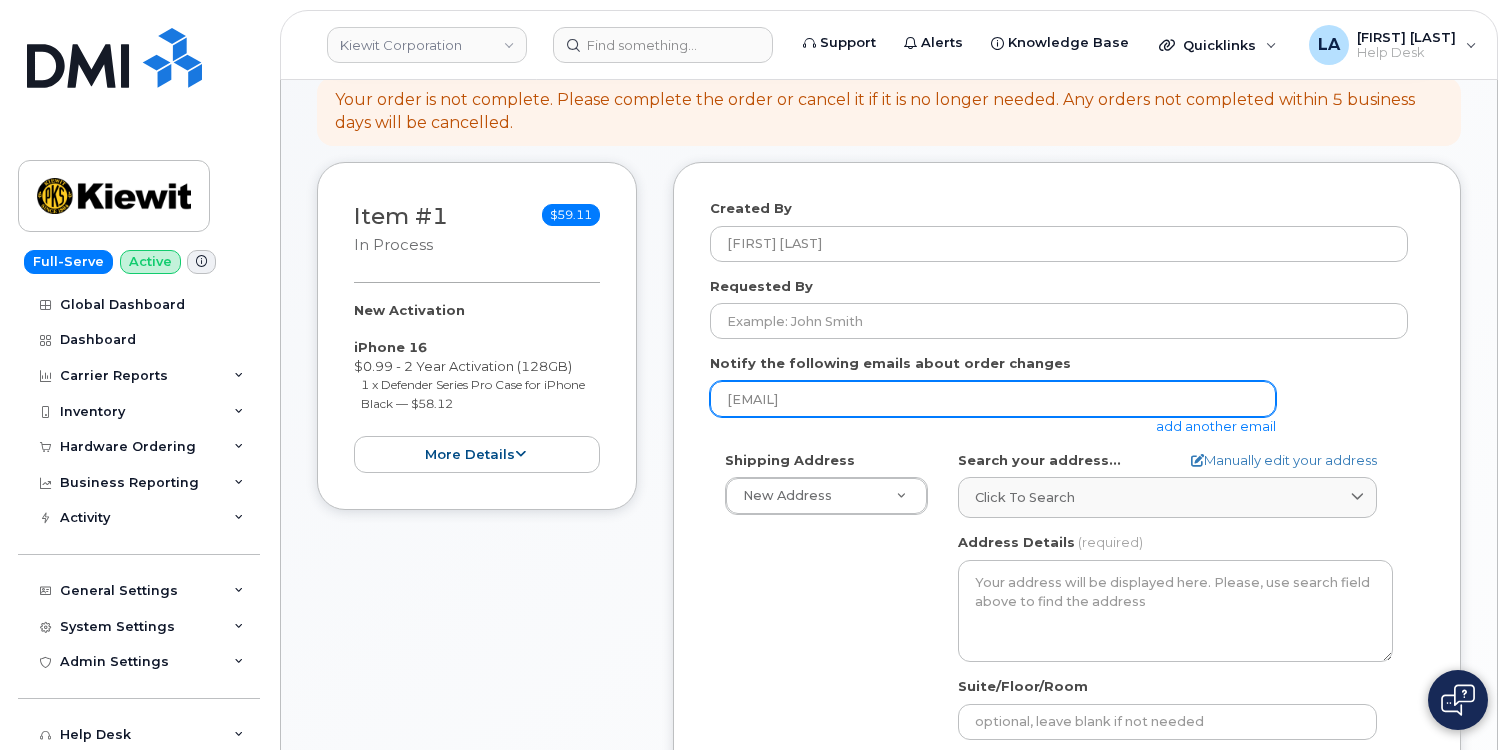 scroll, scrollTop: 233, scrollLeft: 0, axis: vertical 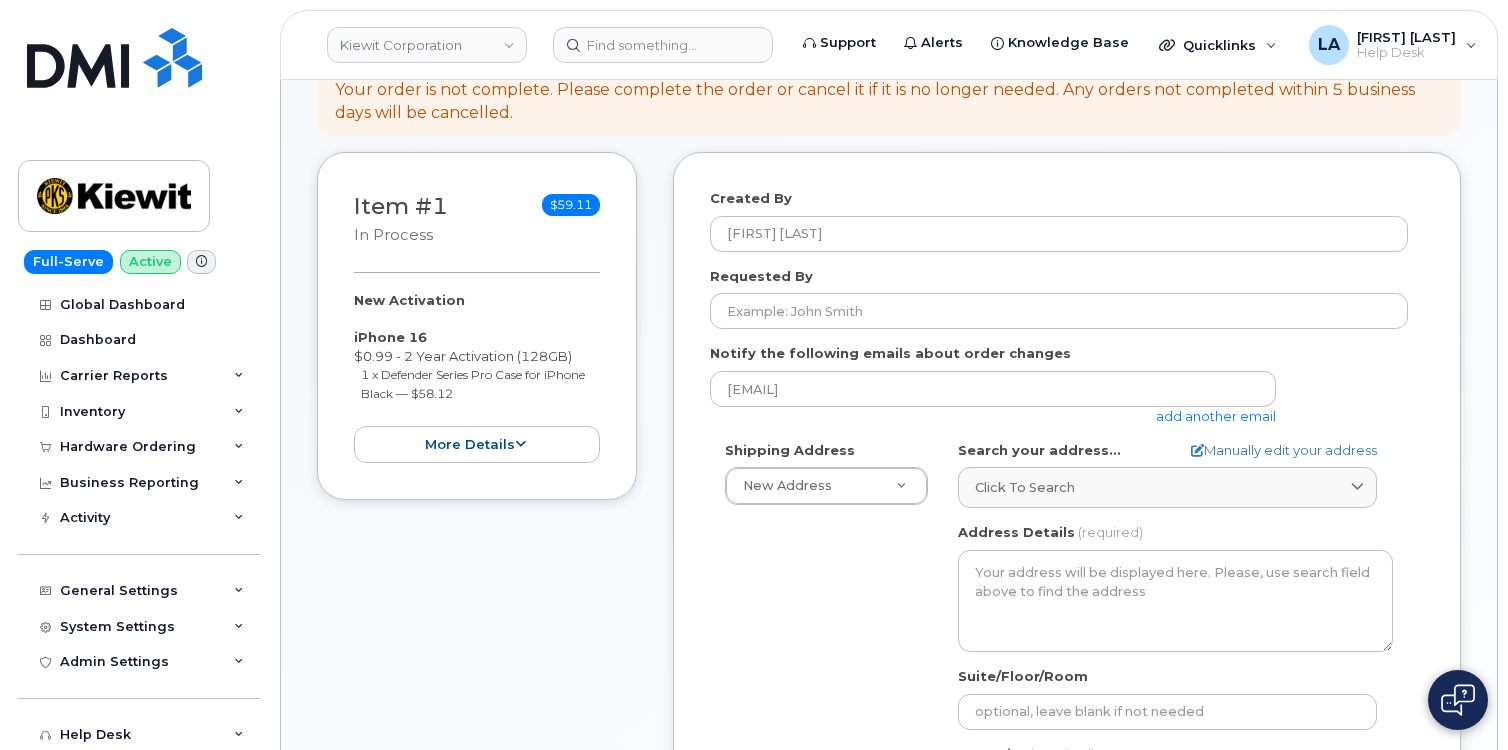 click on "Created By
[FIRST] [LAST]
Requested By
Notify the following emails about order changes
[EMAIL]
add another email
Shipping Address
New Address                                     New Address [NUMBER] [STREET] [NUMBER] [STREET] [NUMBER] [STREET] [NUMBER] [STREET] [NUMBER] [STREET]
[STATE]
Search your address...
Manually edit your address
Click to search No available options
Address Line
(required)
Lookup your address
State
(required)
Alabama
Alaska
American Samoa
Arizona
Arkansas
California
Colorado
Connecticut
Delaware
District of Columbia
Florida
Georgia
Guam
Hawaii
Idaho
Illinois
Indiana
Iowa
Kansas
Kentucky
Louisiana
Maine
Maryland
Massachusetts
Michigan
Minnesota
Mississippi
Missouri
Montana
Nebraska
Nevada
New Hampshire
New Jersey
New Mexico
New York
North Carolina
North Dakota" at bounding box center [1067, 570] 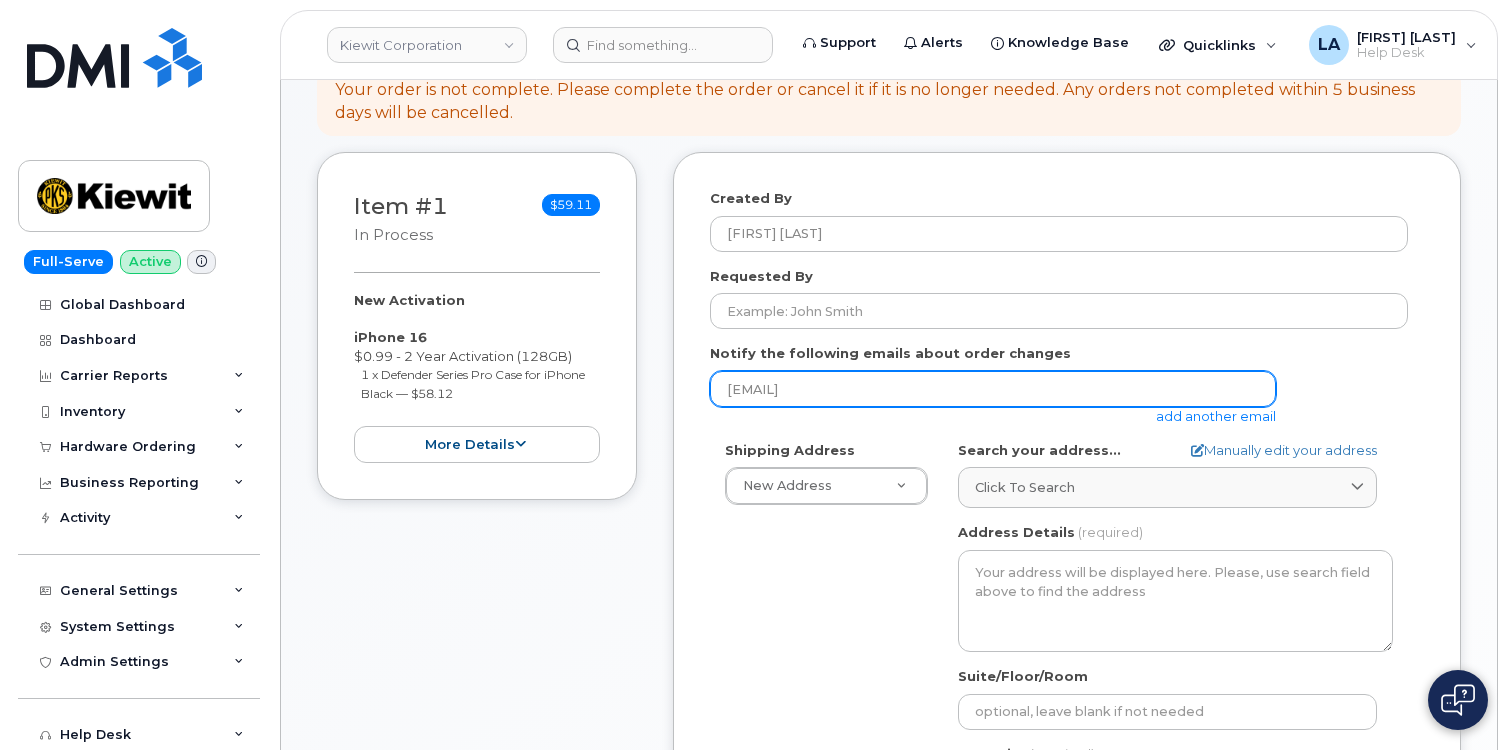 drag, startPoint x: 887, startPoint y: 389, endPoint x: 646, endPoint y: 381, distance: 241.13274 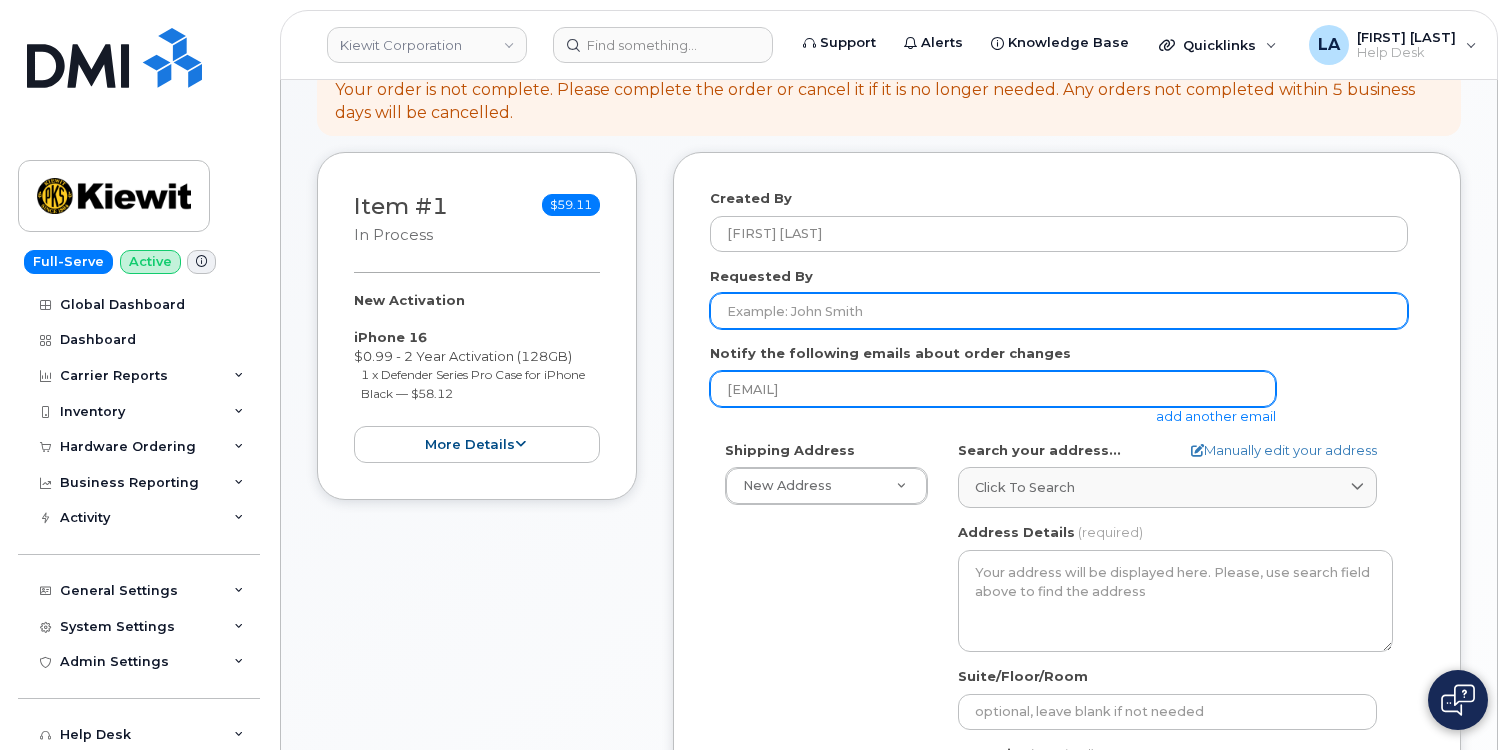 type on "[EMAIL]" 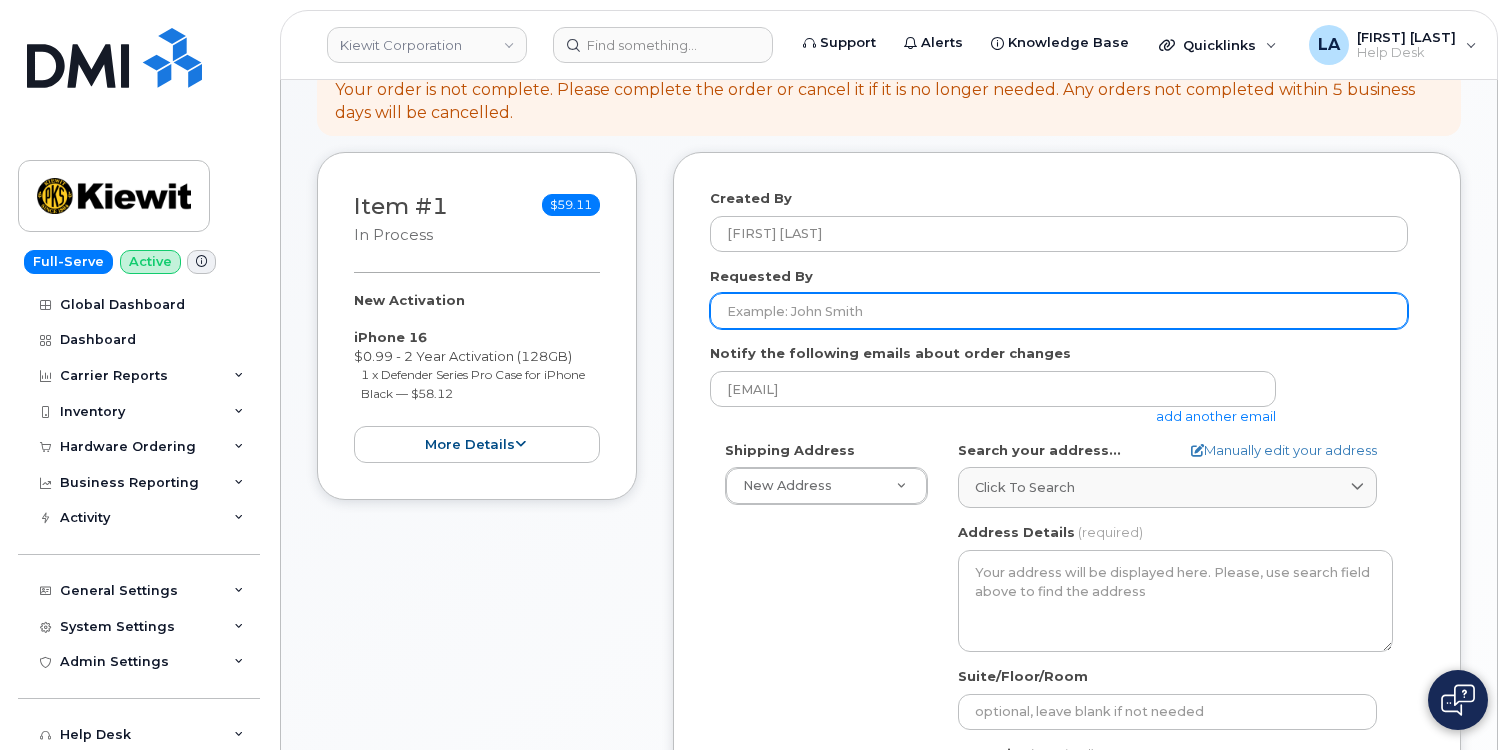 click on "Requested By" at bounding box center (1059, 311) 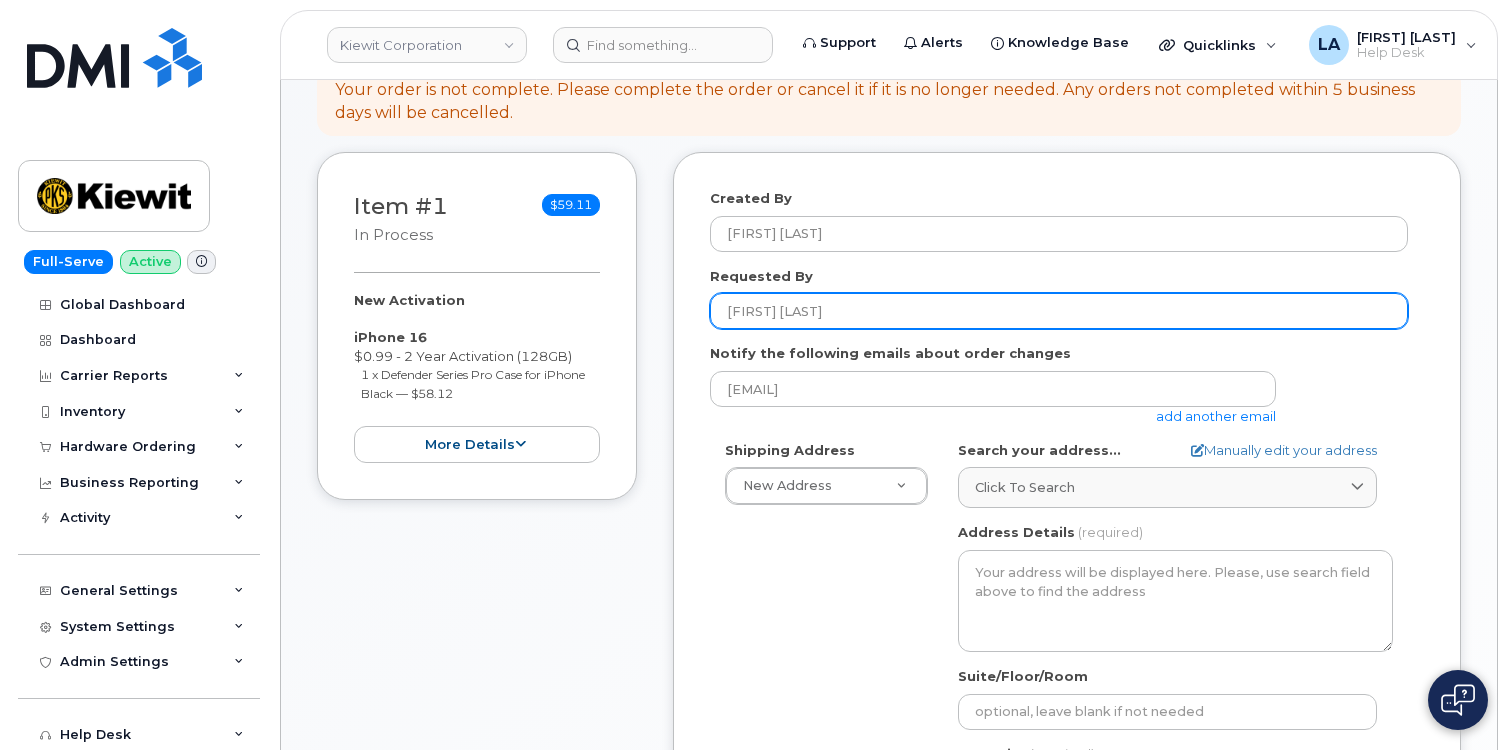 drag, startPoint x: 769, startPoint y: 306, endPoint x: 721, endPoint y: 283, distance: 53.225933 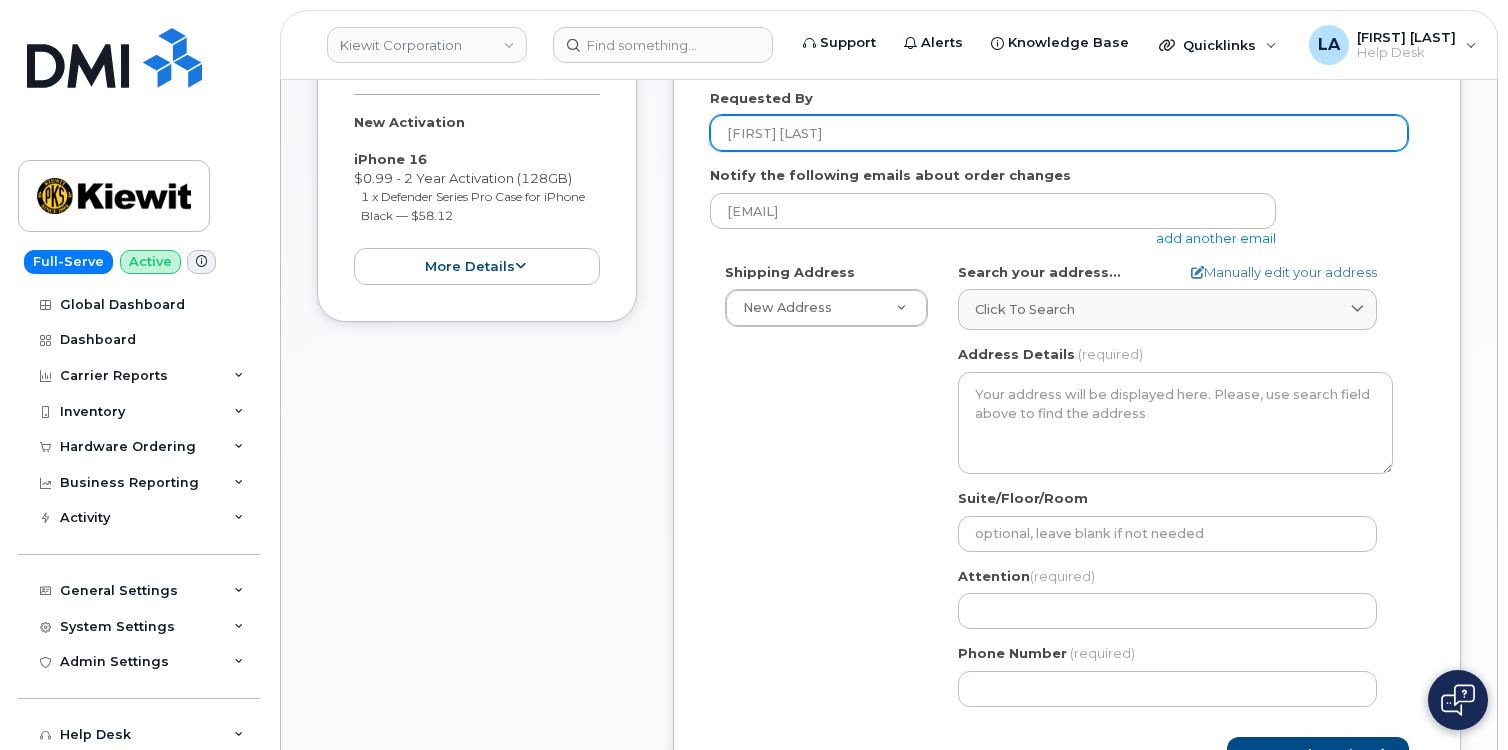 scroll, scrollTop: 432, scrollLeft: 0, axis: vertical 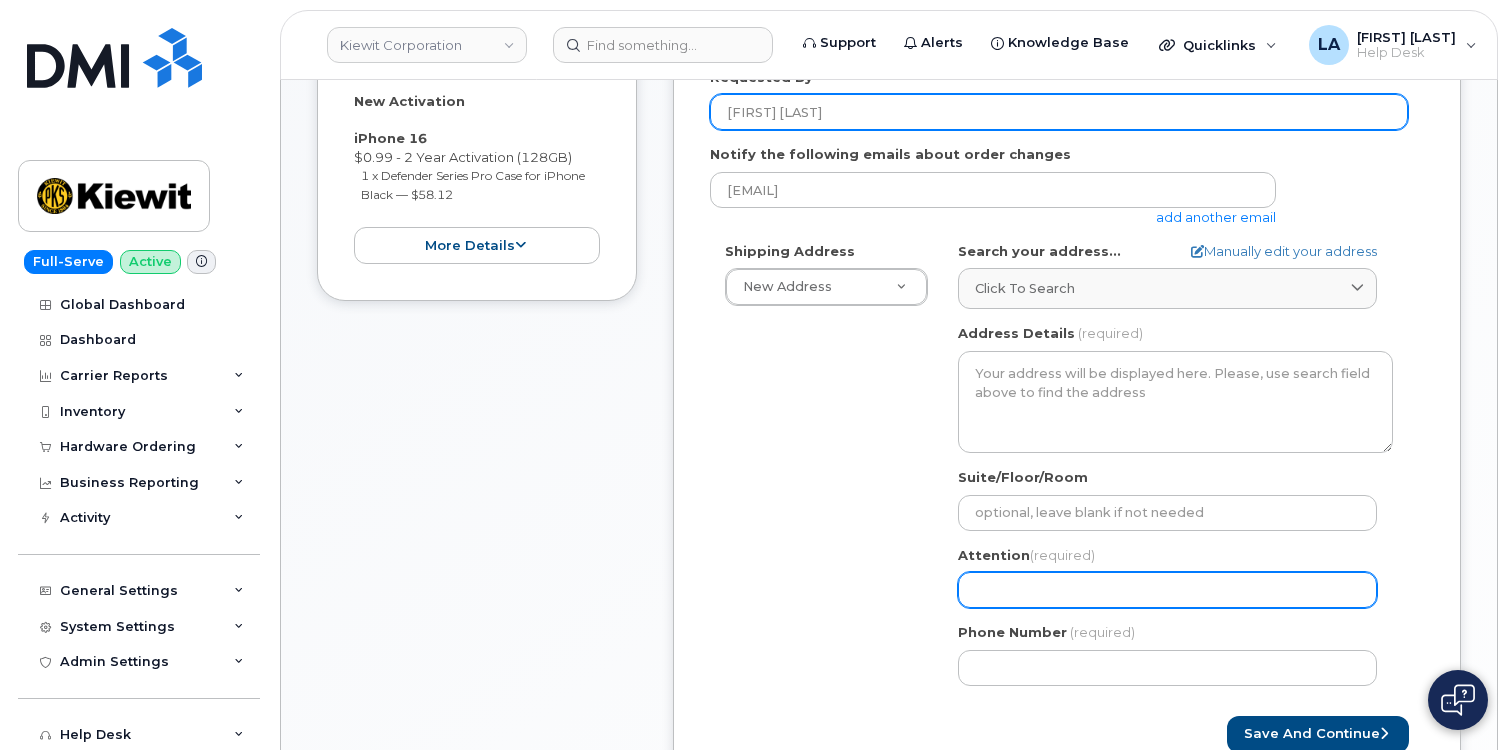 type on "[FIRST] [LAST]" 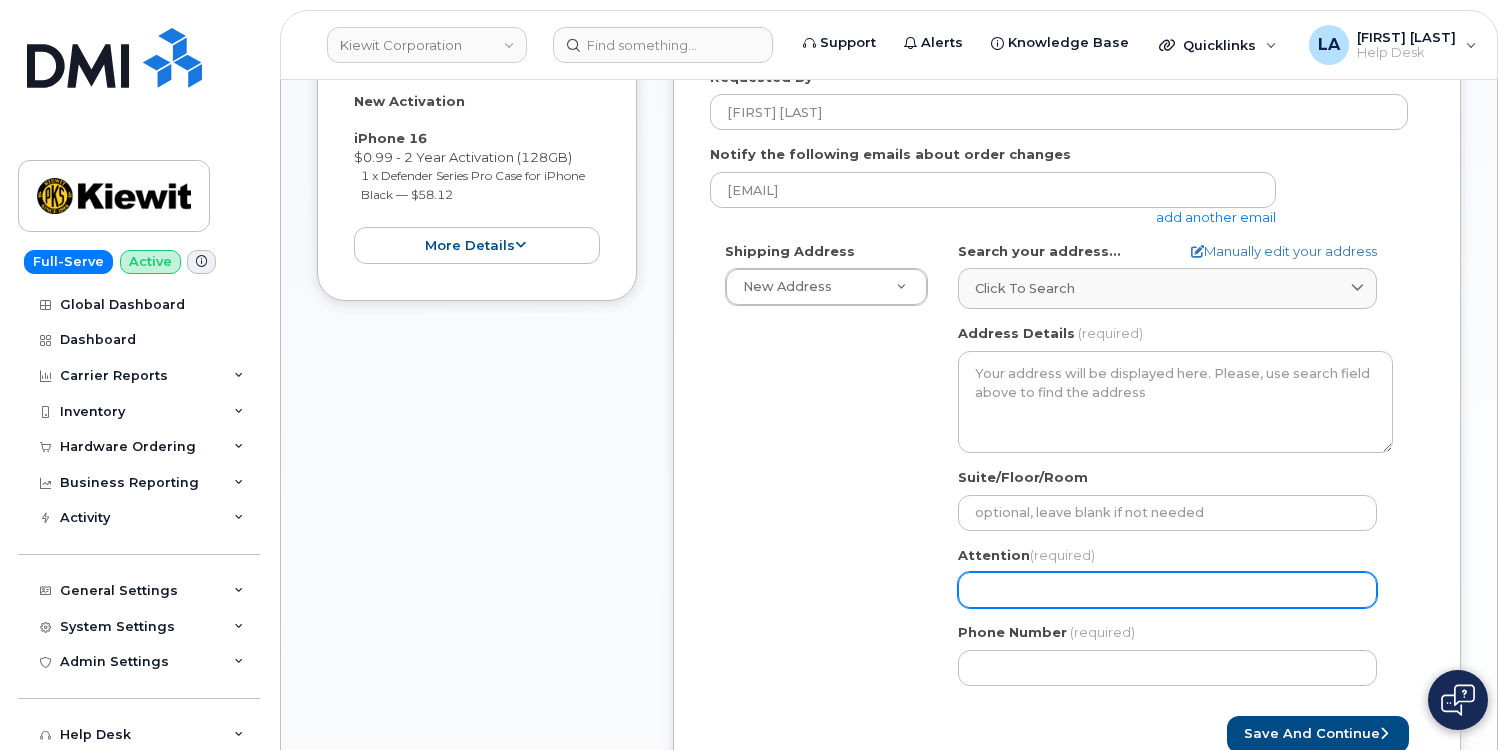 drag, startPoint x: 1001, startPoint y: 591, endPoint x: 1010, endPoint y: 583, distance: 12.0415945 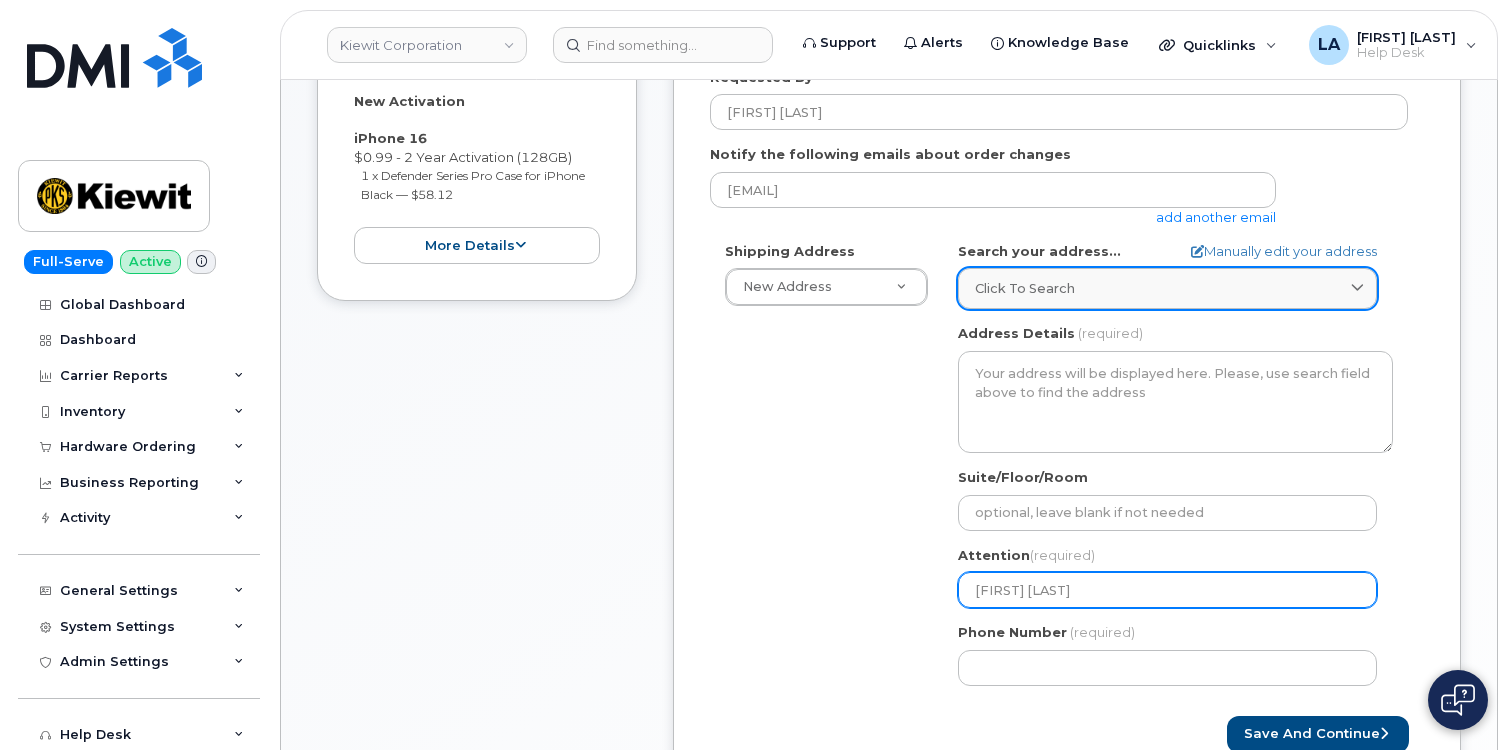 type on "[FIRST] [LAST]" 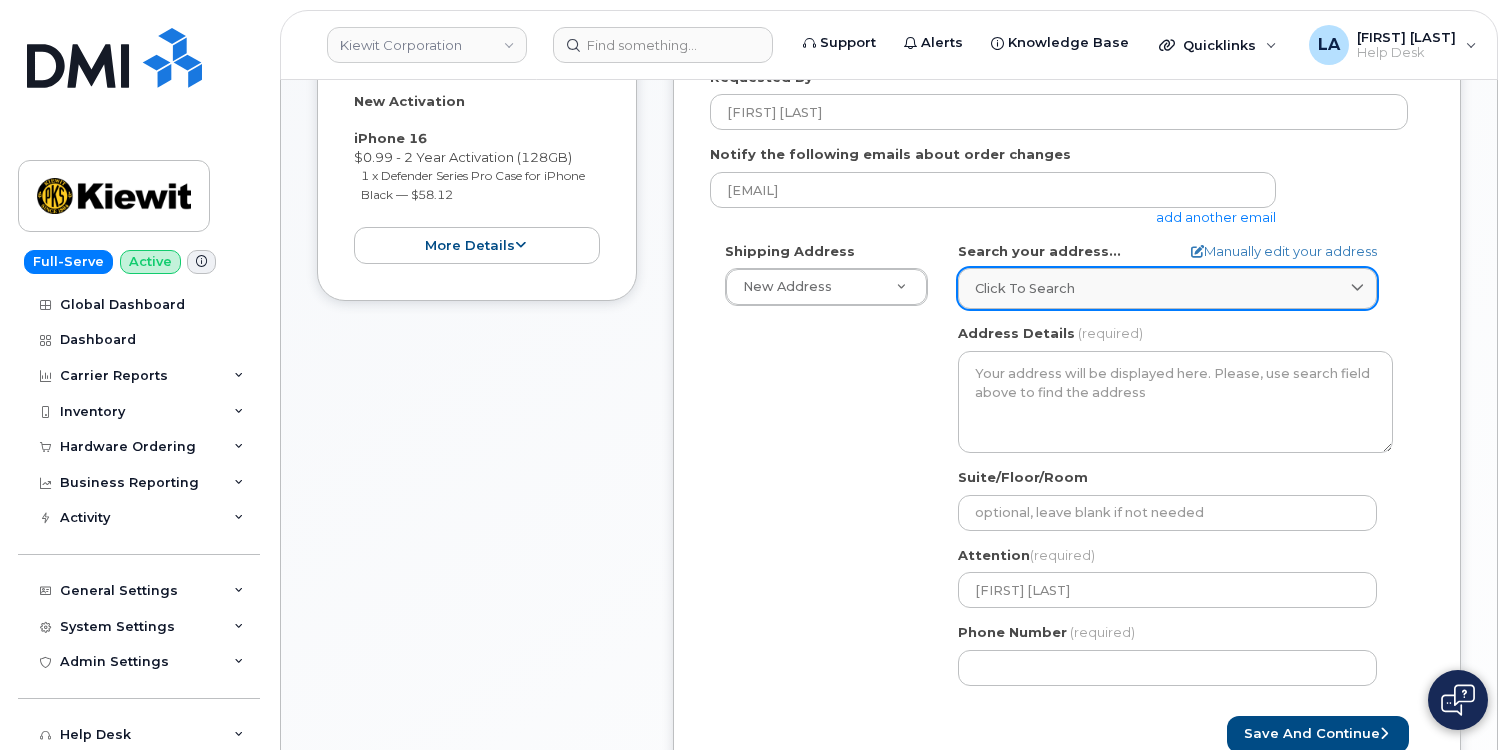 click on "Click to search" 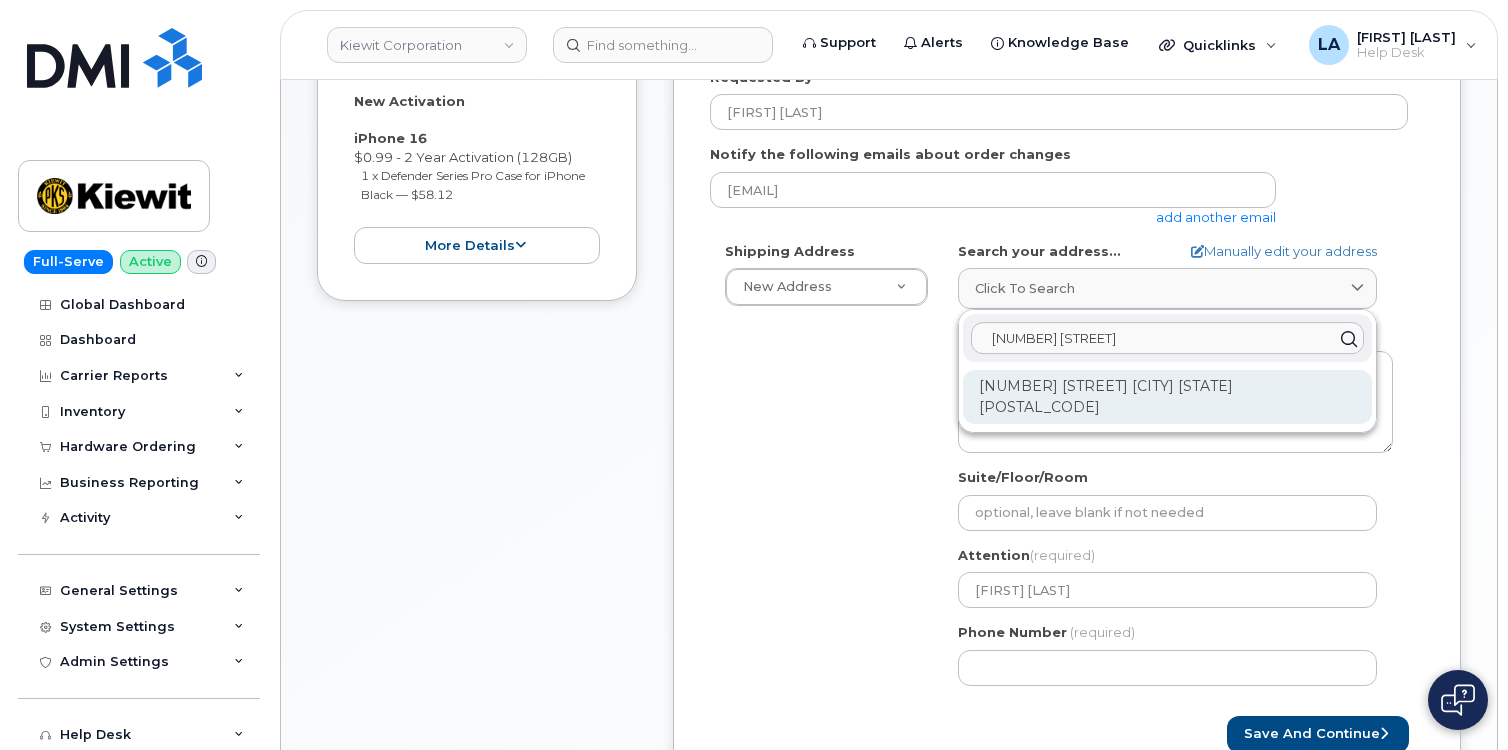 type on "7211 Sandy Isle" 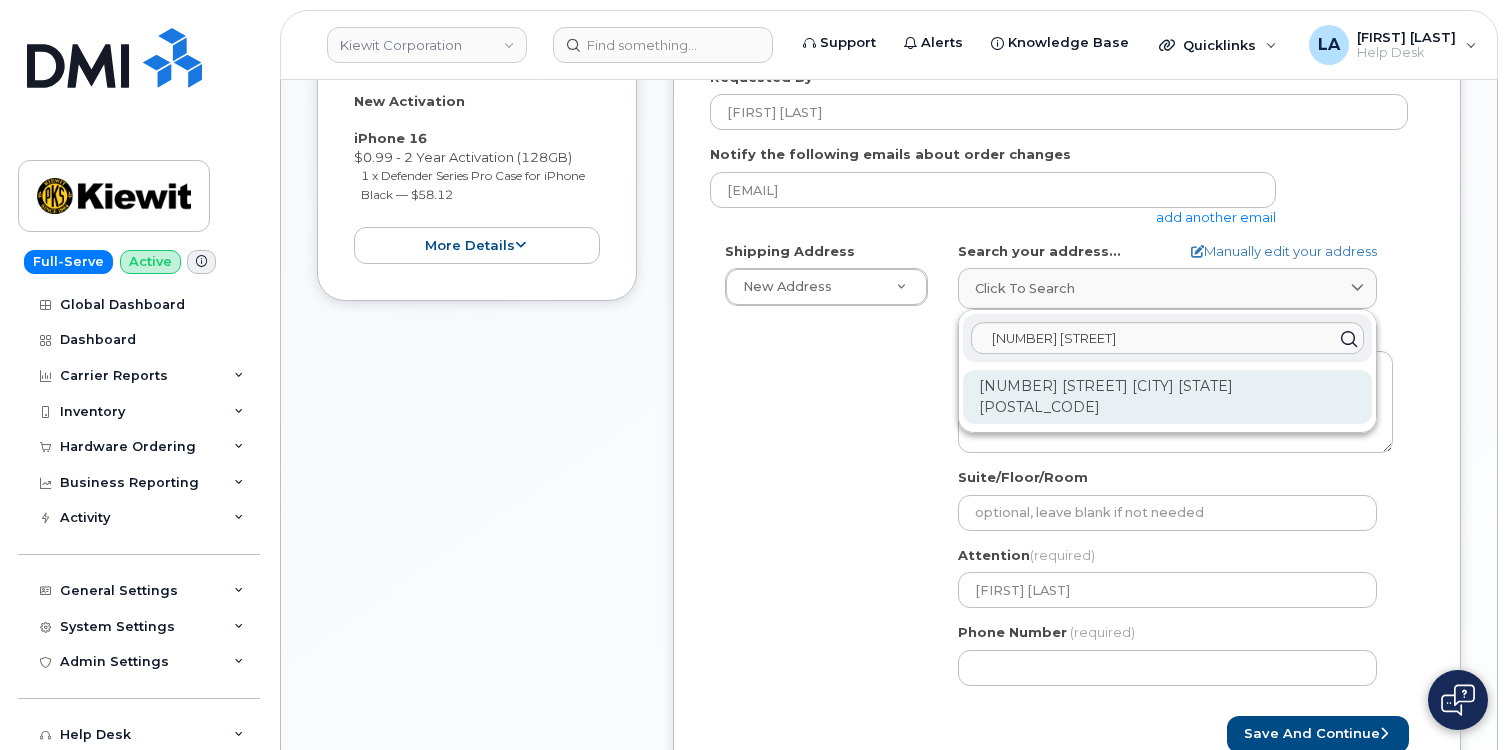 click on "7211 Sandy Isle Ln Spring TX 77389-4076" 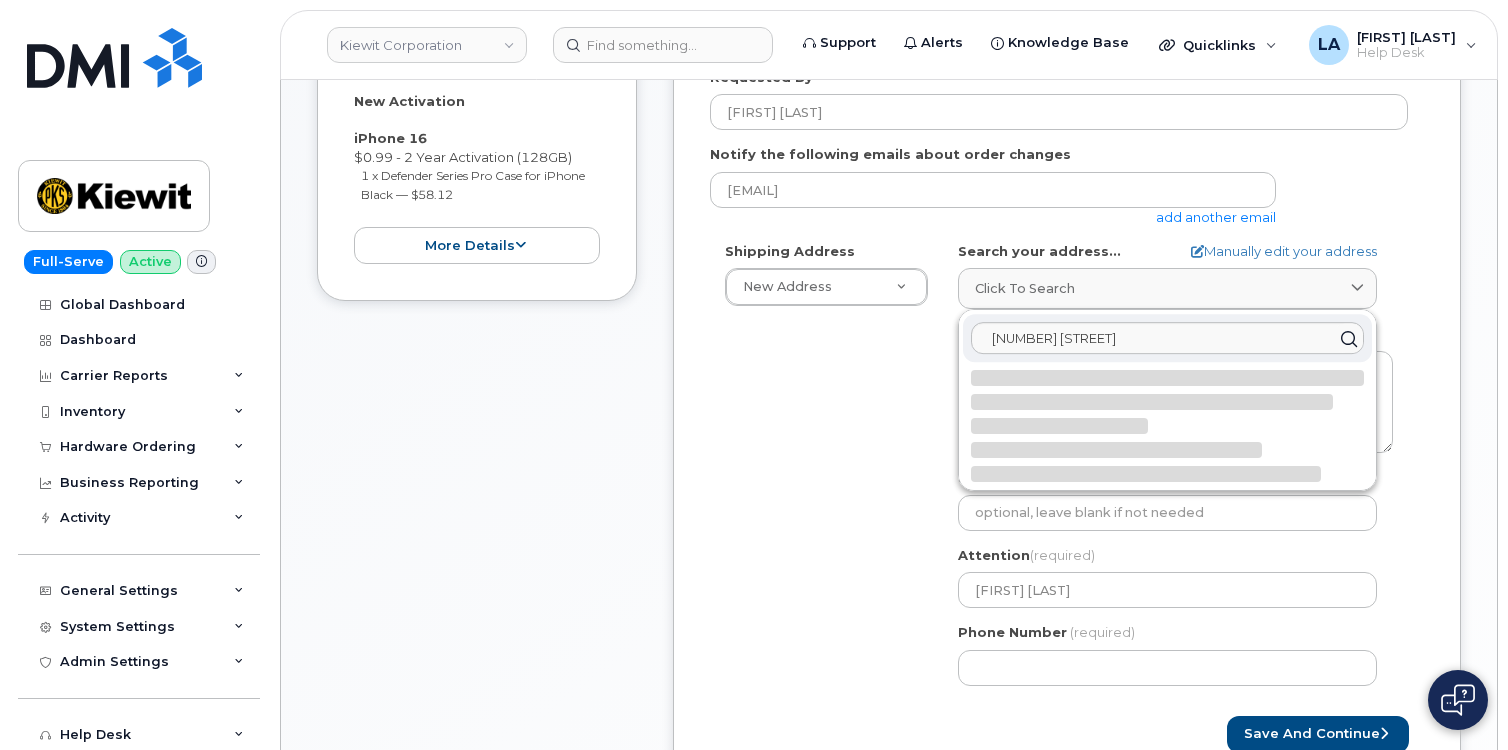 select 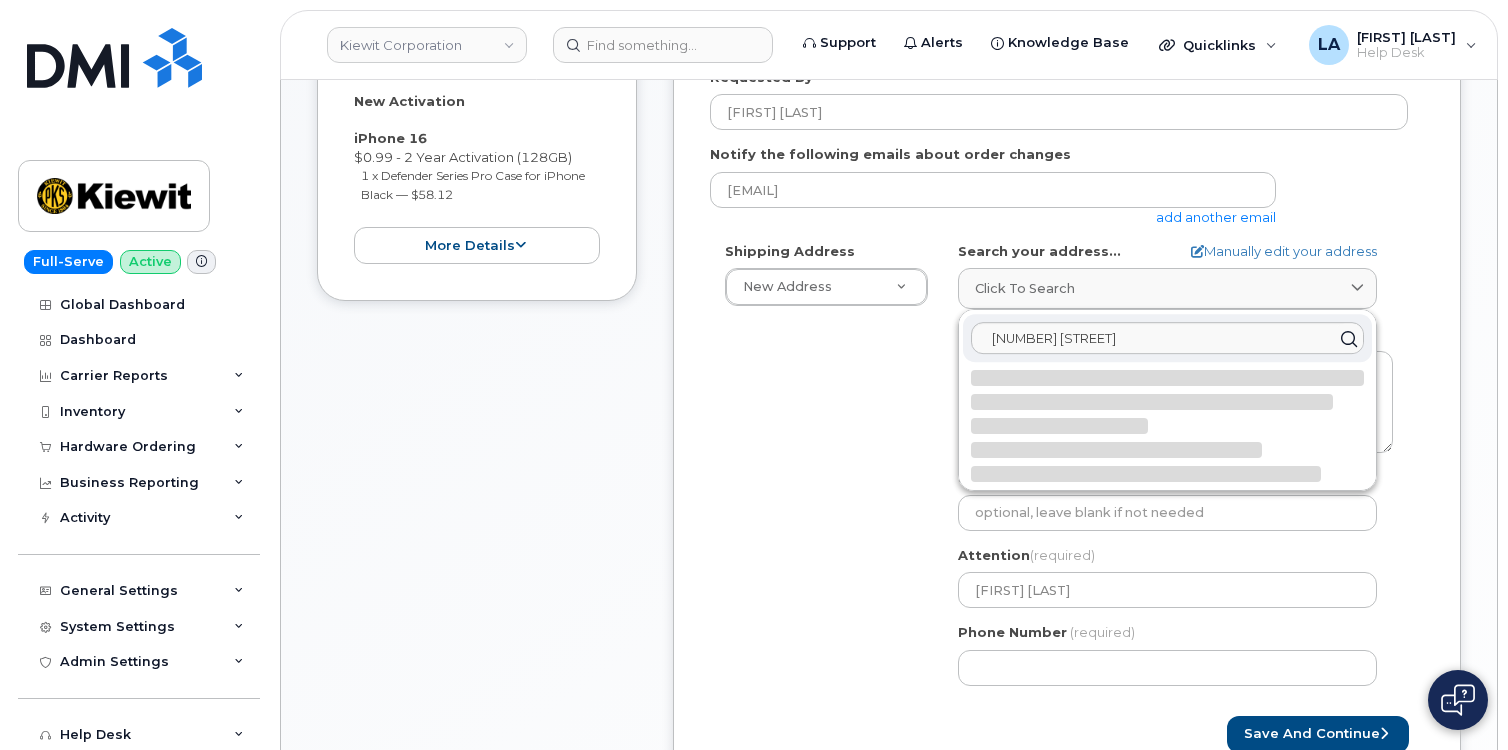 type on "7211 Sandy Isle Ln
SPRING TX 77389-4076
UNITED STATES" 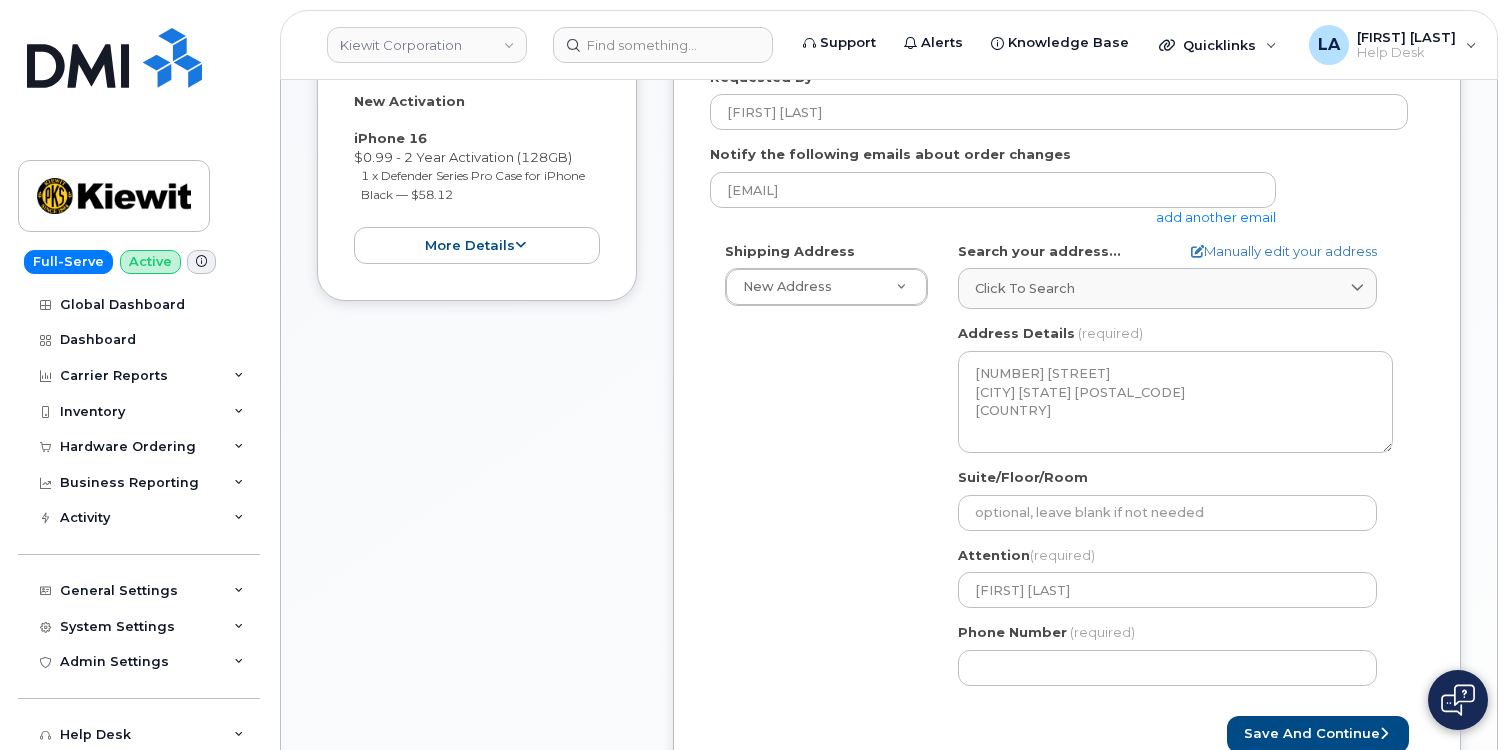 click on "Shipping Address
New Address                                     New Address 16301 Texas 249 Access Rd 1550 Mike Fahey St 8900 Renner Blvd 205 Hutchinson Island Rd 5001 N Columbia Blvd
TX
Spring
Search your address...
Manually edit your address
Click to search 7211 Sandy Isle No available options
Address Line
(required)
Lookup your address
7211 Sandy Isle Ln
State
(required)
Alabama
Alaska
American Samoa
Arizona
Arkansas
California
Colorado
Connecticut
Delaware
District of Columbia
Florida
Georgia
Guam
Hawaii
Idaho
Illinois
Indiana
Iowa
Kansas
Kentucky
Louisiana
Maine
Maryland
Massachusetts
Michigan
Minnesota
Mississippi
Missouri
Montana
Nebraska
Nevada
New Hampshire
New Jersey
New Mexico
New York
North Carolina
North Dakota
Ohio
Oklahoma
Oregon
Pennsylvania
Puerto Rico
Rhode Island
South Carolina
South Dakota
Tennessee
Texas
Utah
Vermont" at bounding box center [1059, 471] 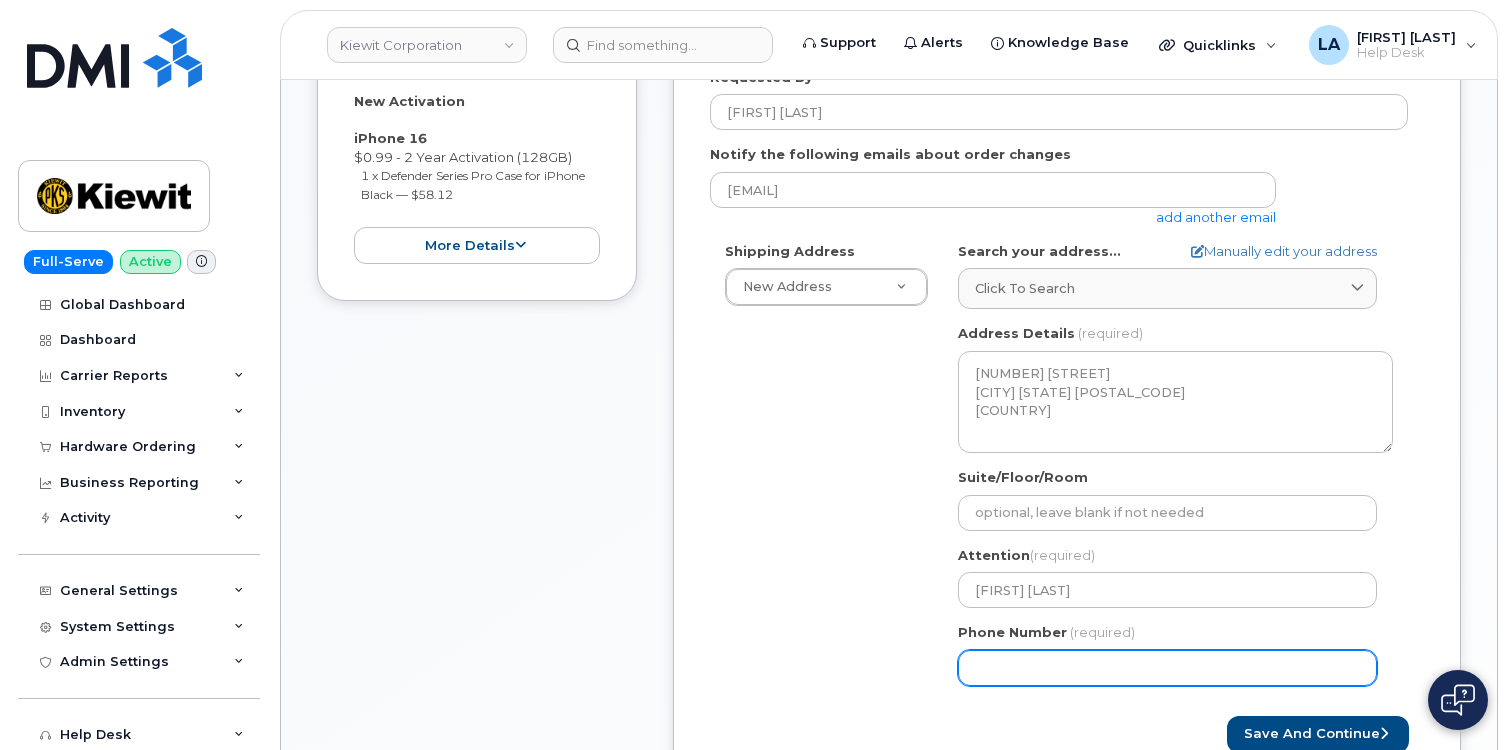 click on "Phone Number" at bounding box center (1167, 668) 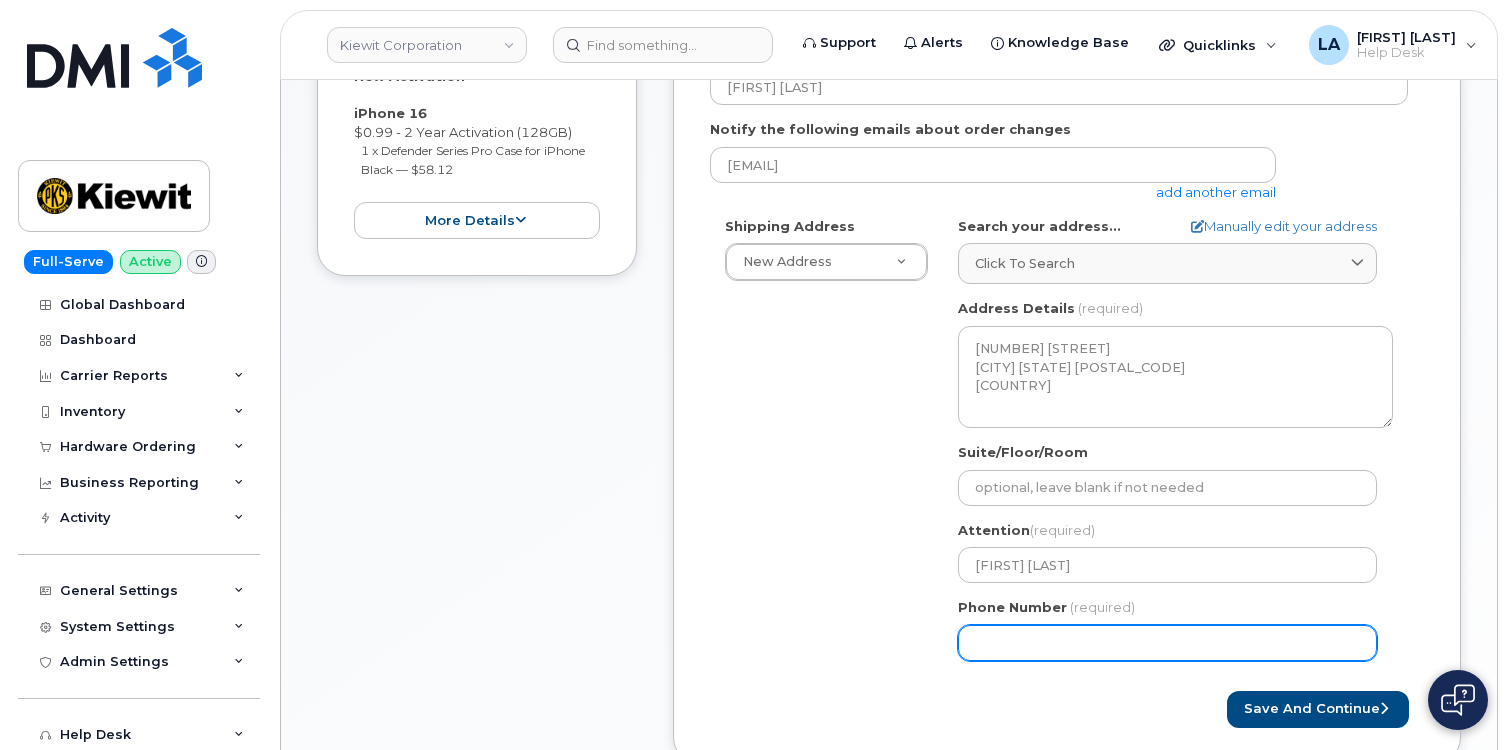 scroll, scrollTop: 532, scrollLeft: 0, axis: vertical 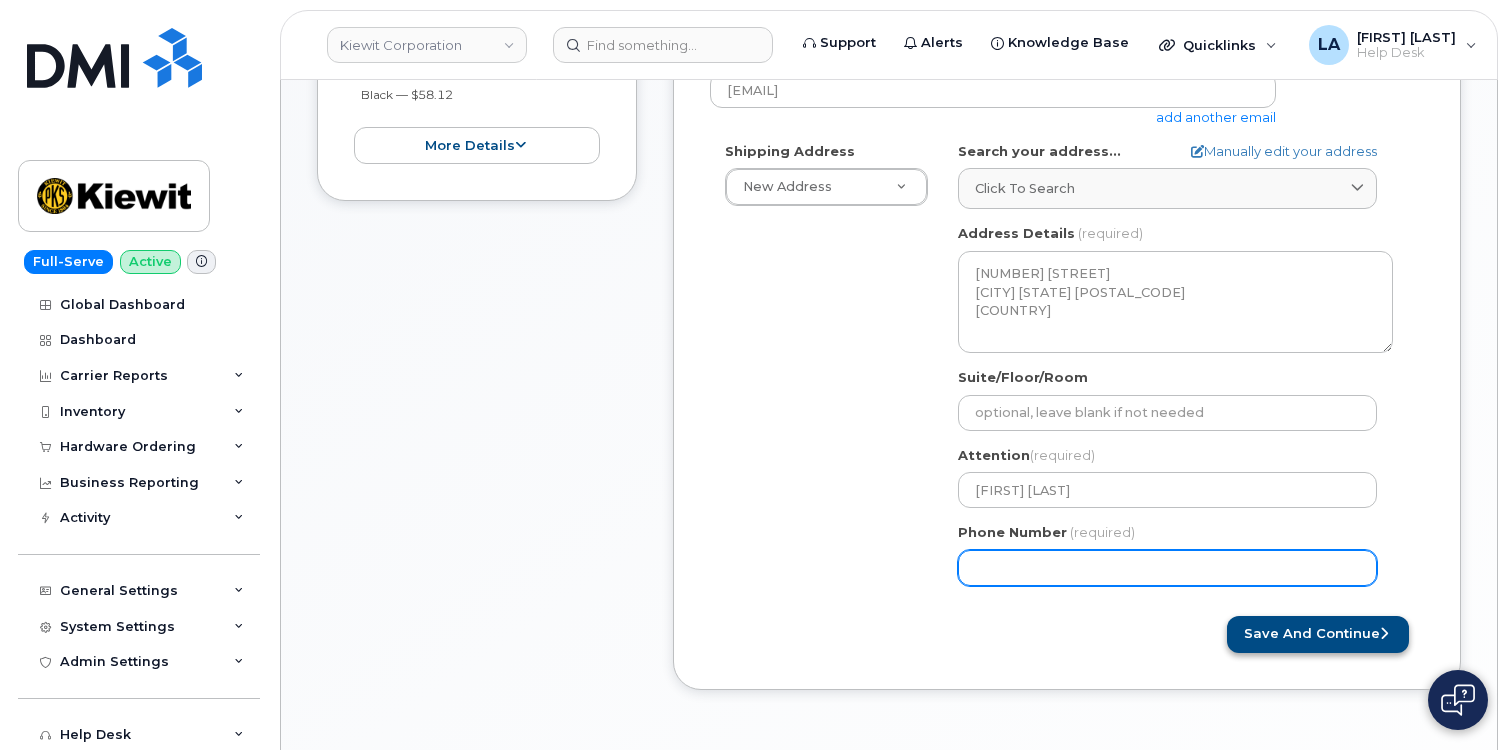 type on "5303839891" 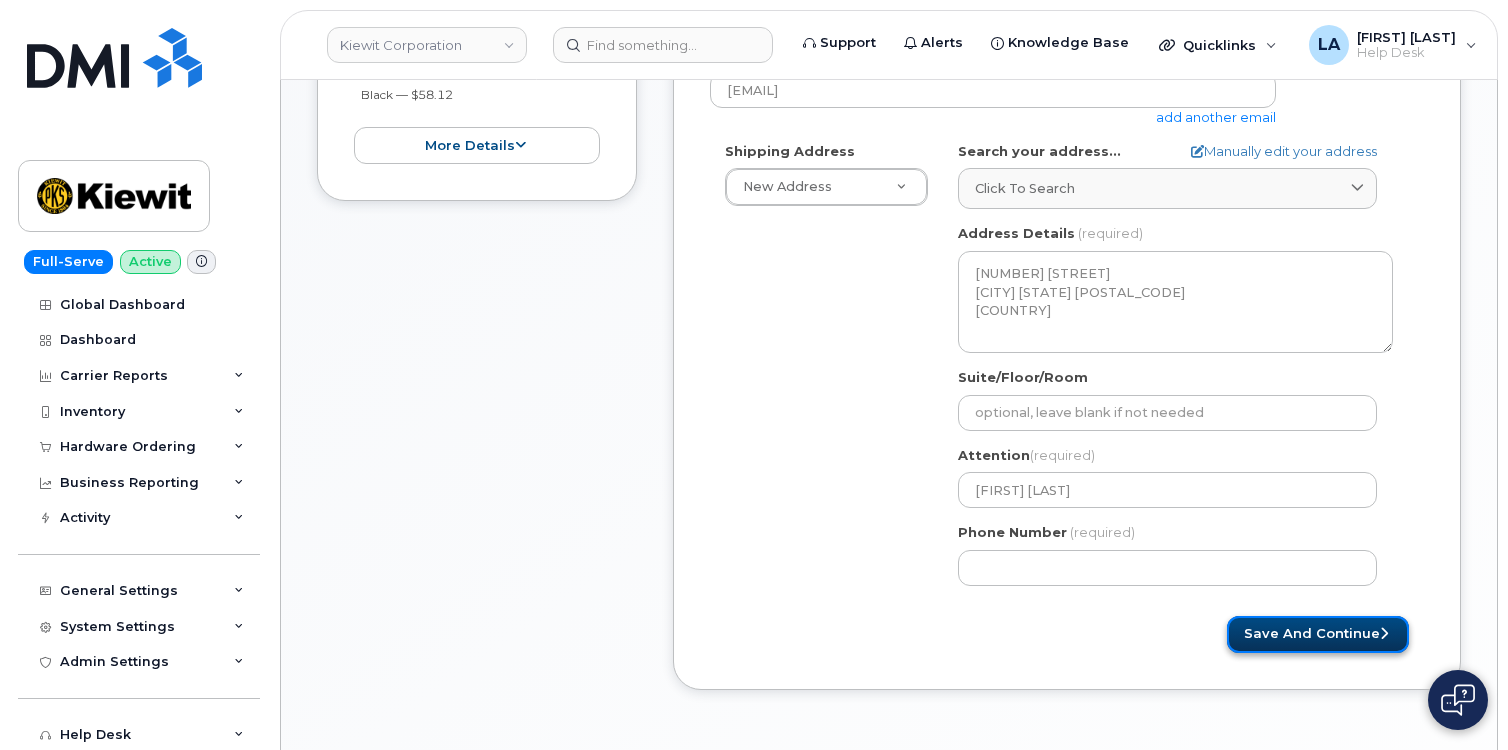 click on "Save and Continue" at bounding box center [1318, 634] 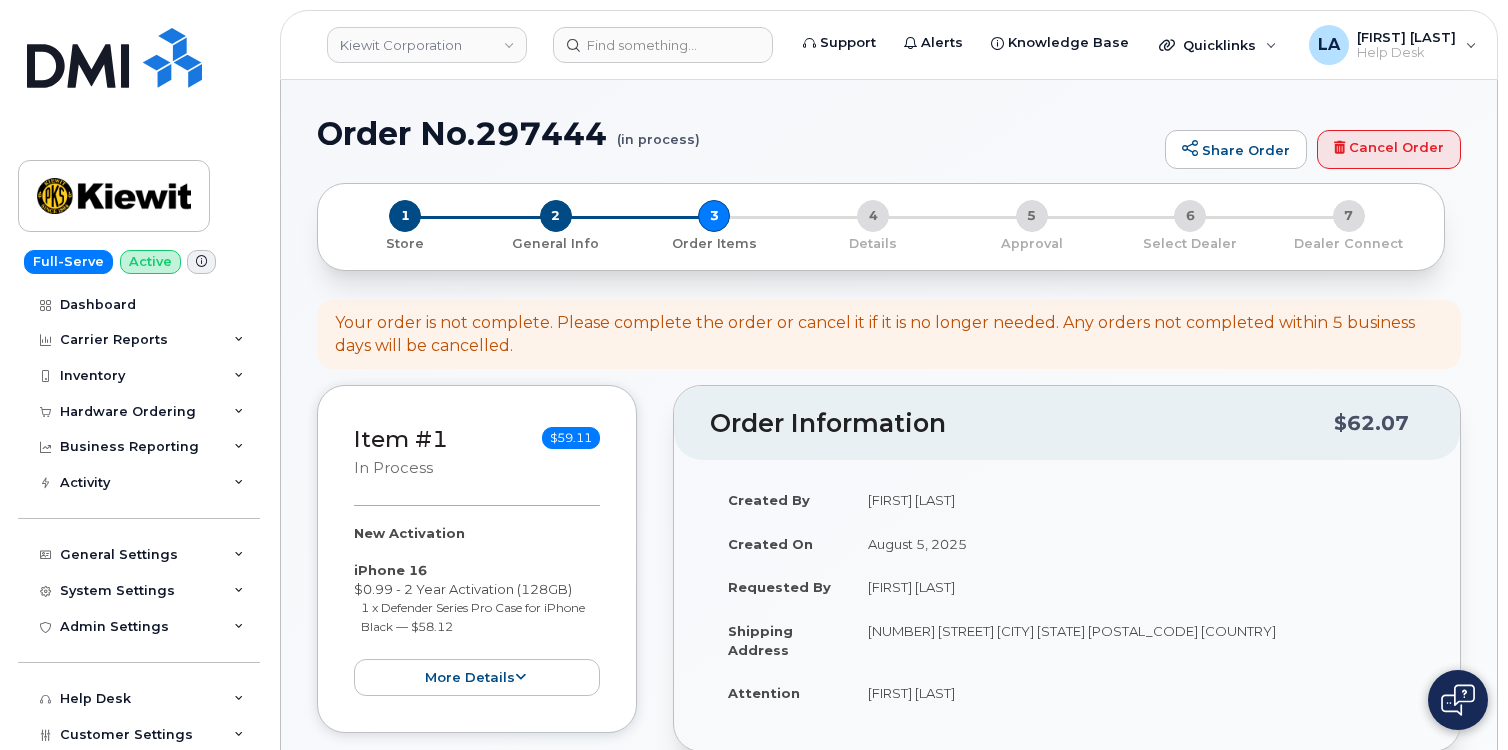 select 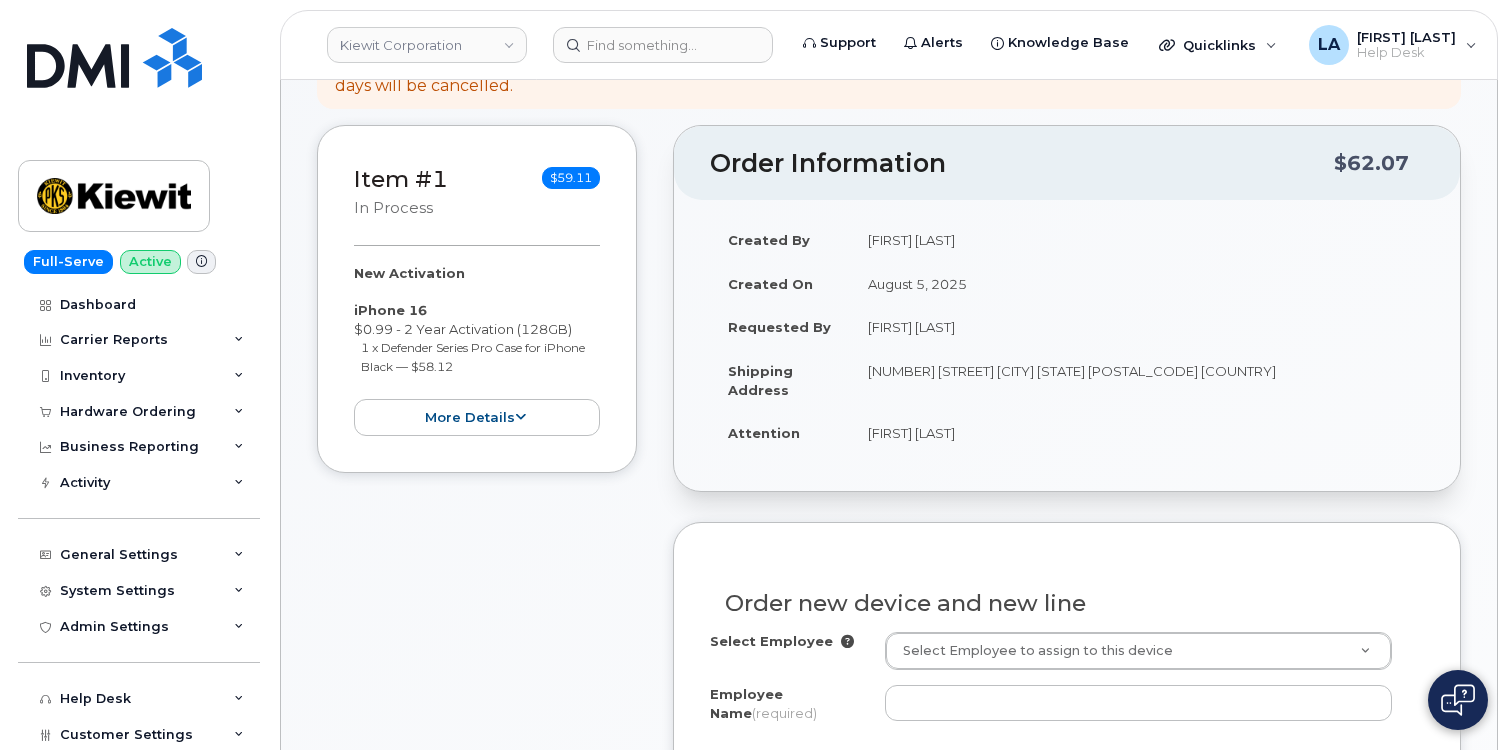 scroll, scrollTop: 400, scrollLeft: 0, axis: vertical 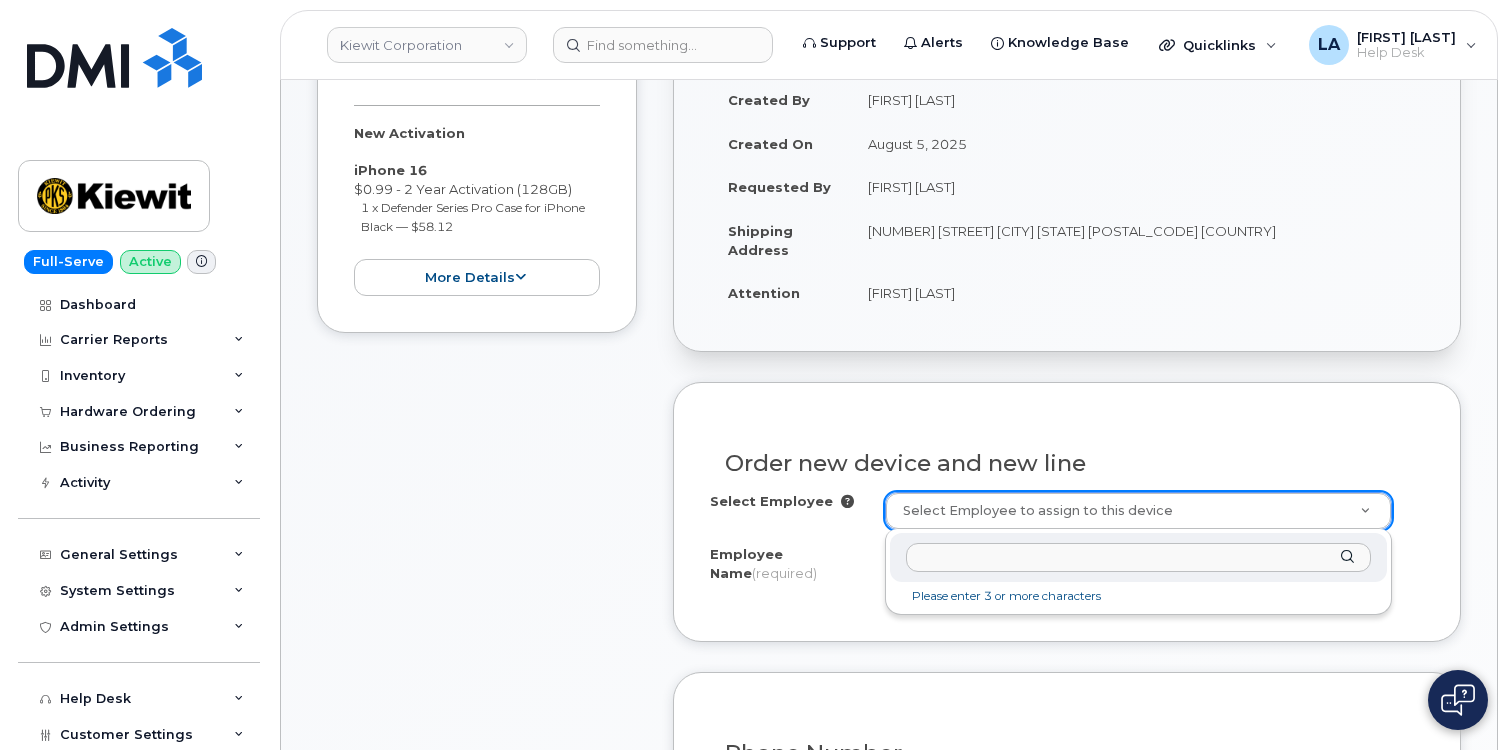 click at bounding box center (1139, 557) 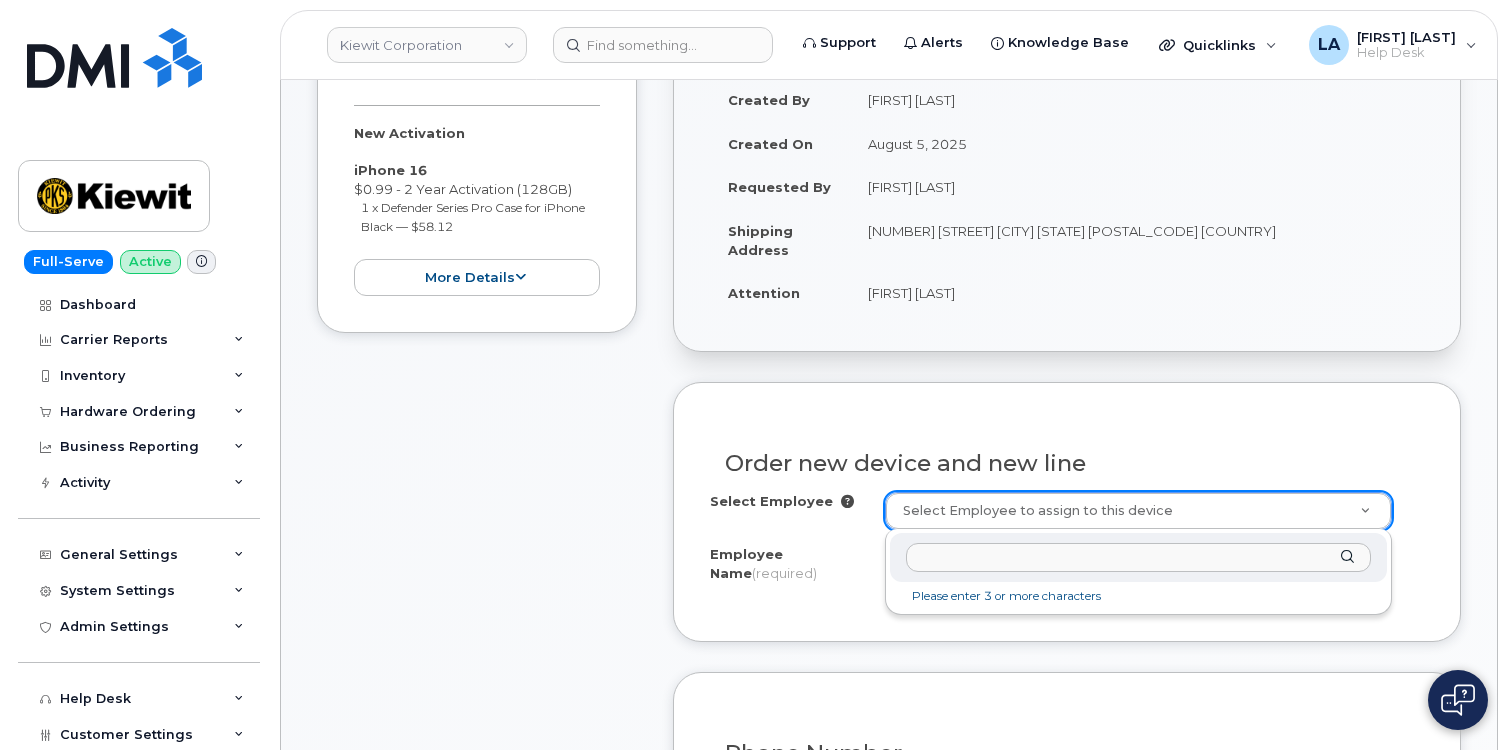 paste on "[FIRST] [LAST]" 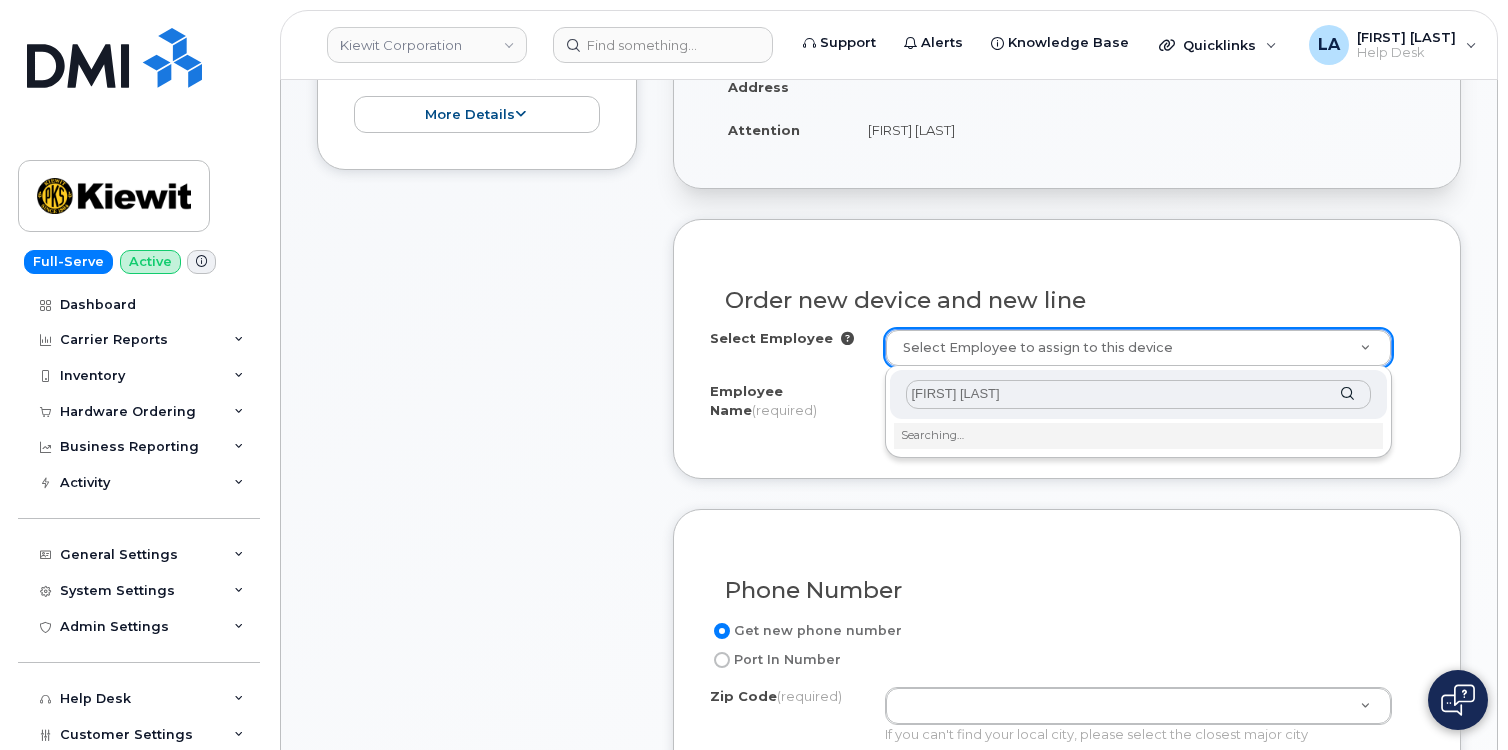 scroll, scrollTop: 567, scrollLeft: 0, axis: vertical 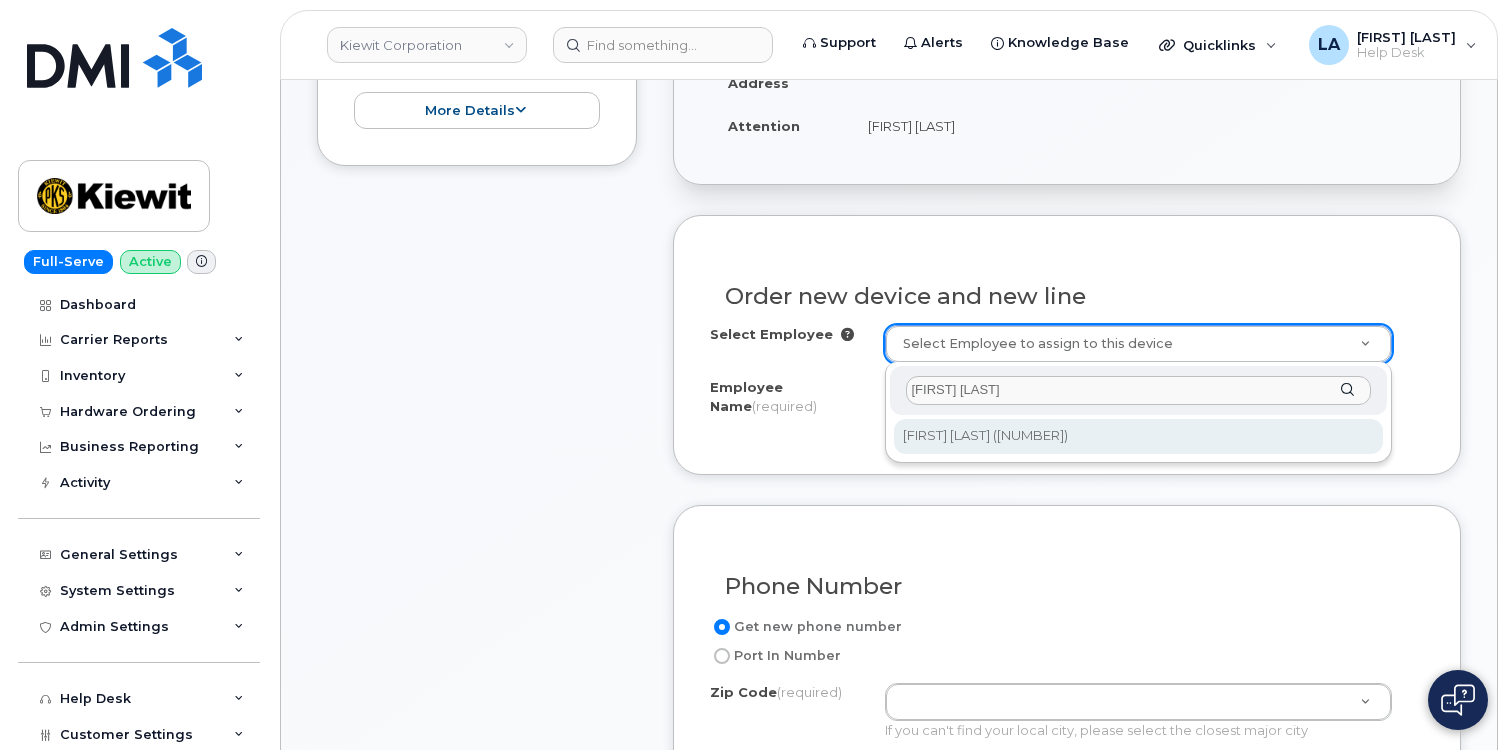 type on "[FIRST] [LAST]" 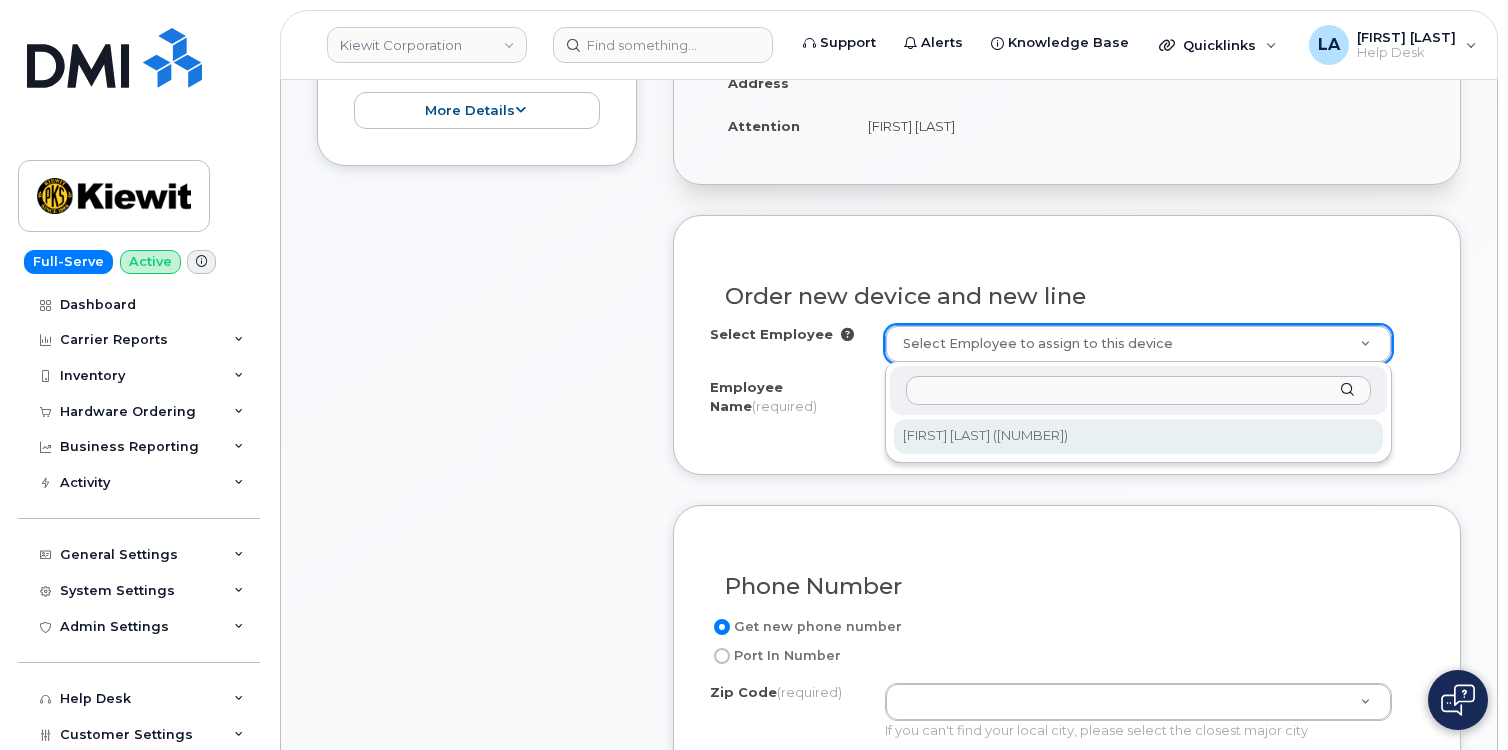 type on "[FIRST] [LAST]" 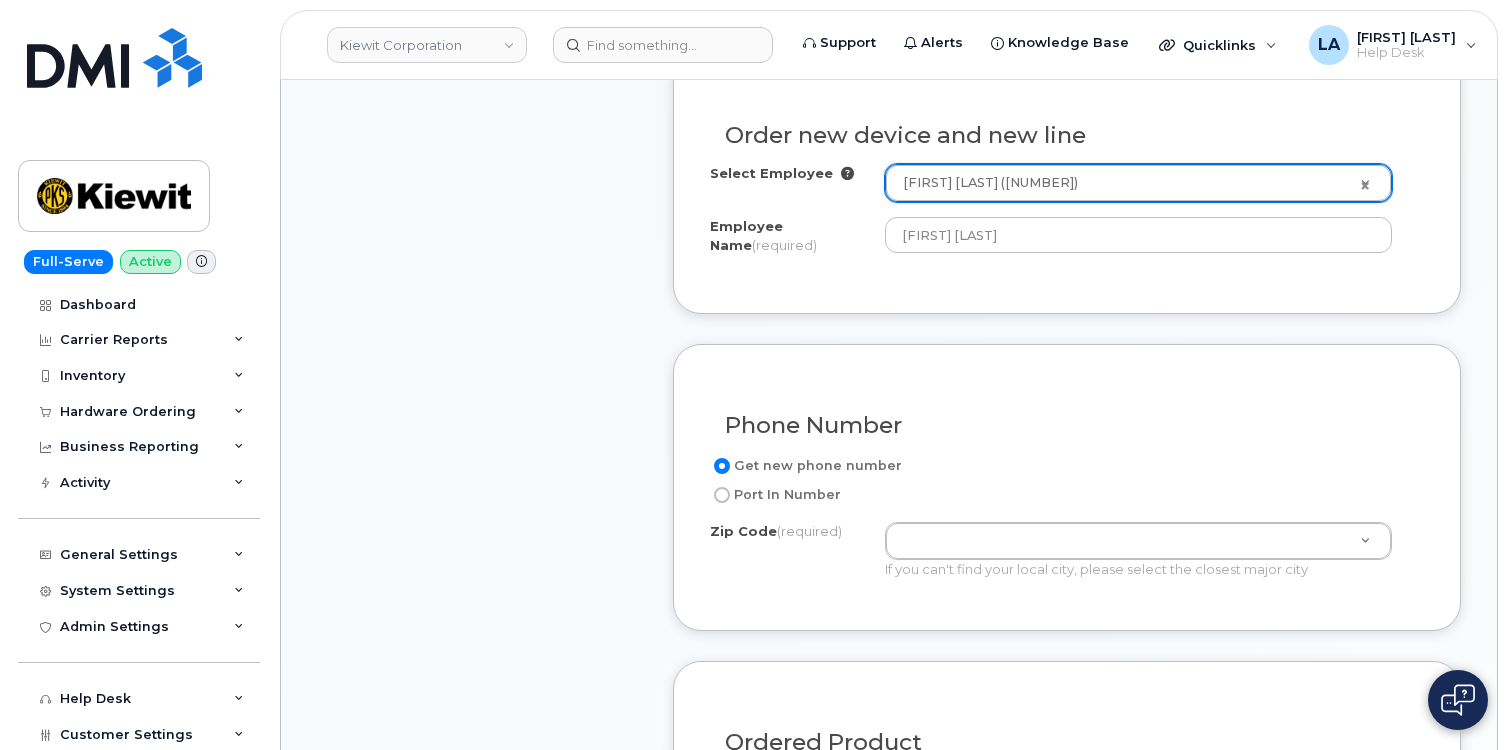 scroll, scrollTop: 733, scrollLeft: 0, axis: vertical 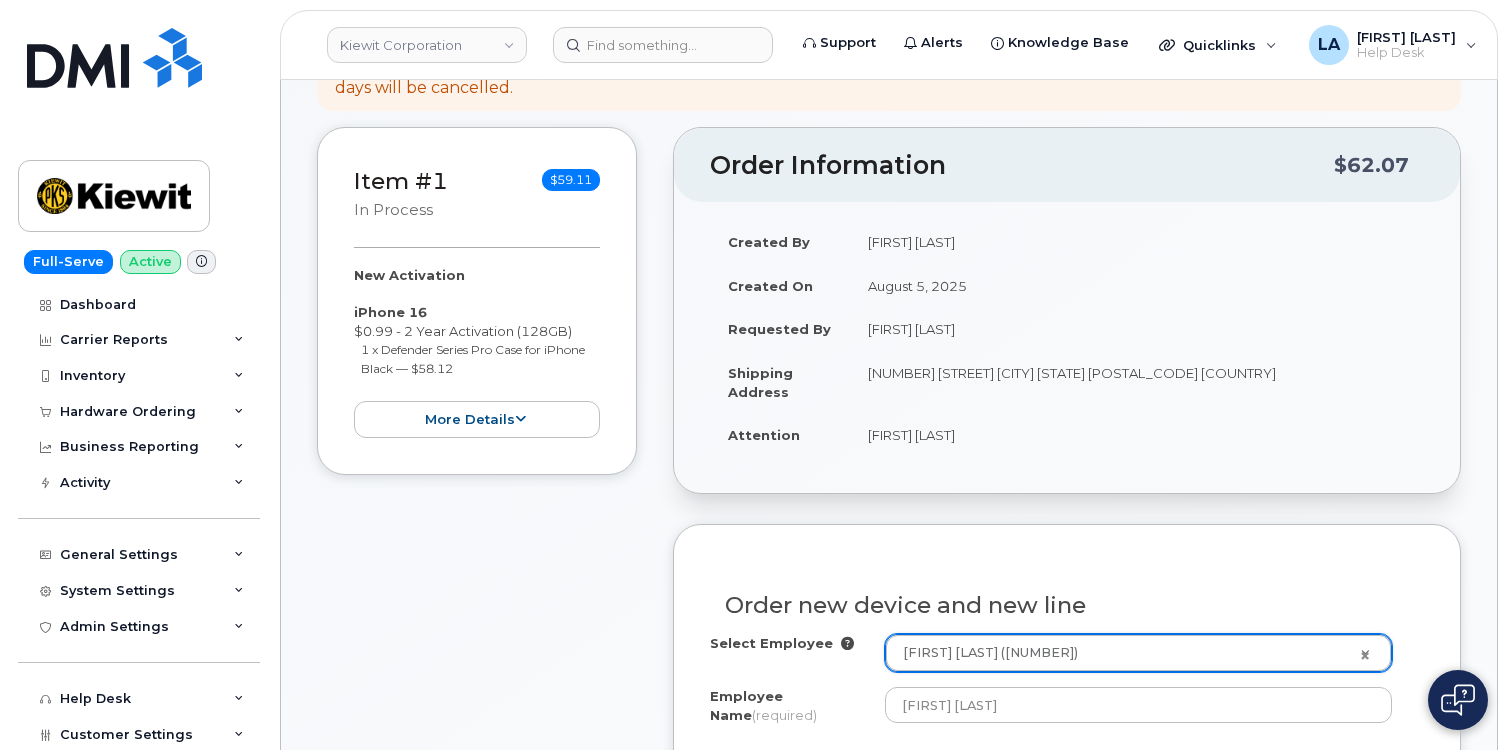 click on "[NUMBER] [STREET] [CITY] [STATE] [POSTAL_CODE]-[POSTAL_CODE], [COUNTRY]" at bounding box center (1137, 382) 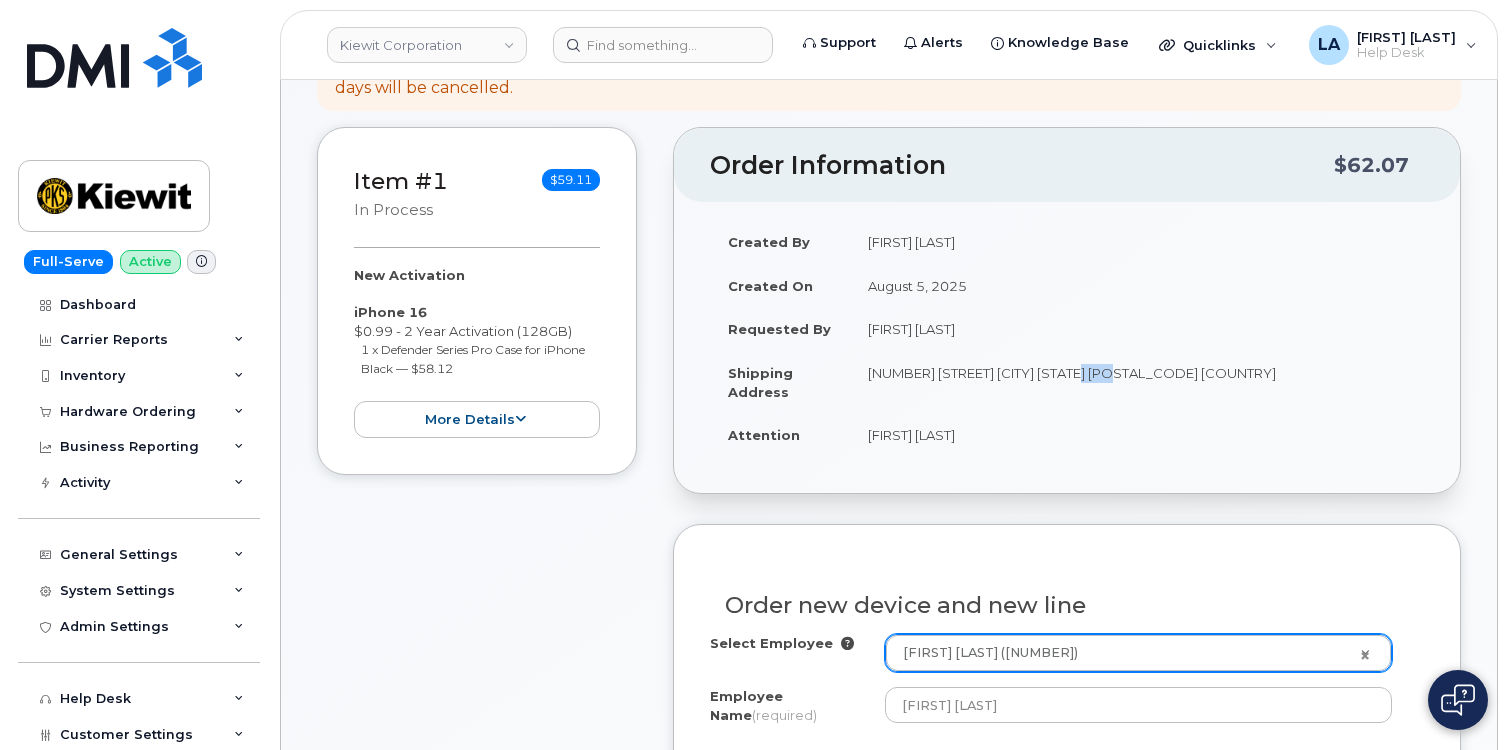 click on "[NUMBER] [STREET] [CITY] [STATE] [POSTAL_CODE]-[POSTAL_CODE], [COUNTRY]" at bounding box center (1137, 382) 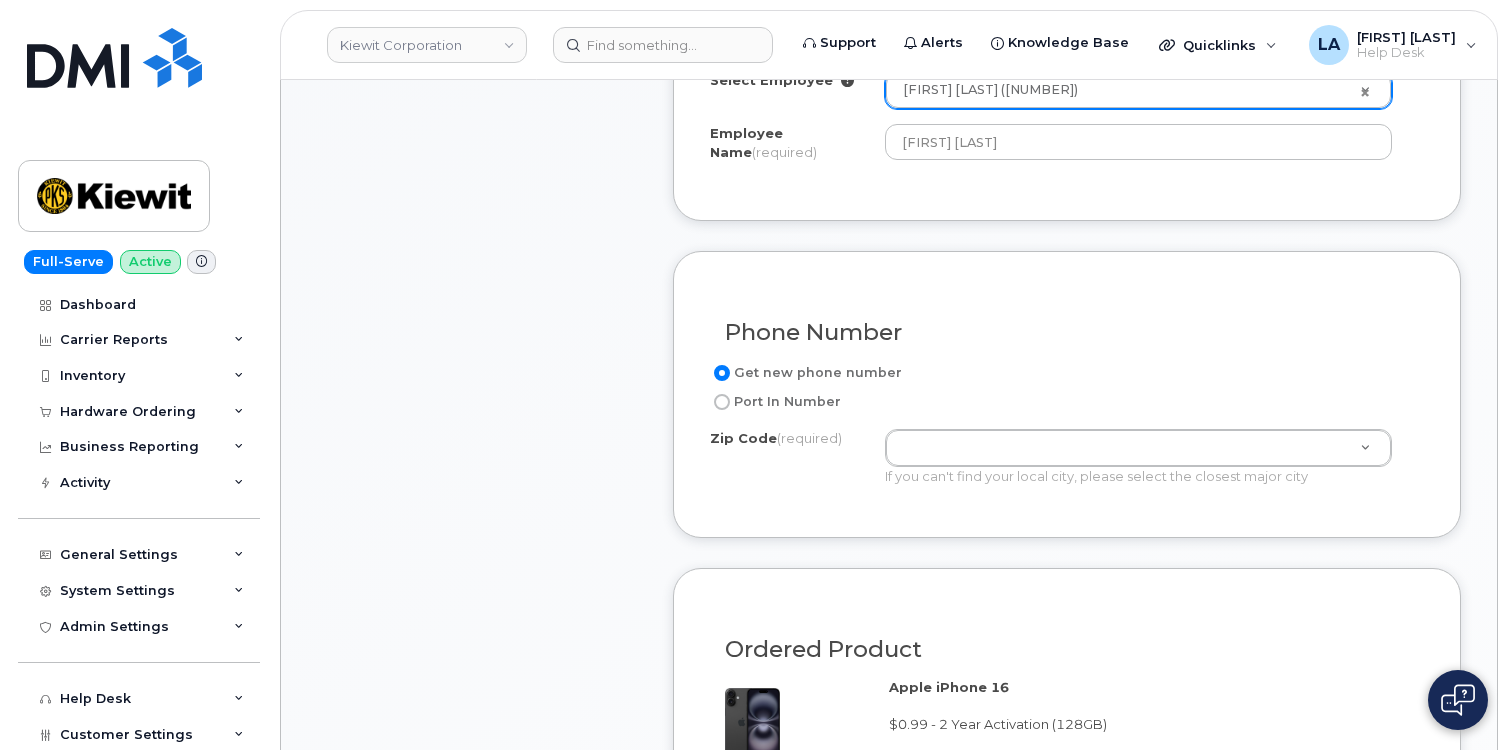 scroll, scrollTop: 829, scrollLeft: 0, axis: vertical 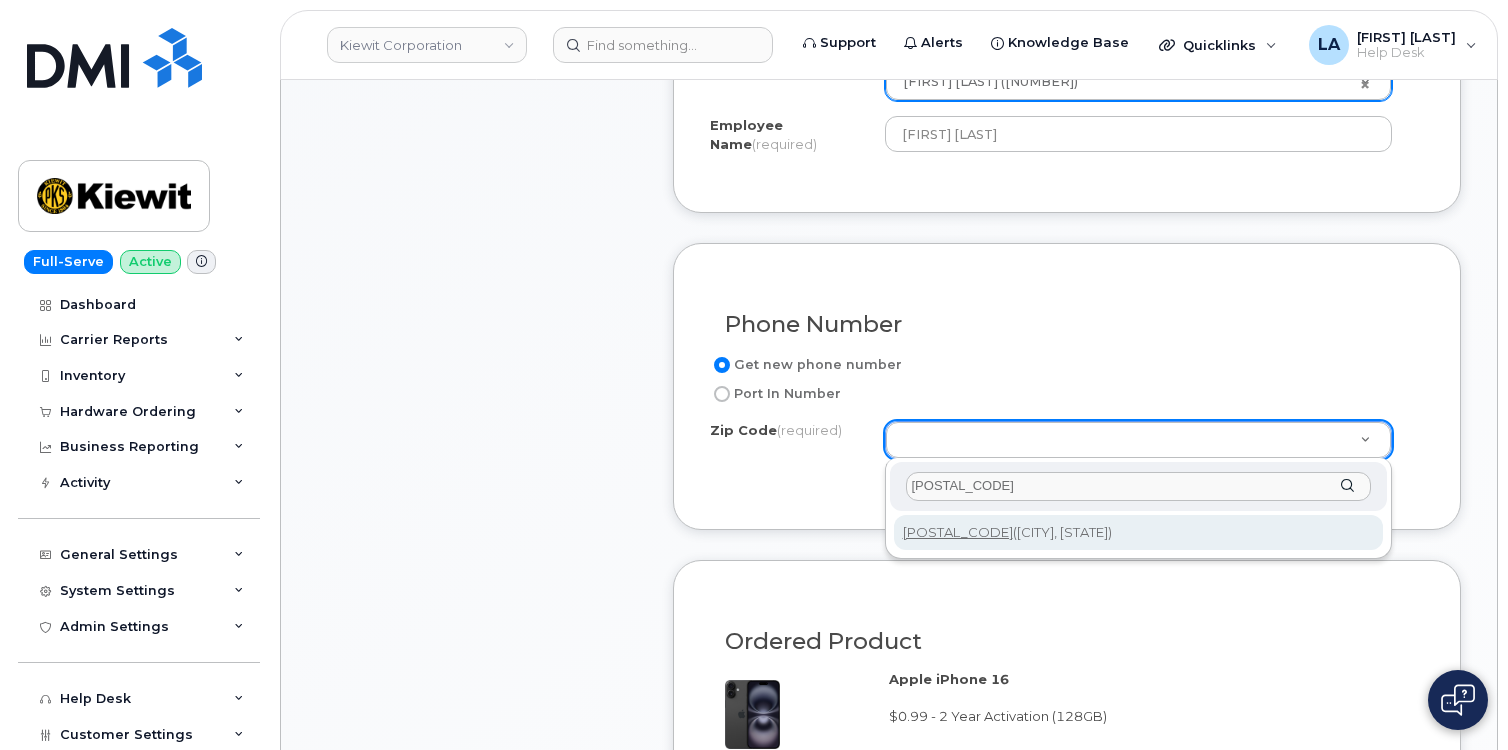 type on "77389" 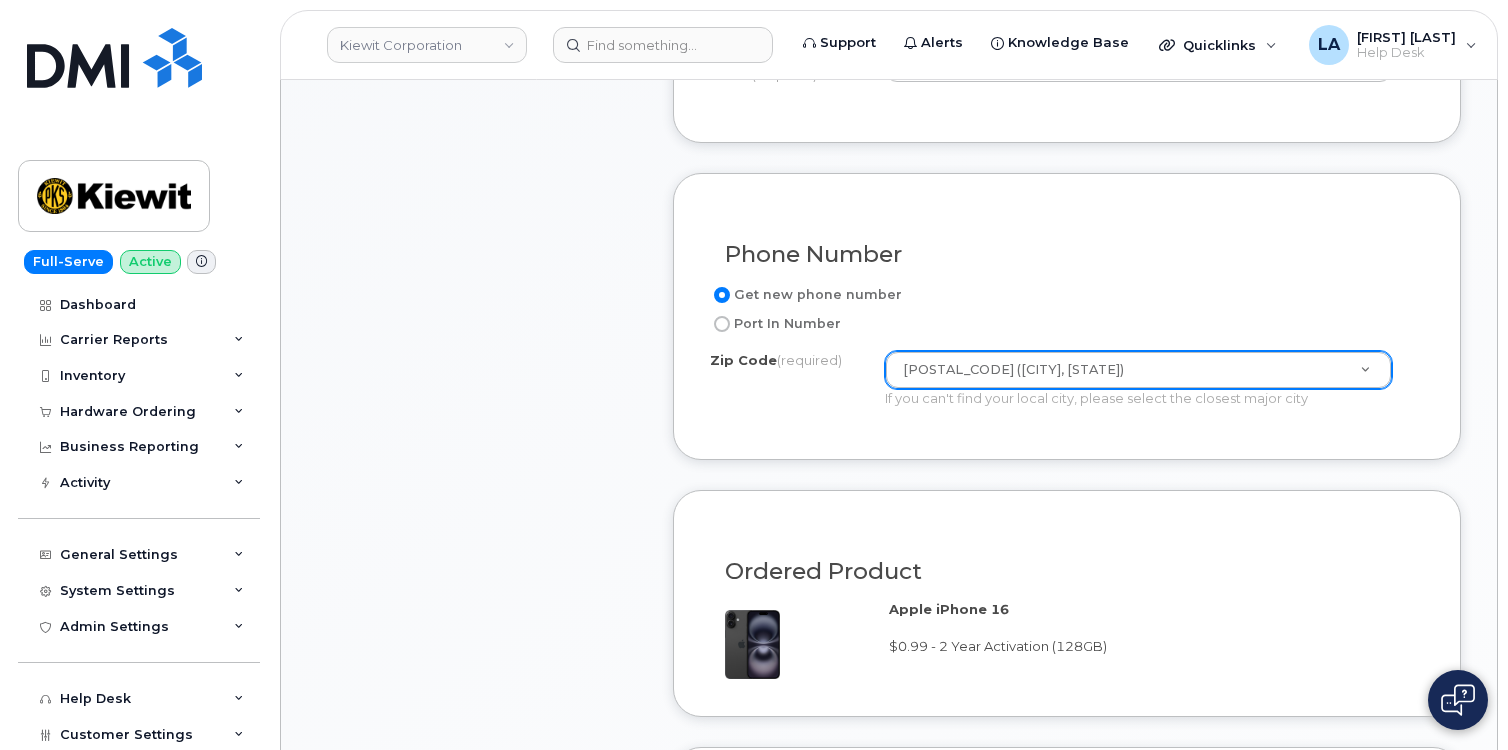 scroll, scrollTop: 929, scrollLeft: 0, axis: vertical 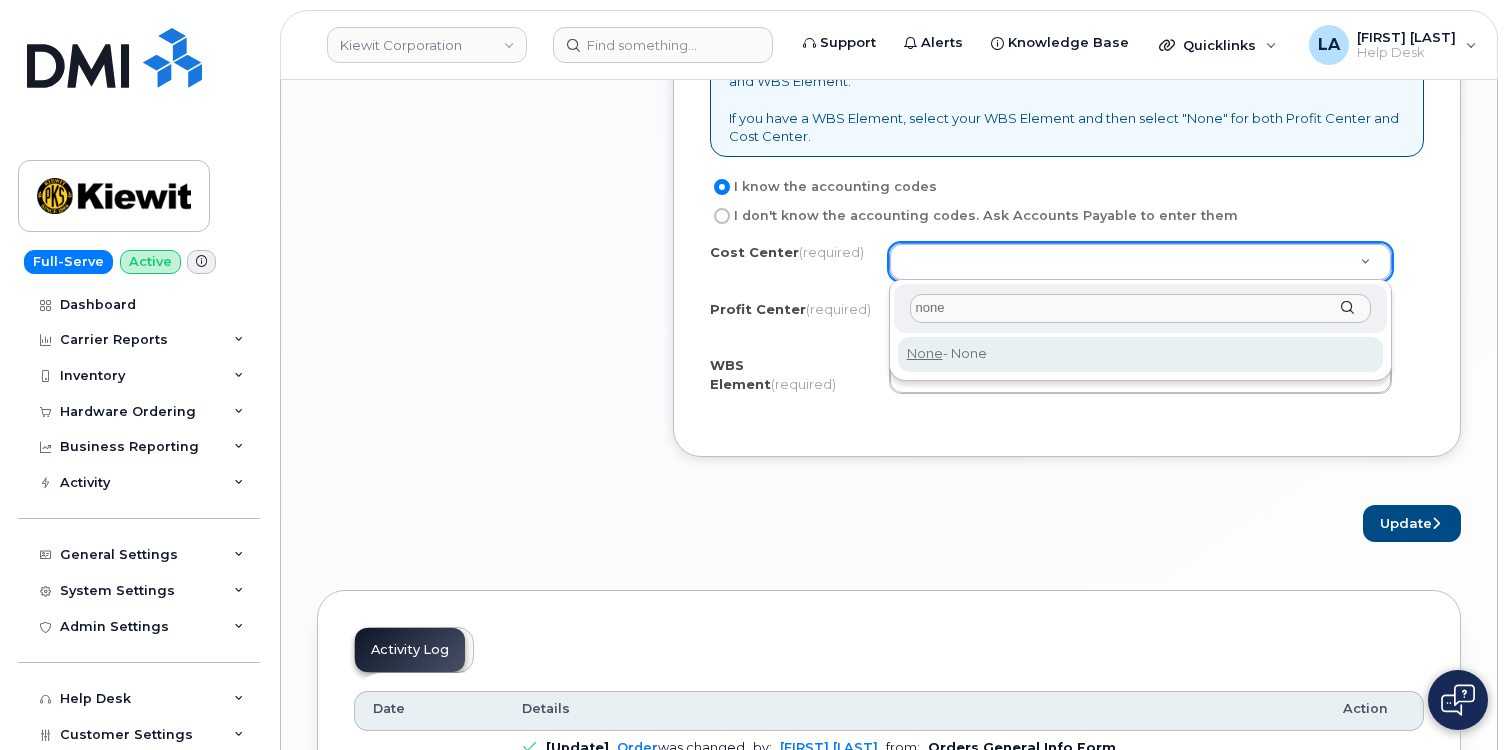 type on "none" 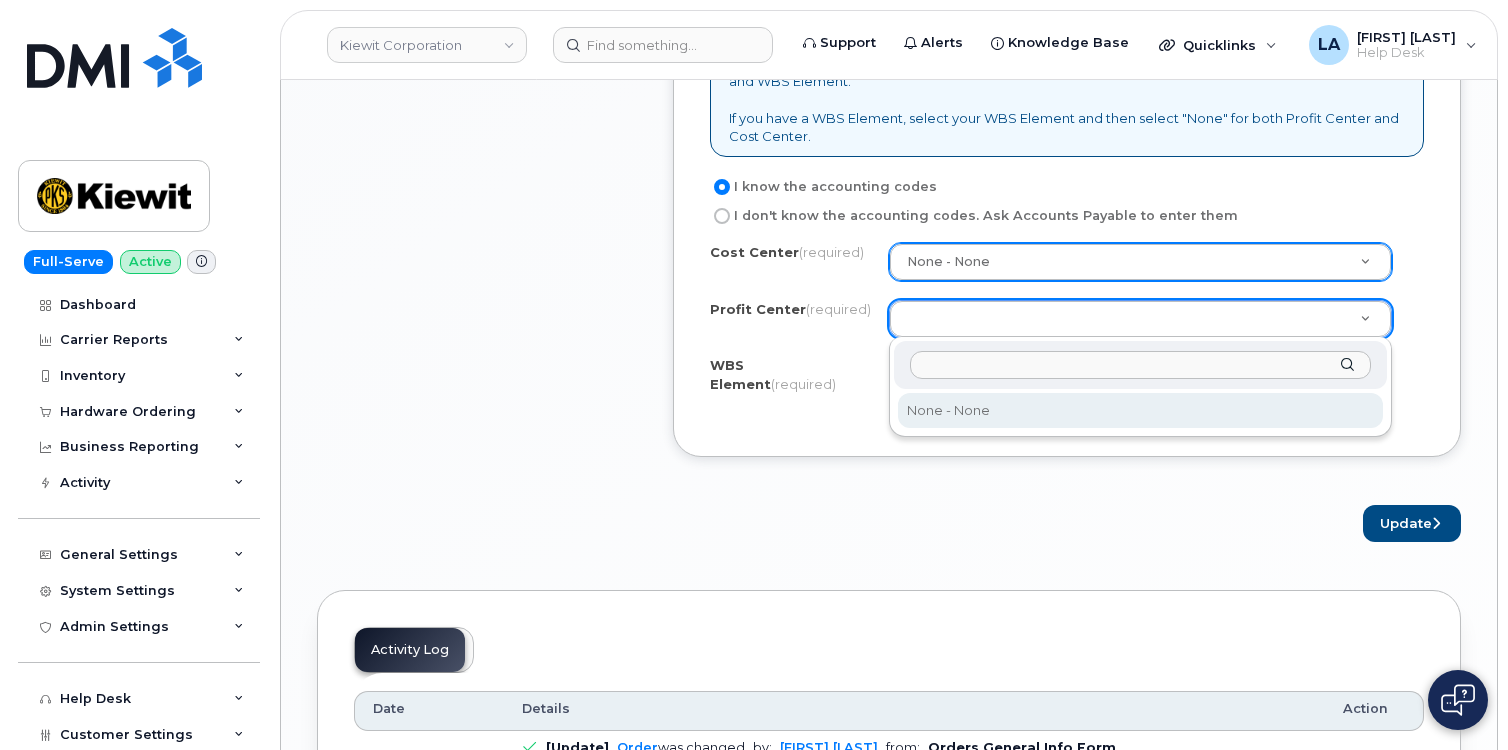 select on "None" 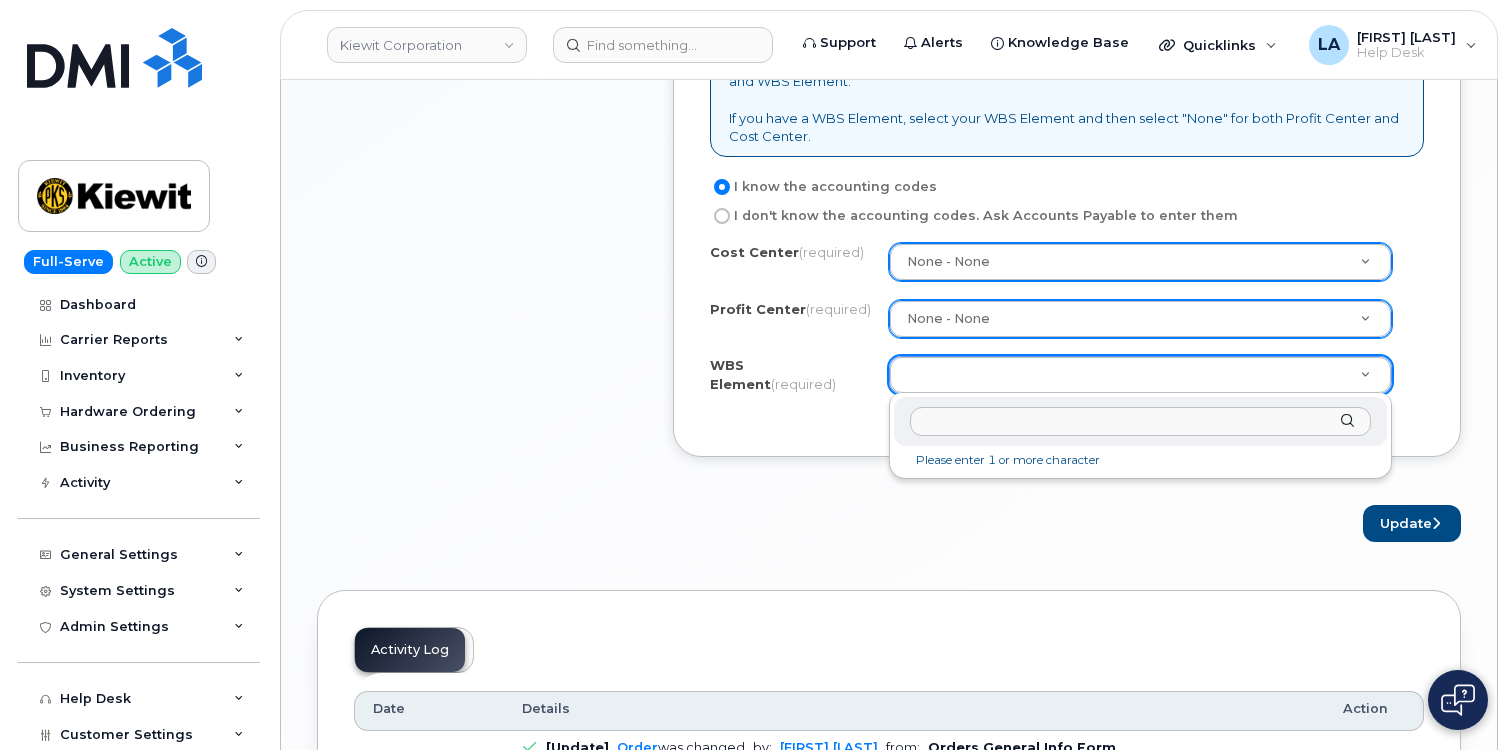 click at bounding box center [1141, 421] 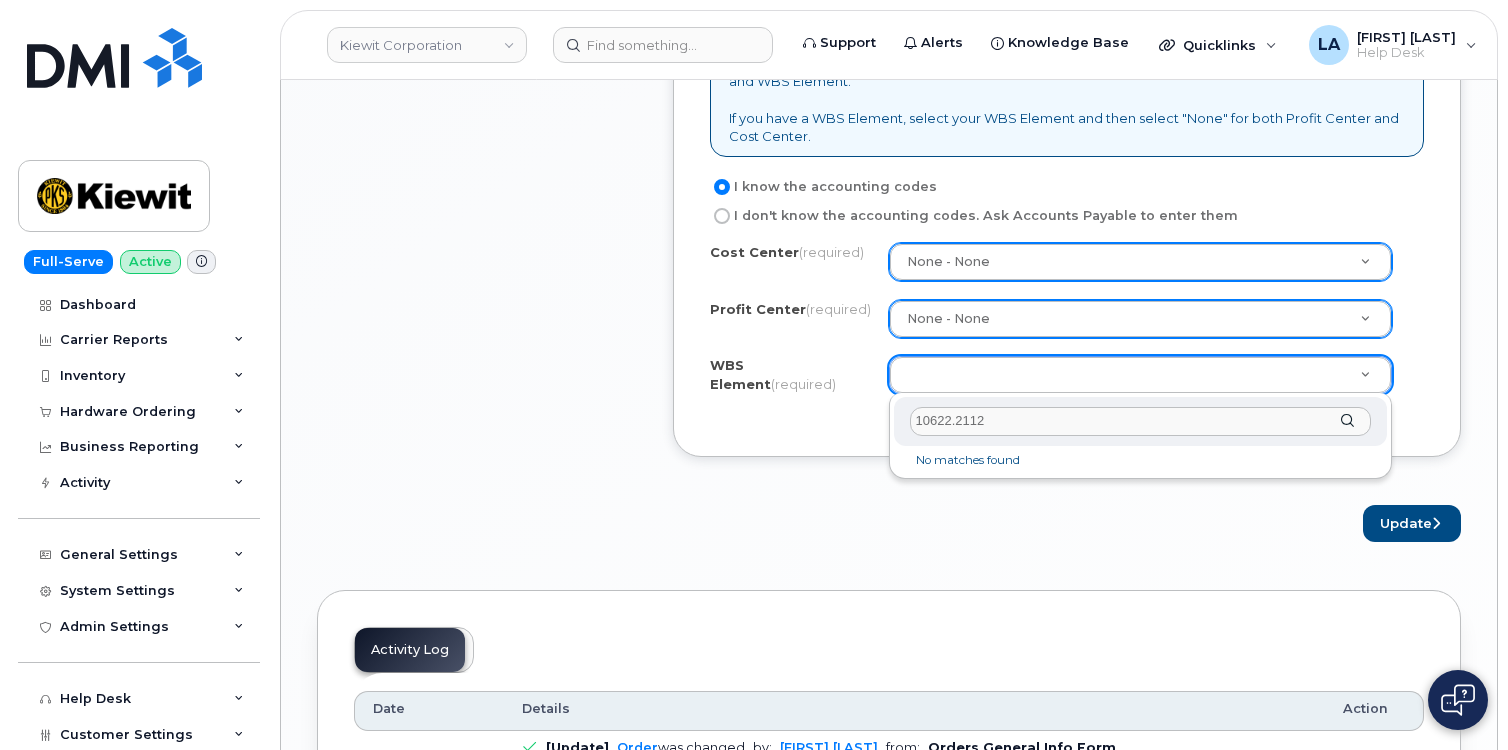 click on "10622.2112" at bounding box center (1141, 421) 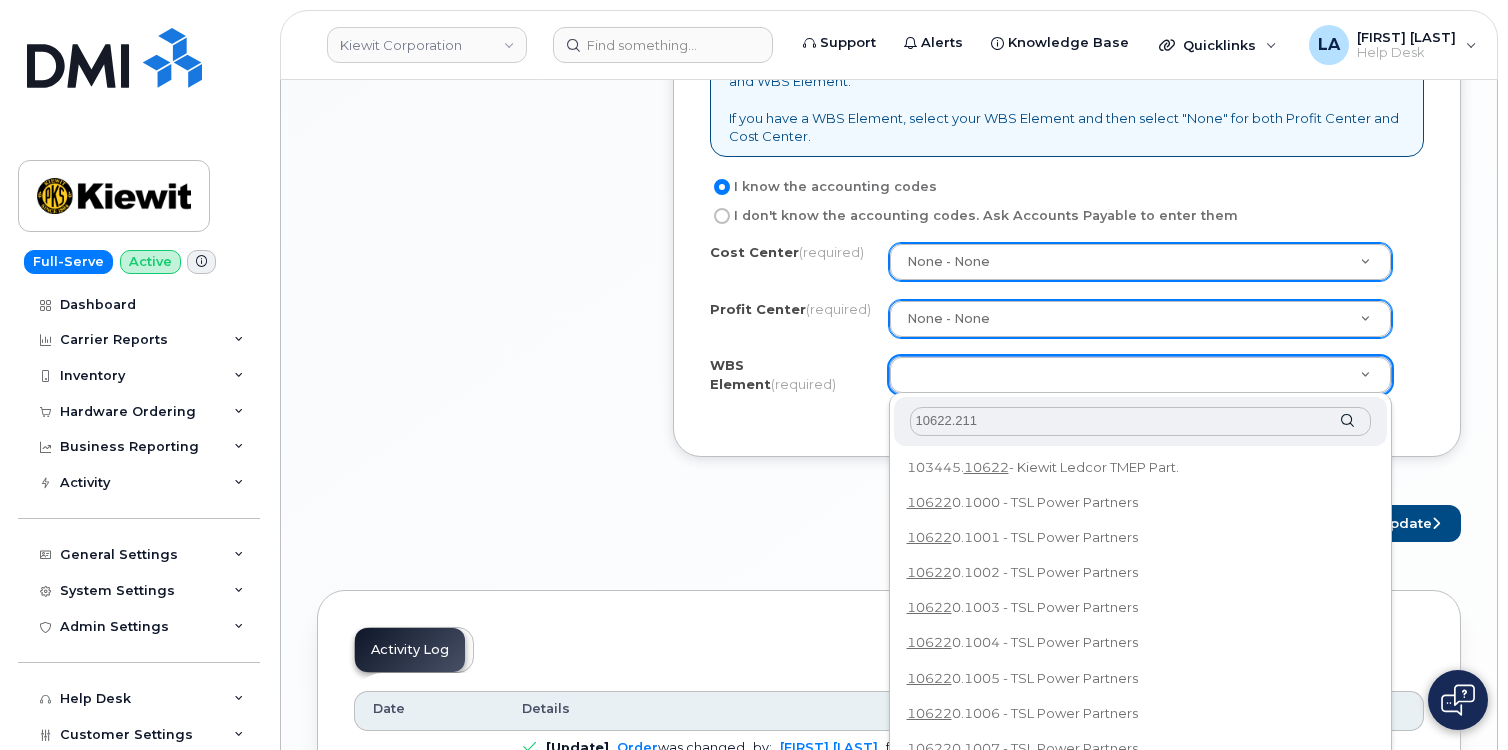 type on "10622.2112" 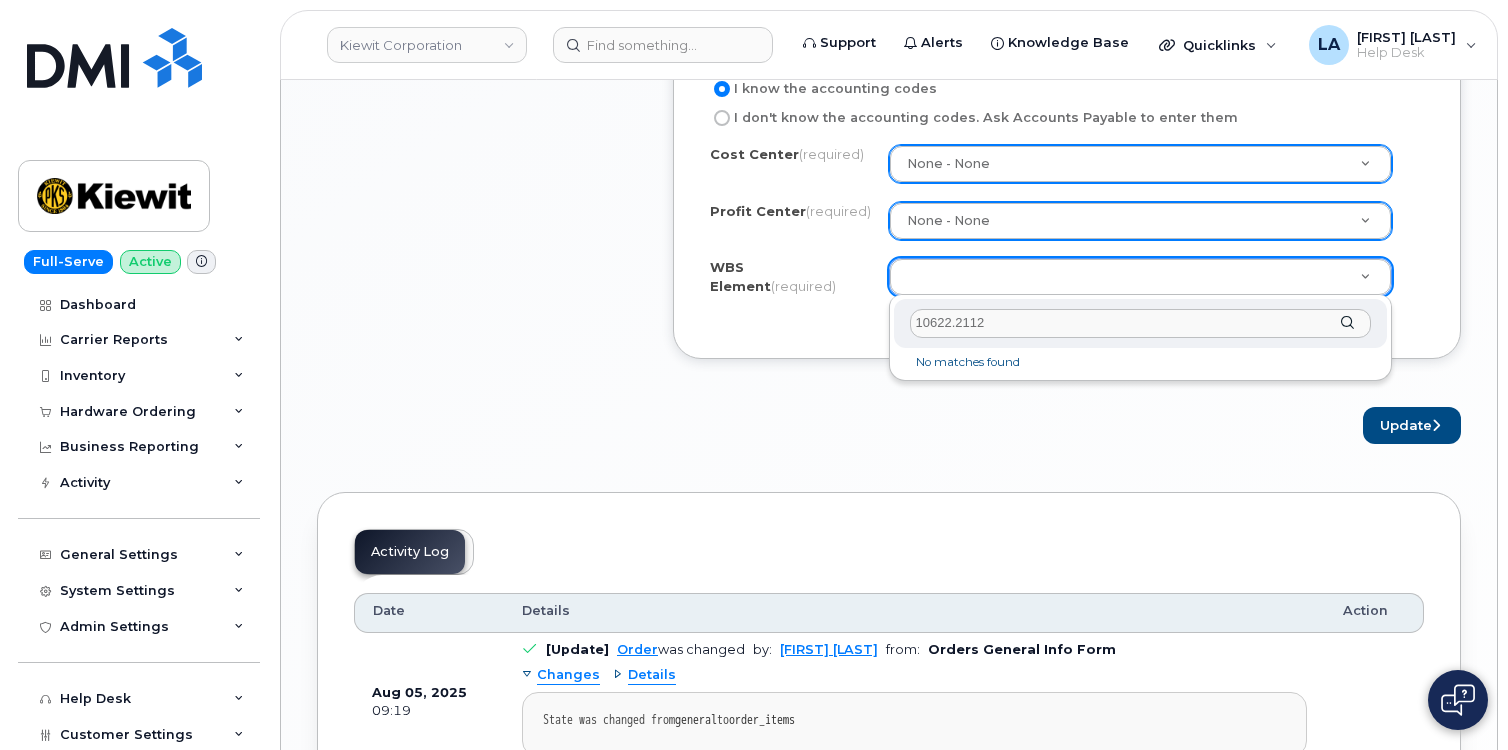 scroll, scrollTop: 1814, scrollLeft: 0, axis: vertical 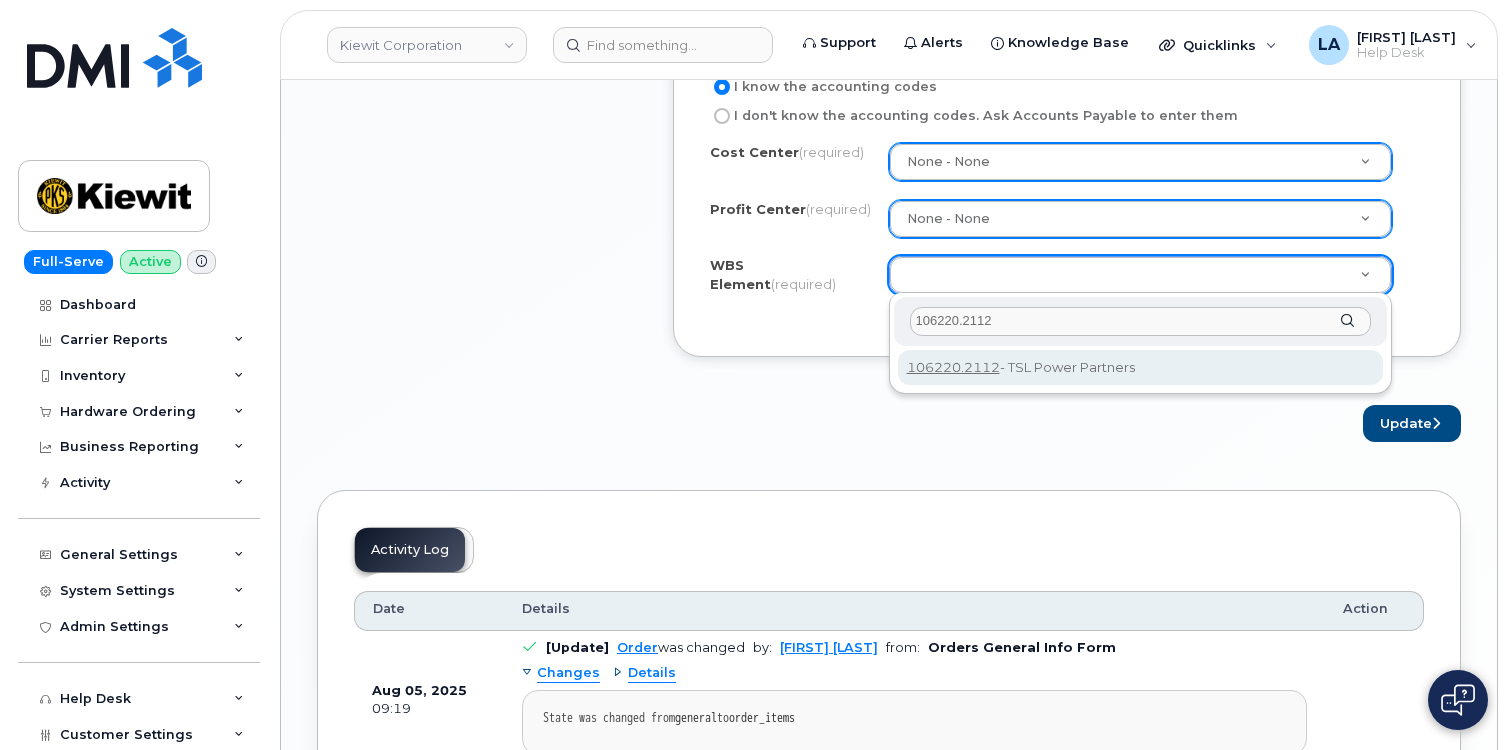 type on "106220.2112" 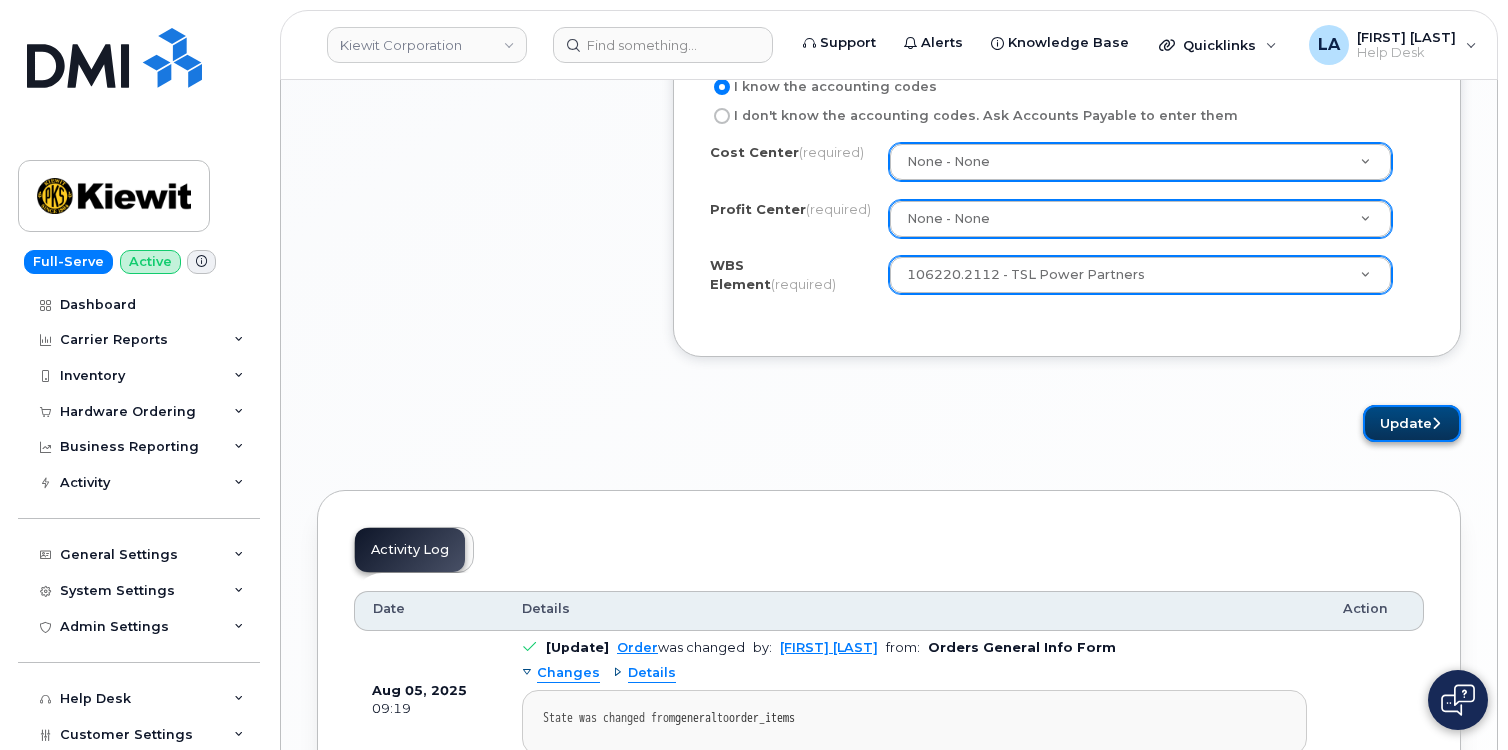 click on "Update" at bounding box center (1412, 423) 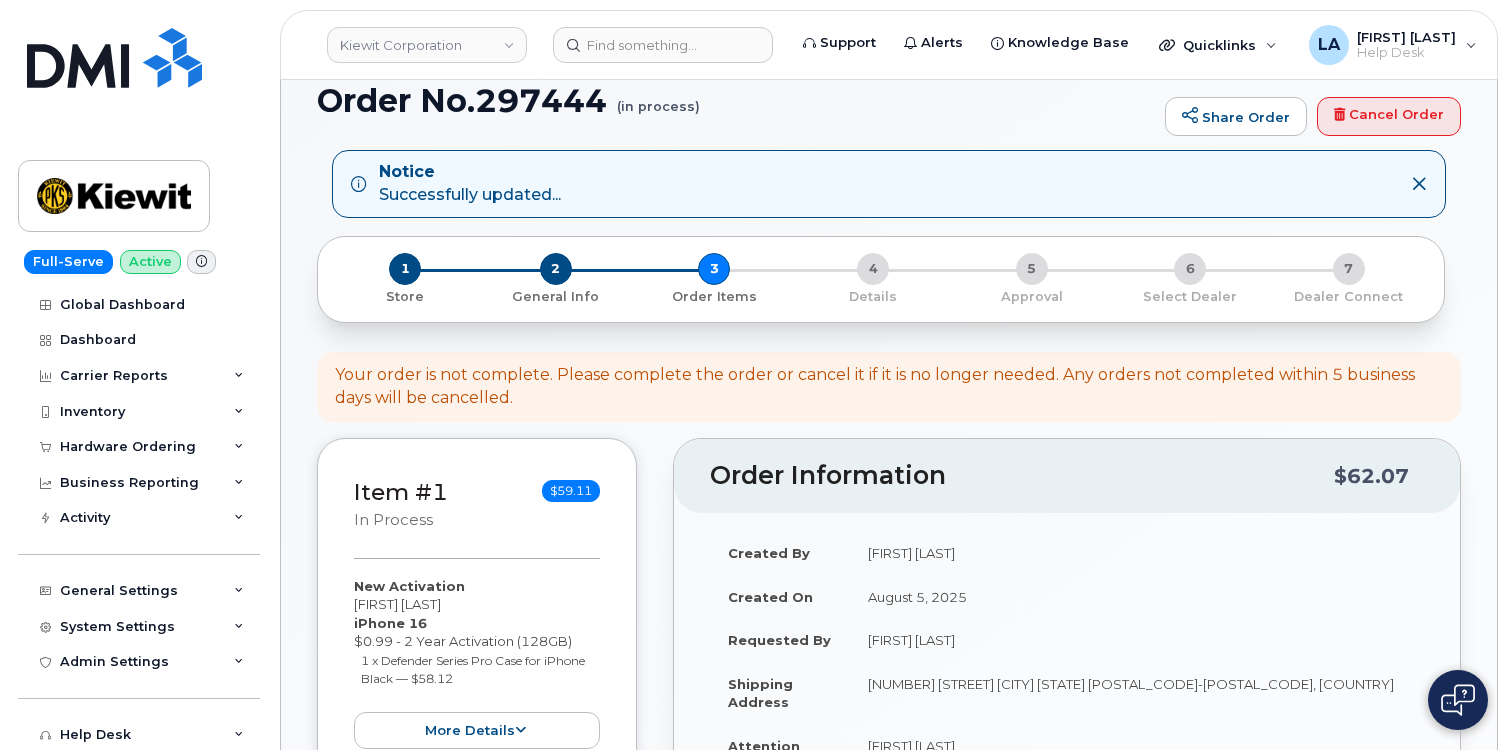 scroll, scrollTop: 689, scrollLeft: 0, axis: vertical 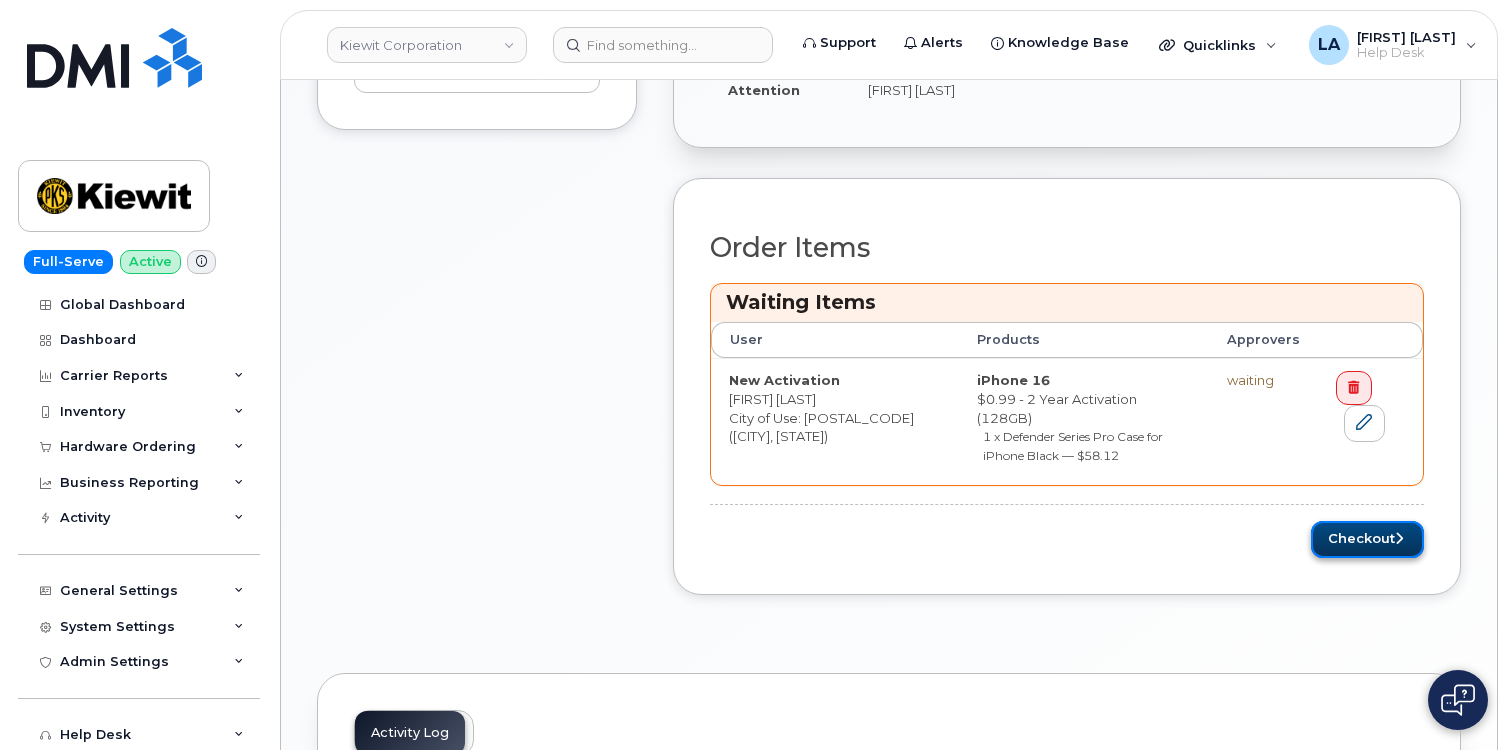 click on "Checkout" at bounding box center (1367, 539) 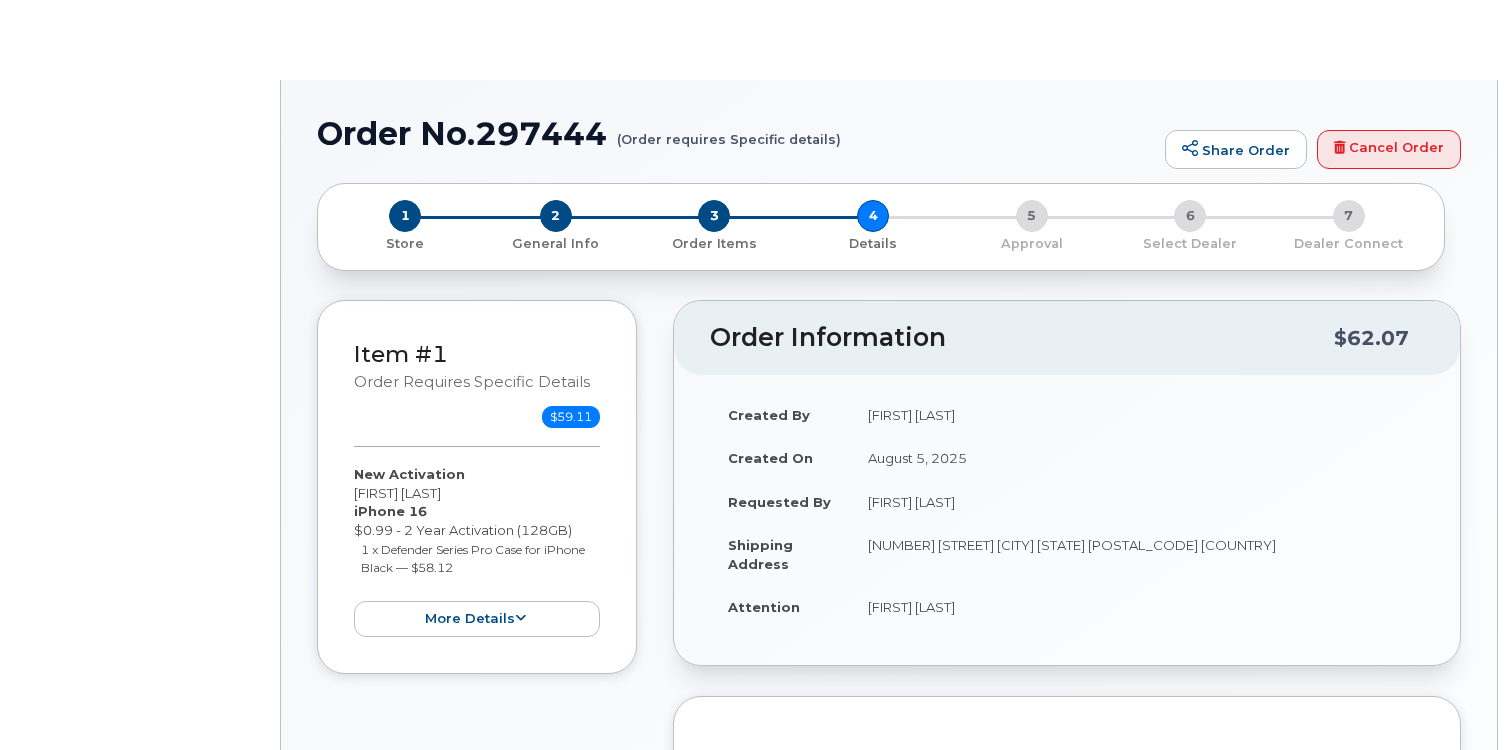 scroll, scrollTop: 0, scrollLeft: 0, axis: both 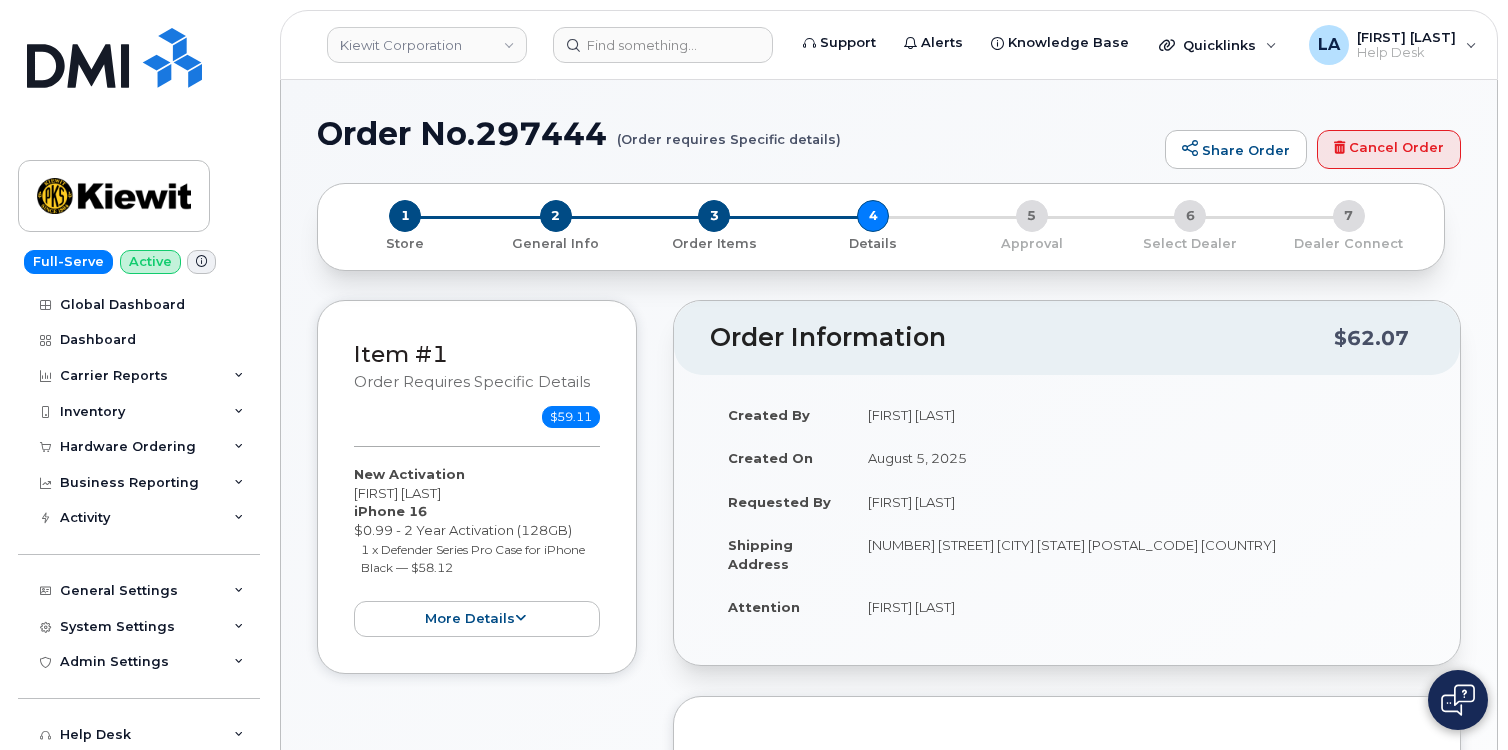 drag, startPoint x: 1507, startPoint y: 267, endPoint x: 1517, endPoint y: 325, distance: 58.855755 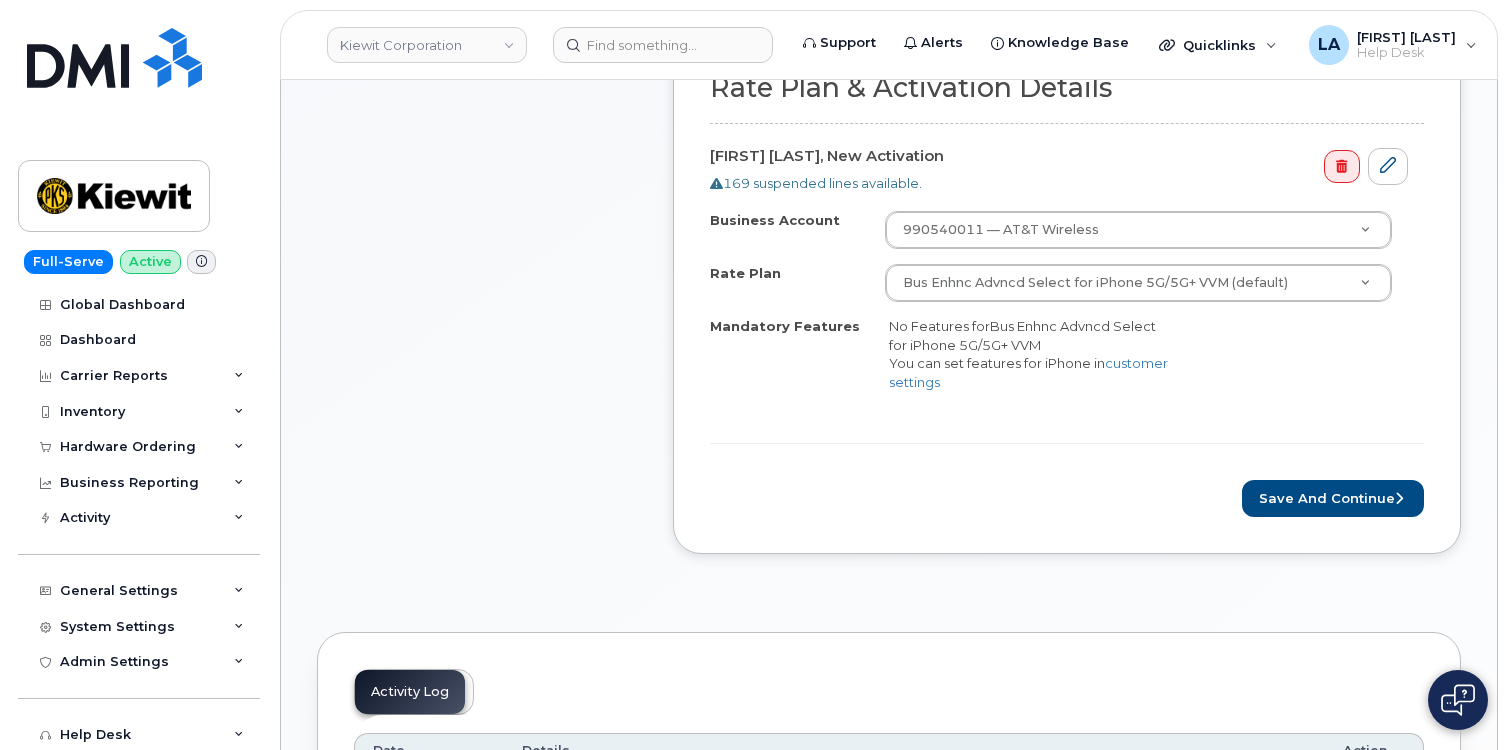 scroll, scrollTop: 700, scrollLeft: 0, axis: vertical 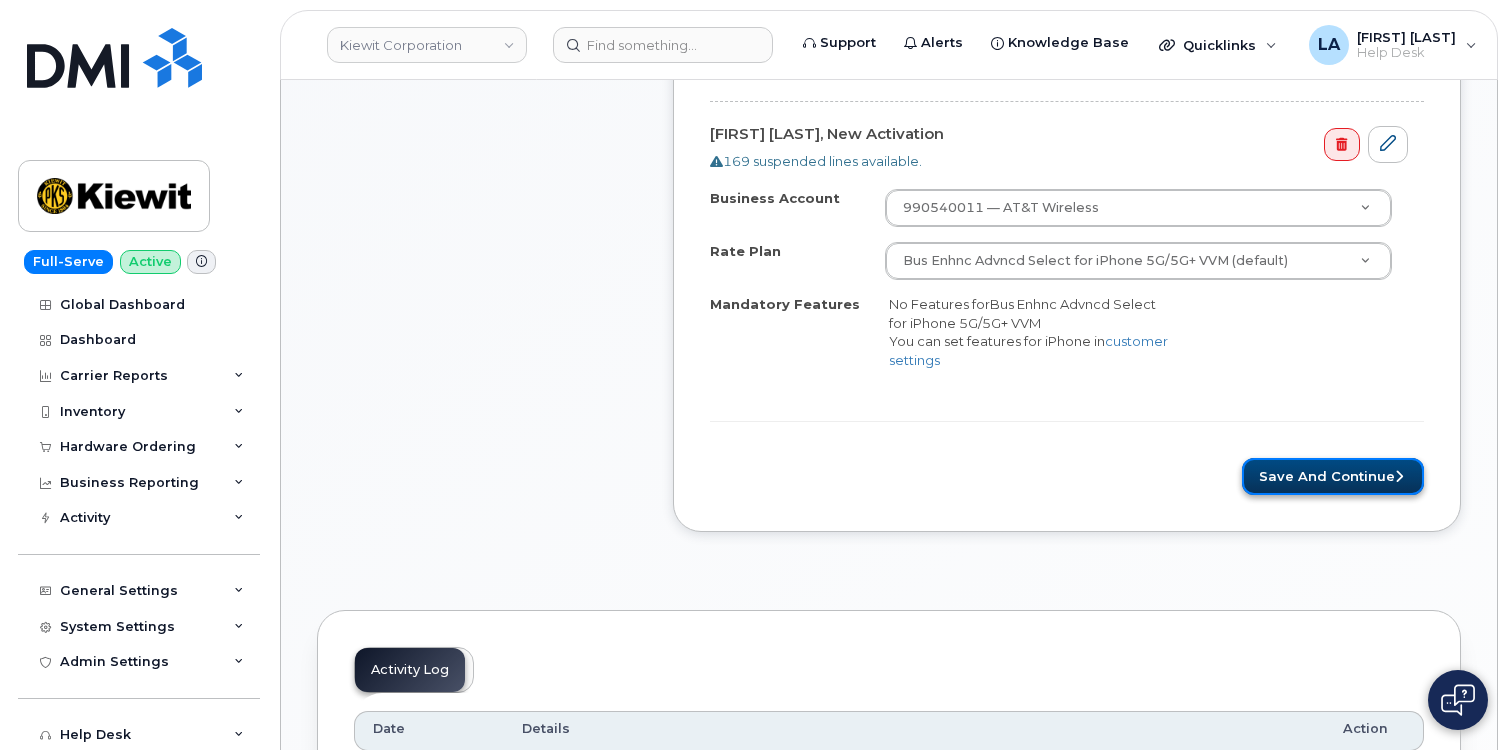 click on "Save and Continue" at bounding box center (1333, 476) 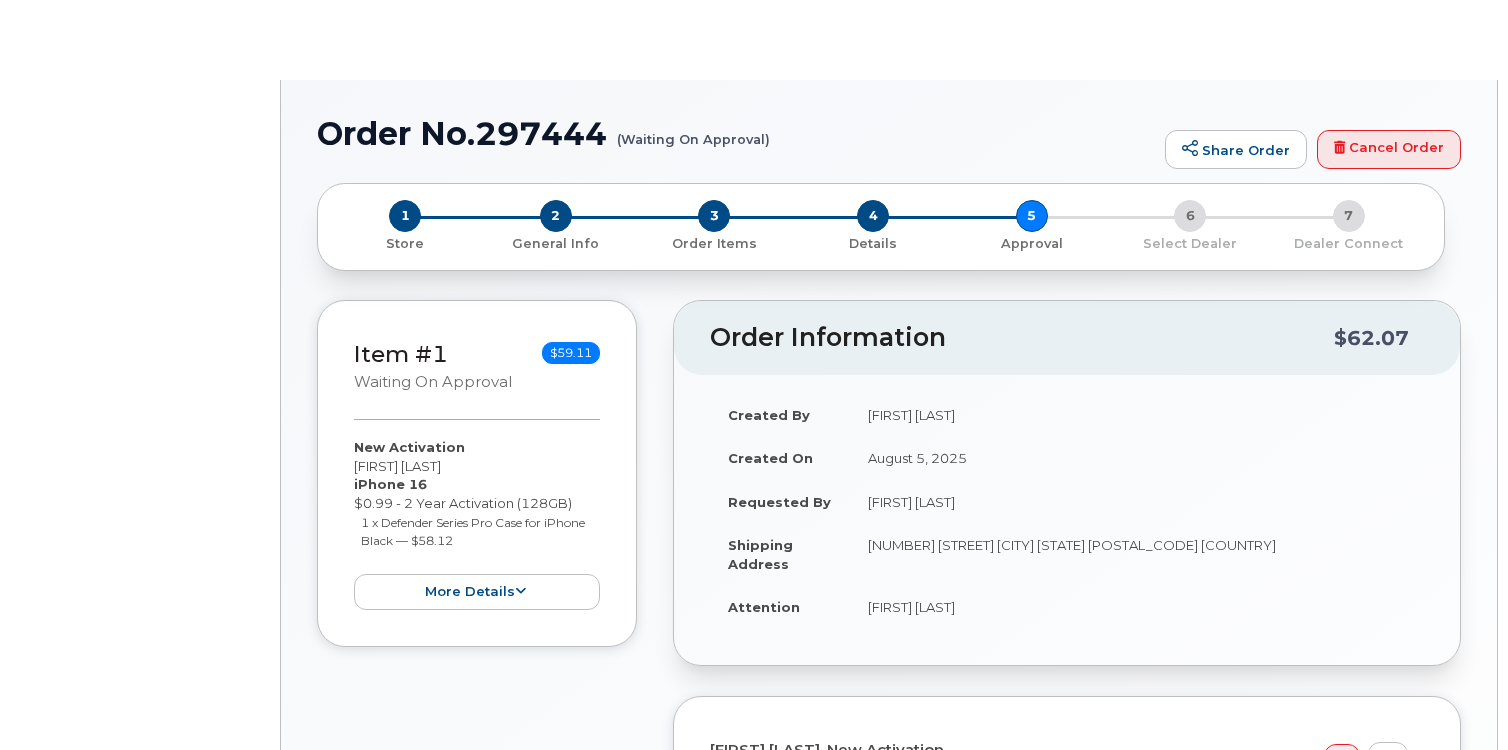 type 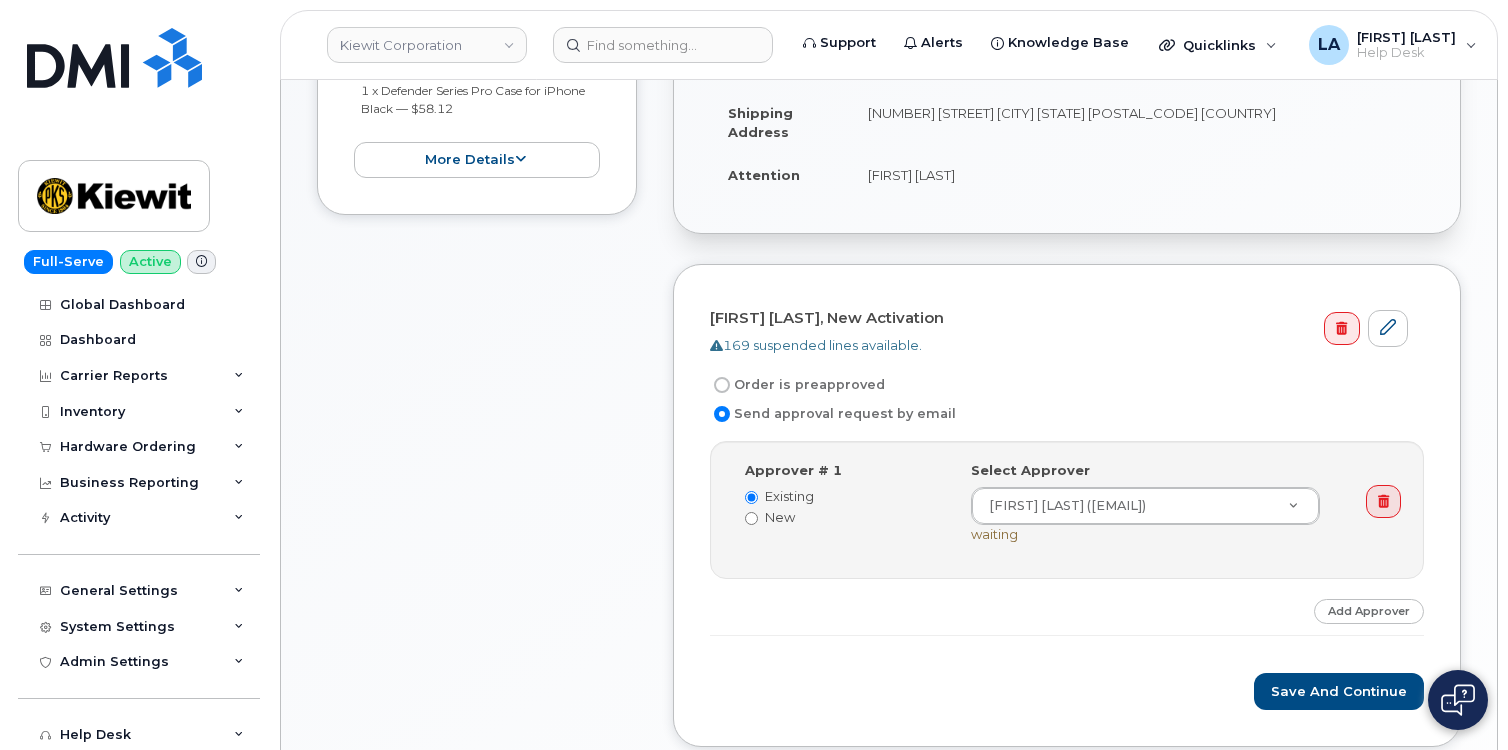 scroll, scrollTop: 433, scrollLeft: 0, axis: vertical 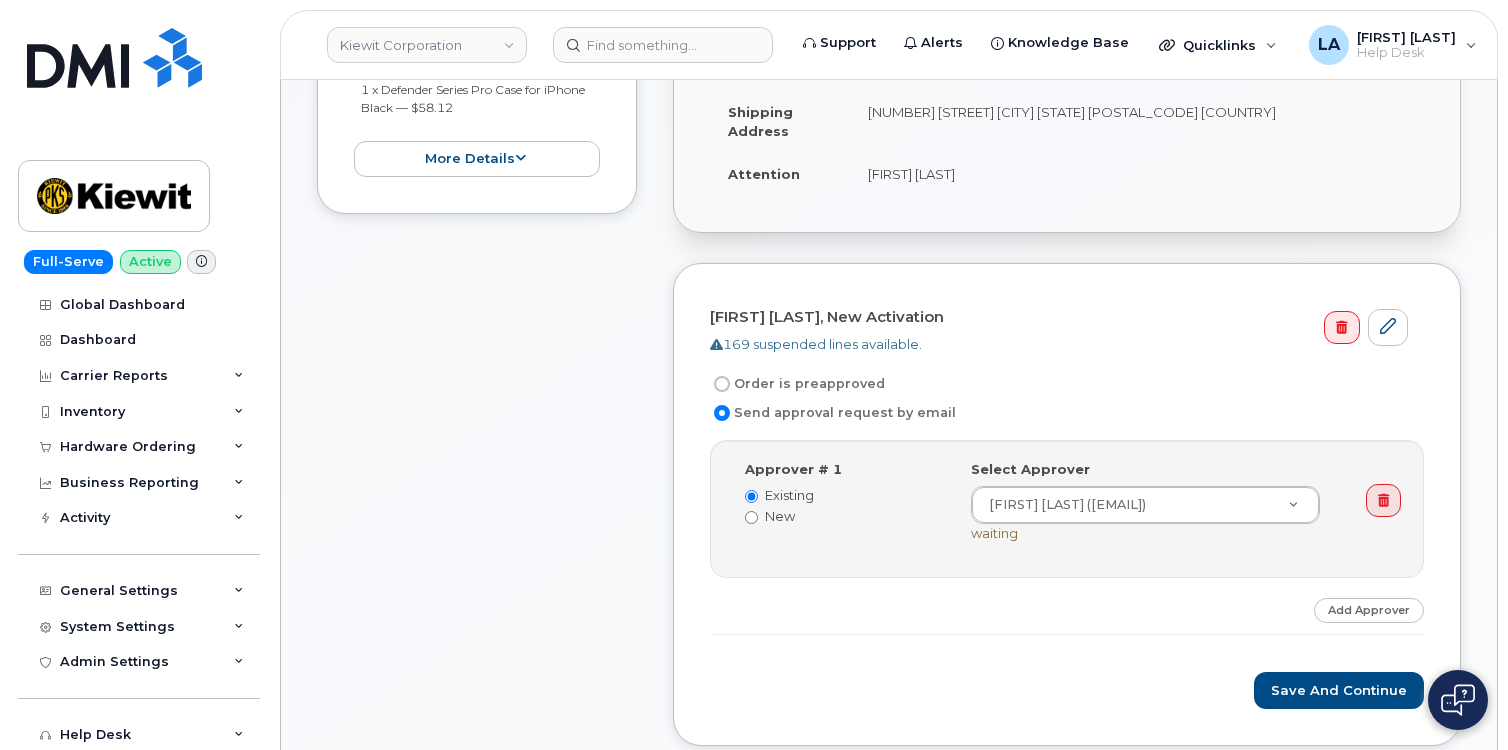 click on "Created By
[FIRST] [LAST]
Created On
[MONTH]  [DAY], [YEAR]
Requested By
[FIRST] [LAST]
Shipping Address
[NUMBER] [STREET] [CITY] [STATE] [POSTAL_CODE] [COUNTRY]
Attention
[FIRST] [LAST]" at bounding box center [1067, 87] 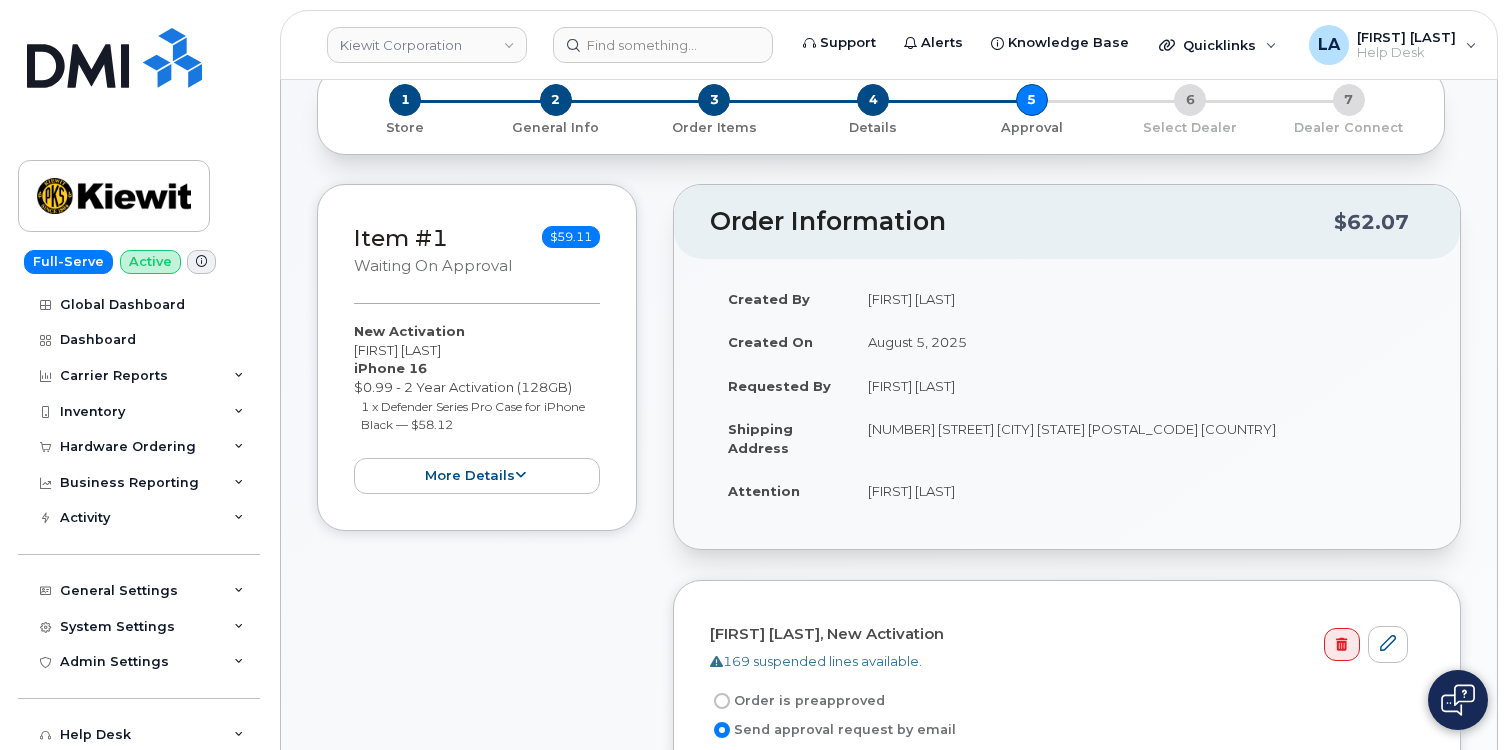 scroll, scrollTop: 0, scrollLeft: 0, axis: both 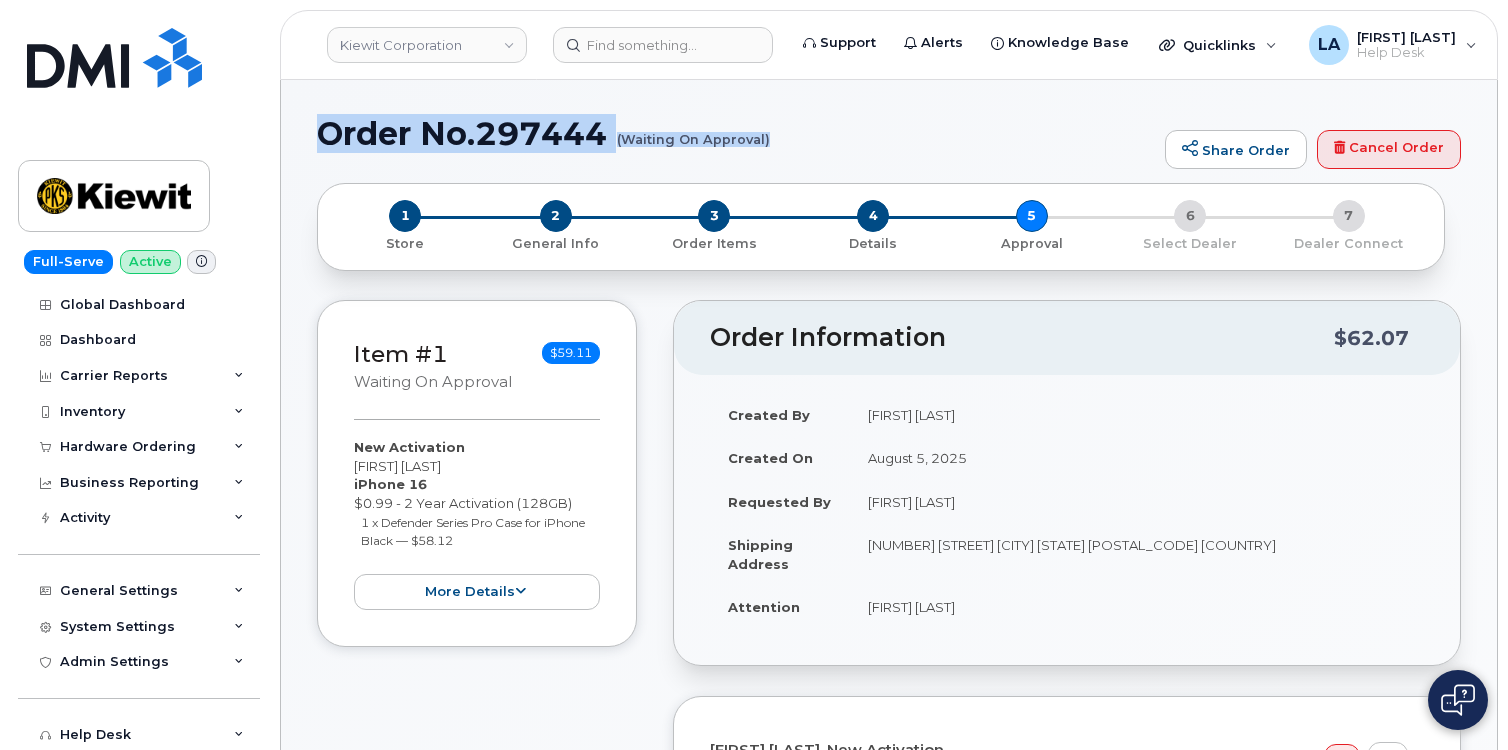 drag, startPoint x: 318, startPoint y: 129, endPoint x: 787, endPoint y: 152, distance: 469.56363 